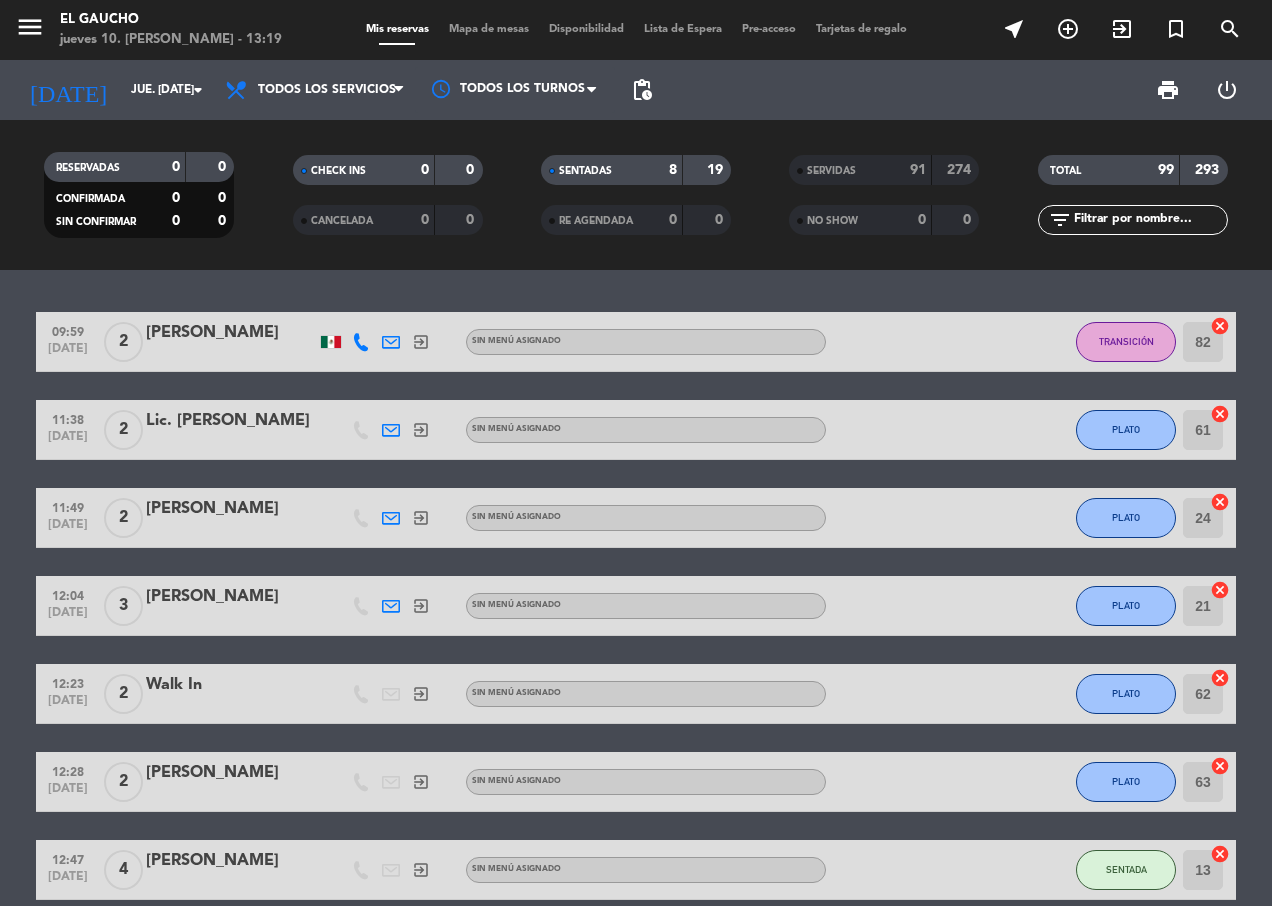 scroll, scrollTop: 0, scrollLeft: 0, axis: both 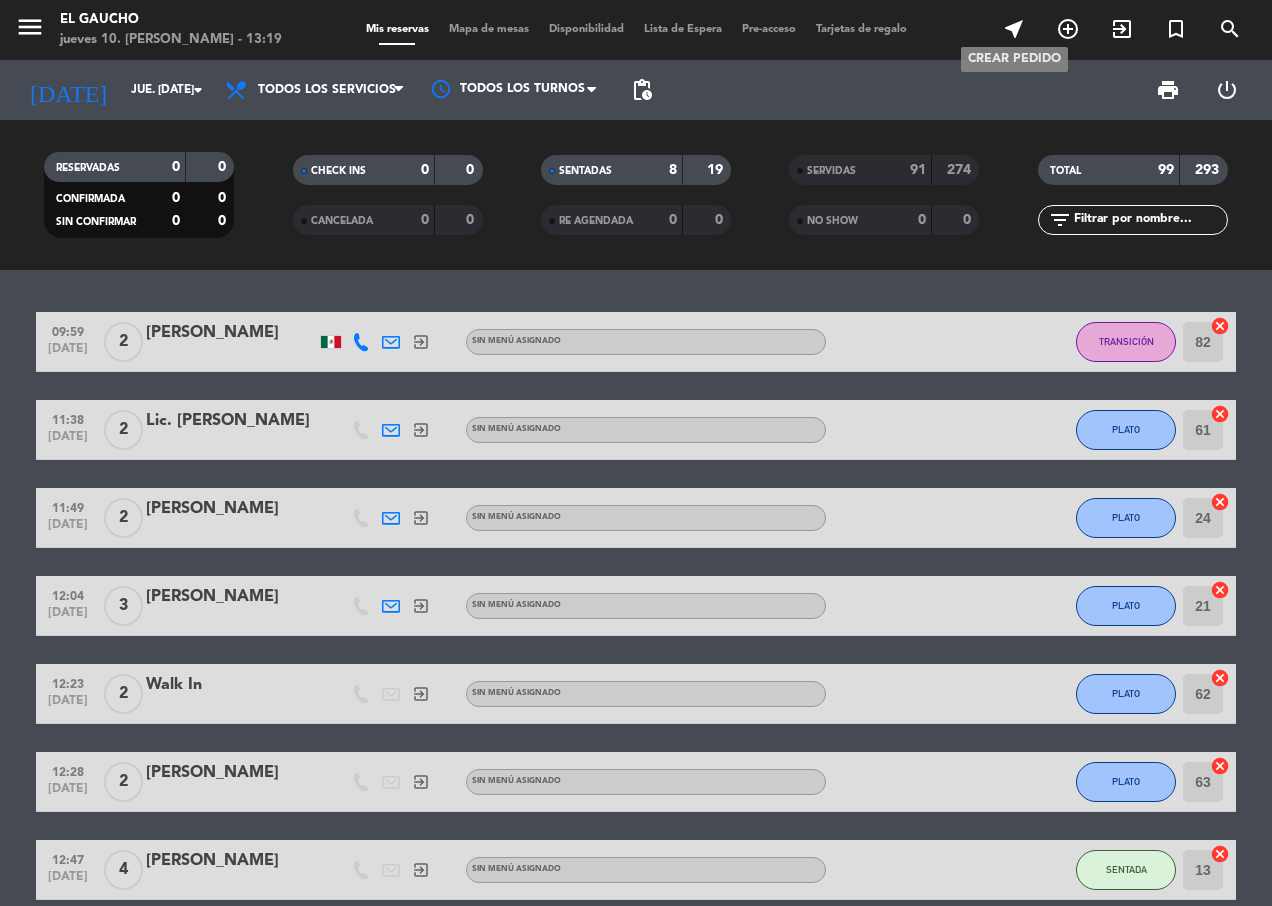 drag, startPoint x: 1017, startPoint y: 34, endPoint x: 1027, endPoint y: 186, distance: 152.3286 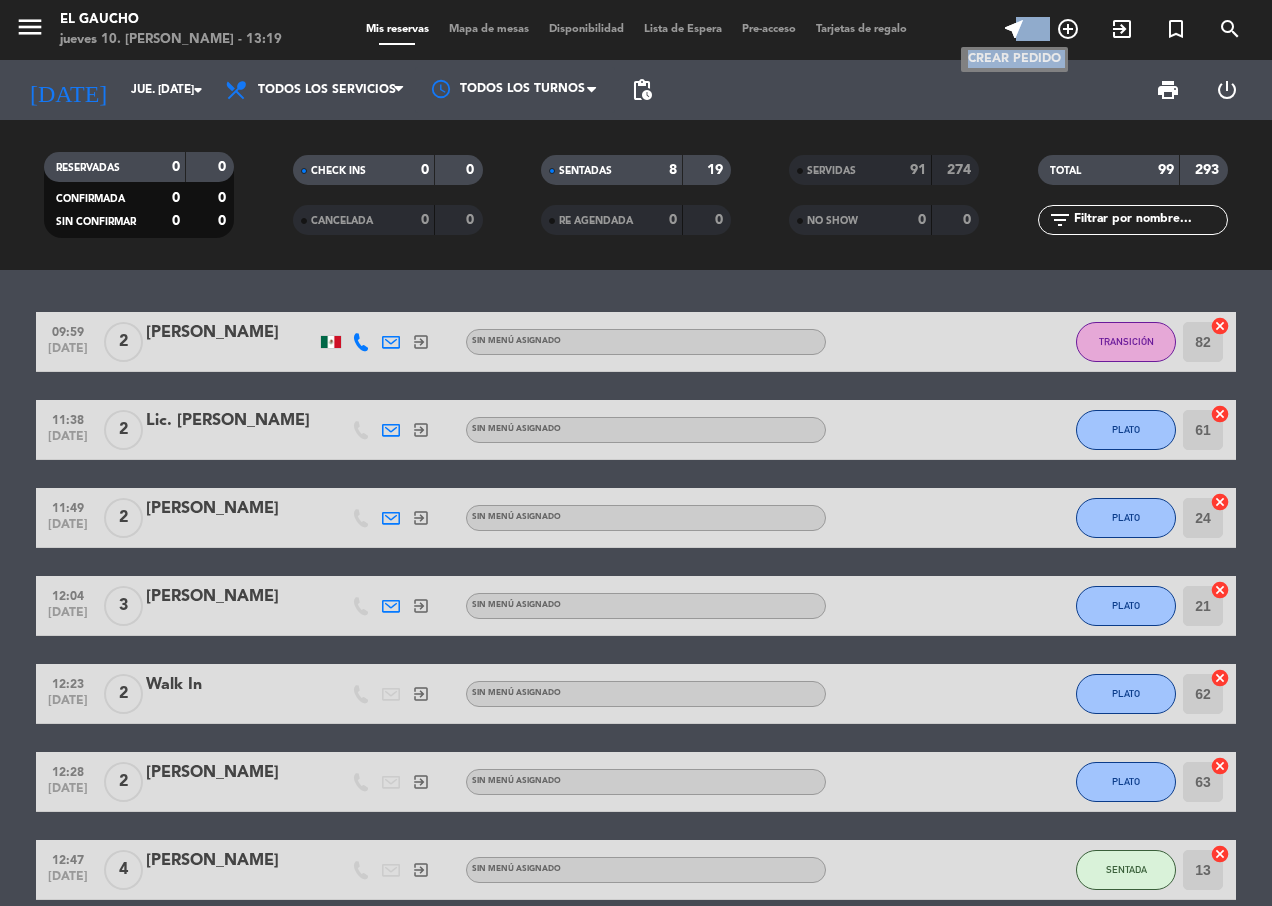 click on "near_me" at bounding box center (1014, 29) 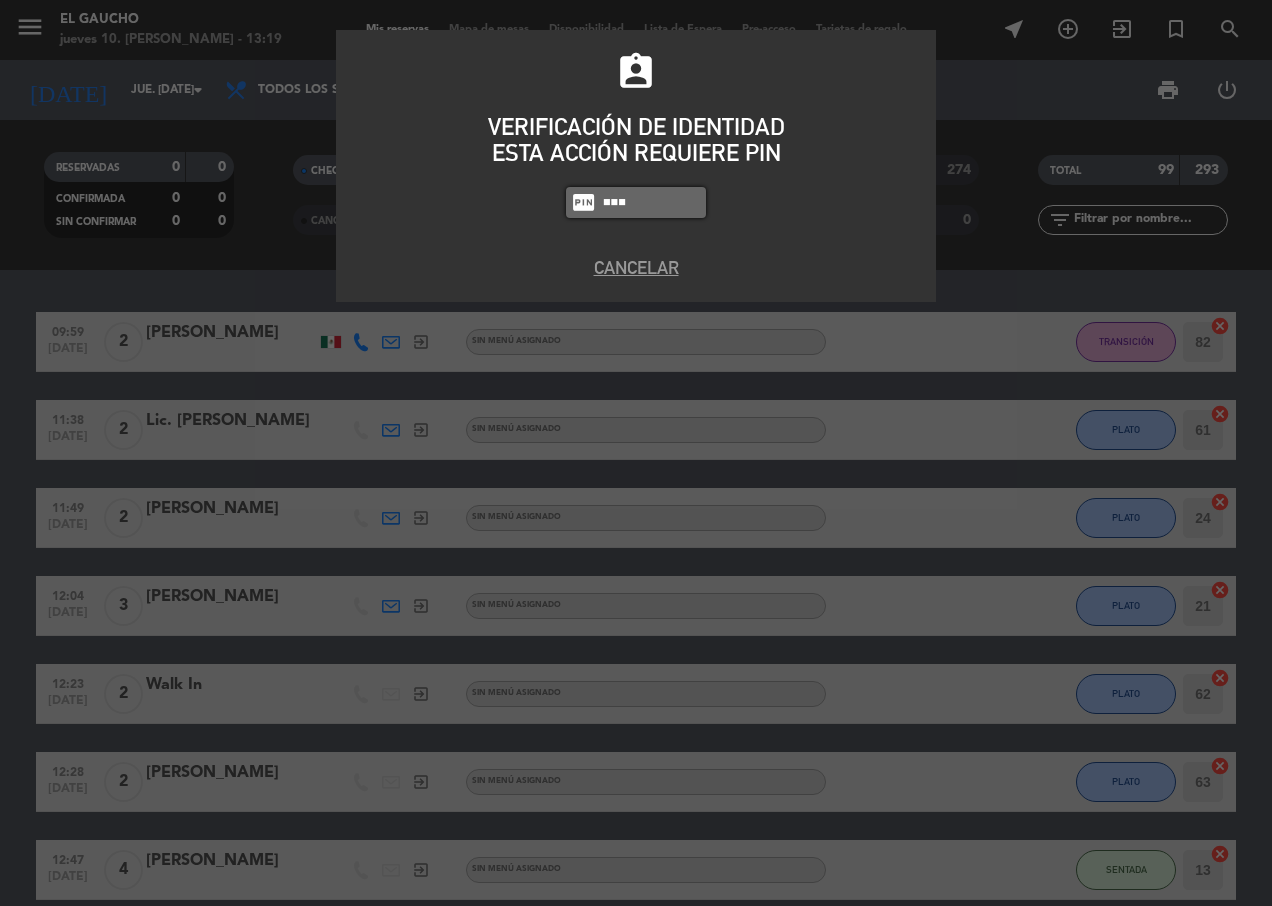 type on "4058" 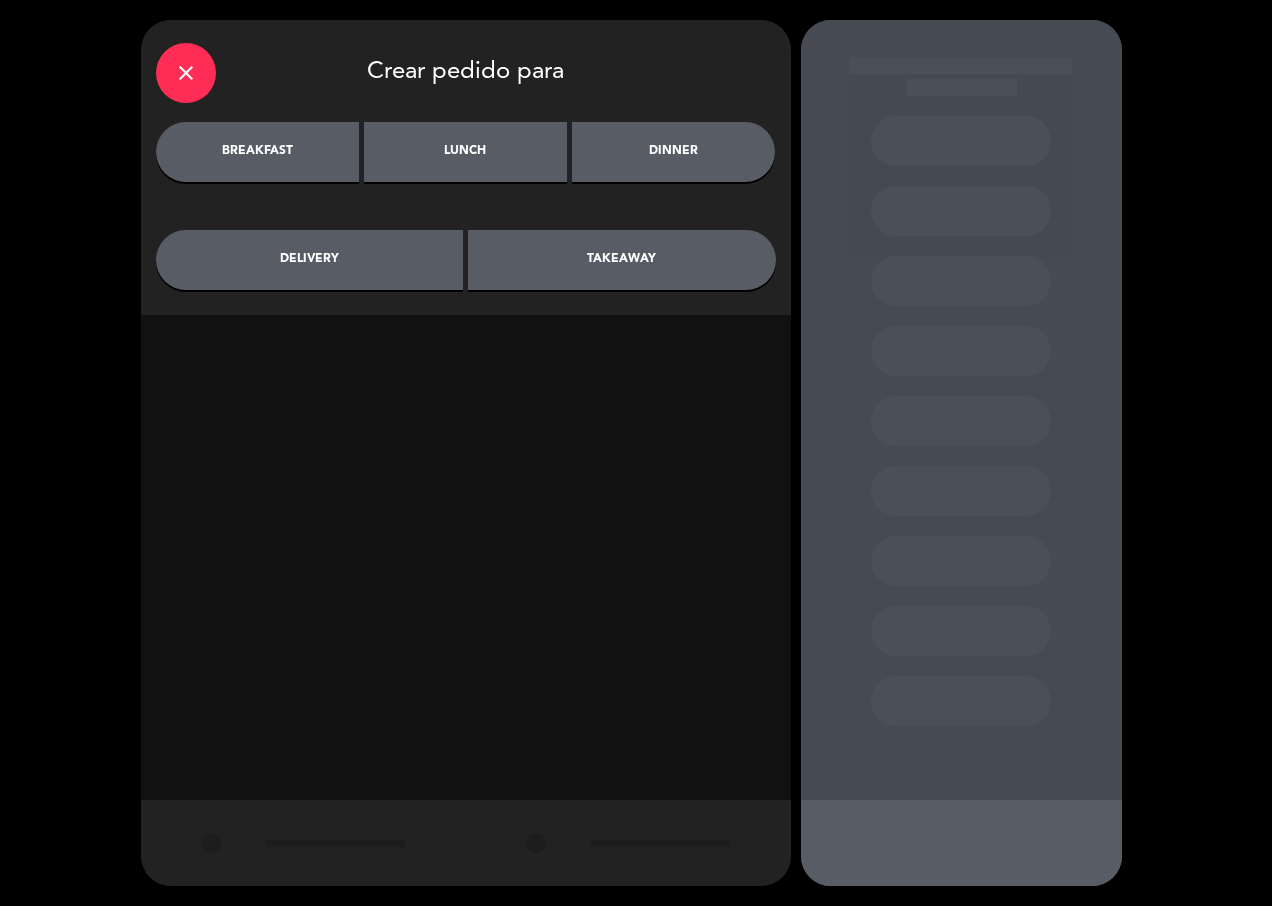 drag, startPoint x: 482, startPoint y: 143, endPoint x: 598, endPoint y: 302, distance: 196.81717 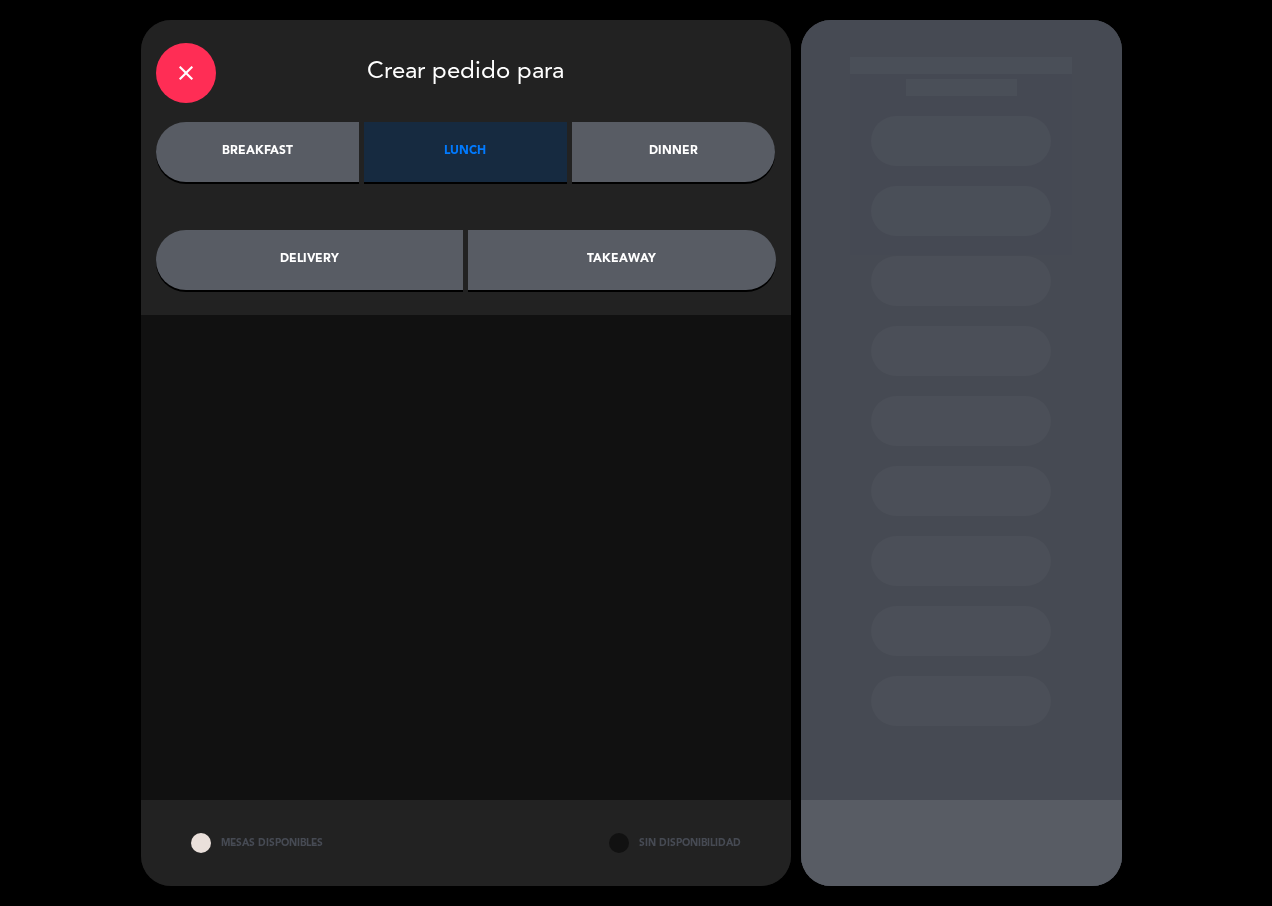 click on "breakfast   lunch   dinner   delivery   takeaway" 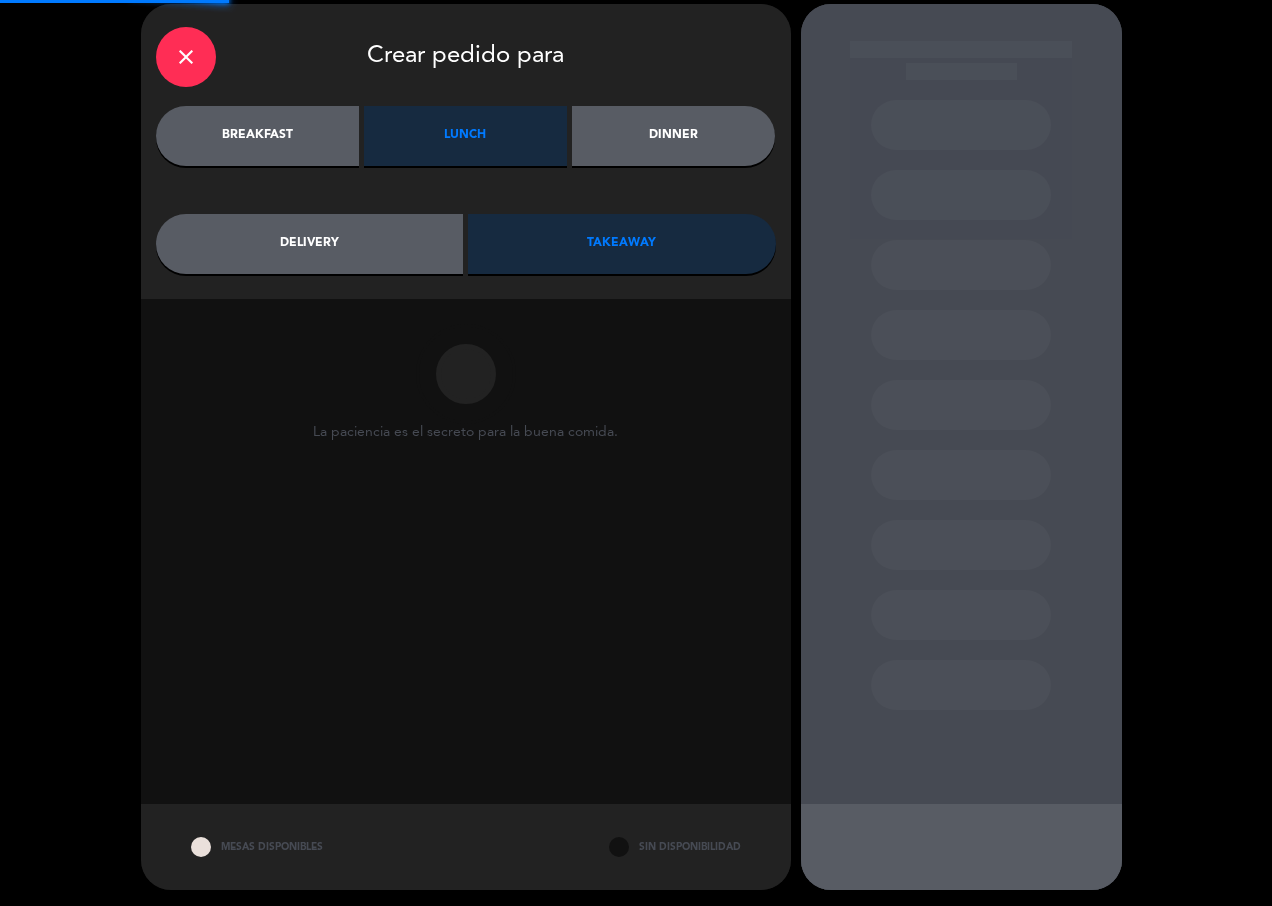 scroll, scrollTop: 20, scrollLeft: 0, axis: vertical 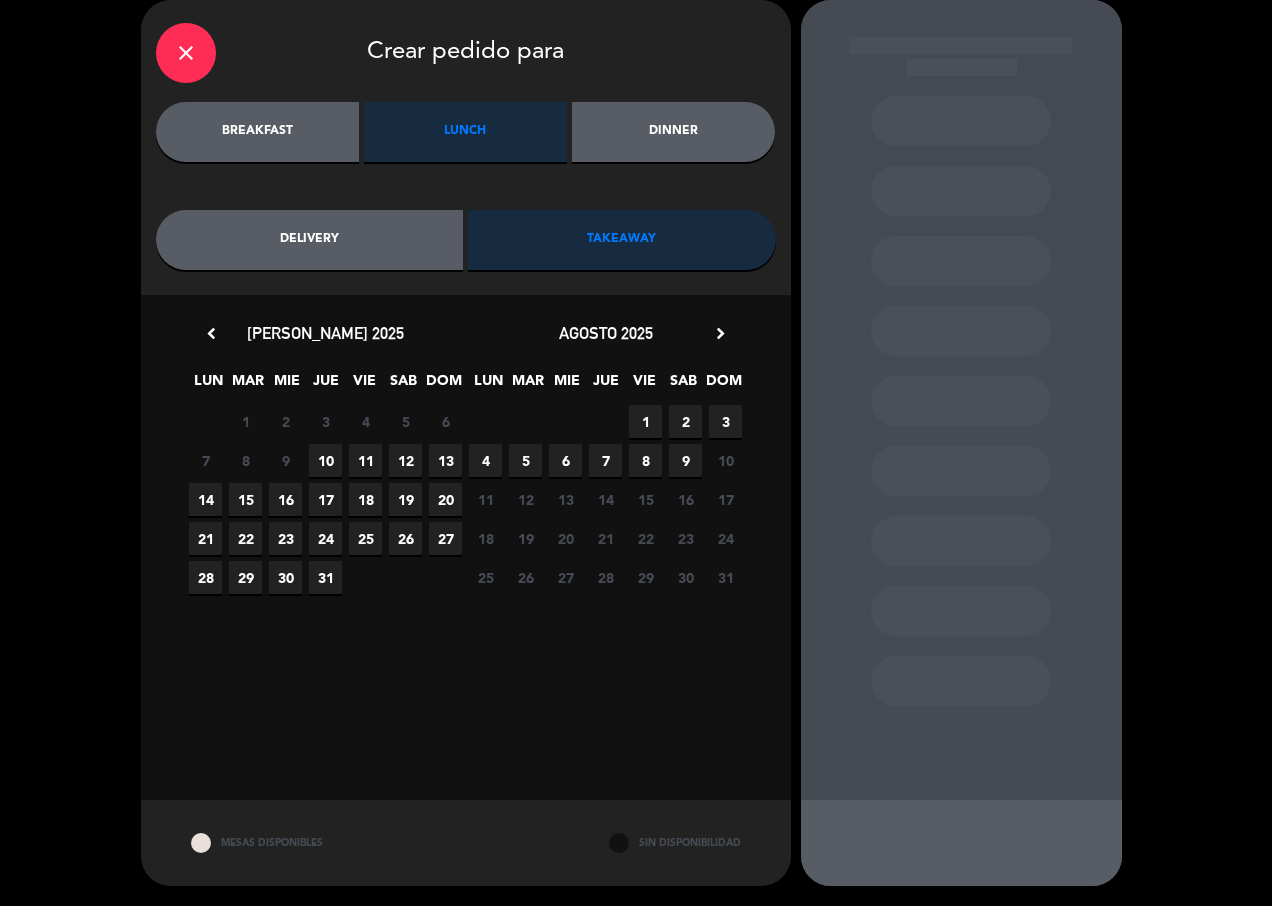 click on "10" at bounding box center [325, 460] 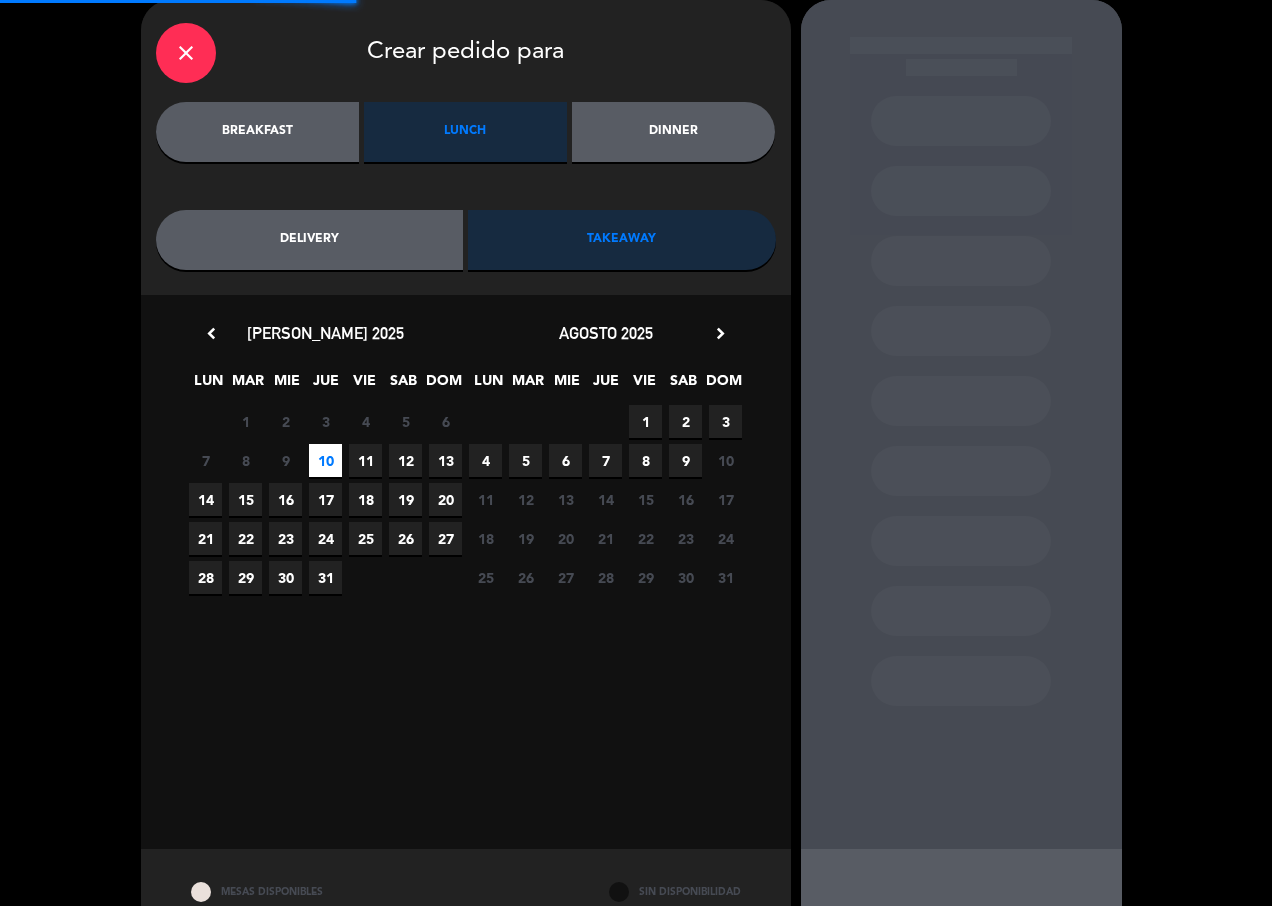 scroll, scrollTop: 0, scrollLeft: 0, axis: both 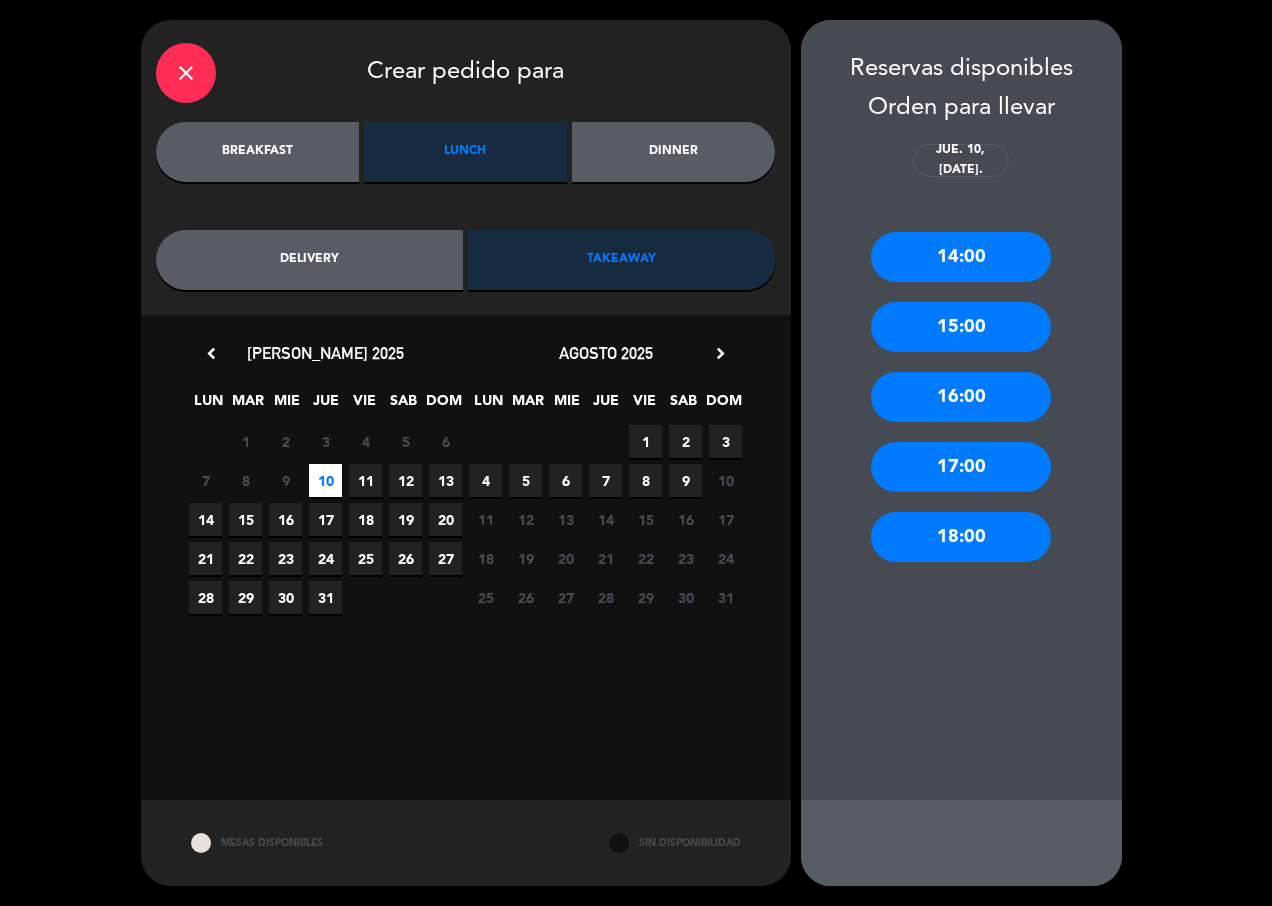 click on "14:00" at bounding box center [961, 257] 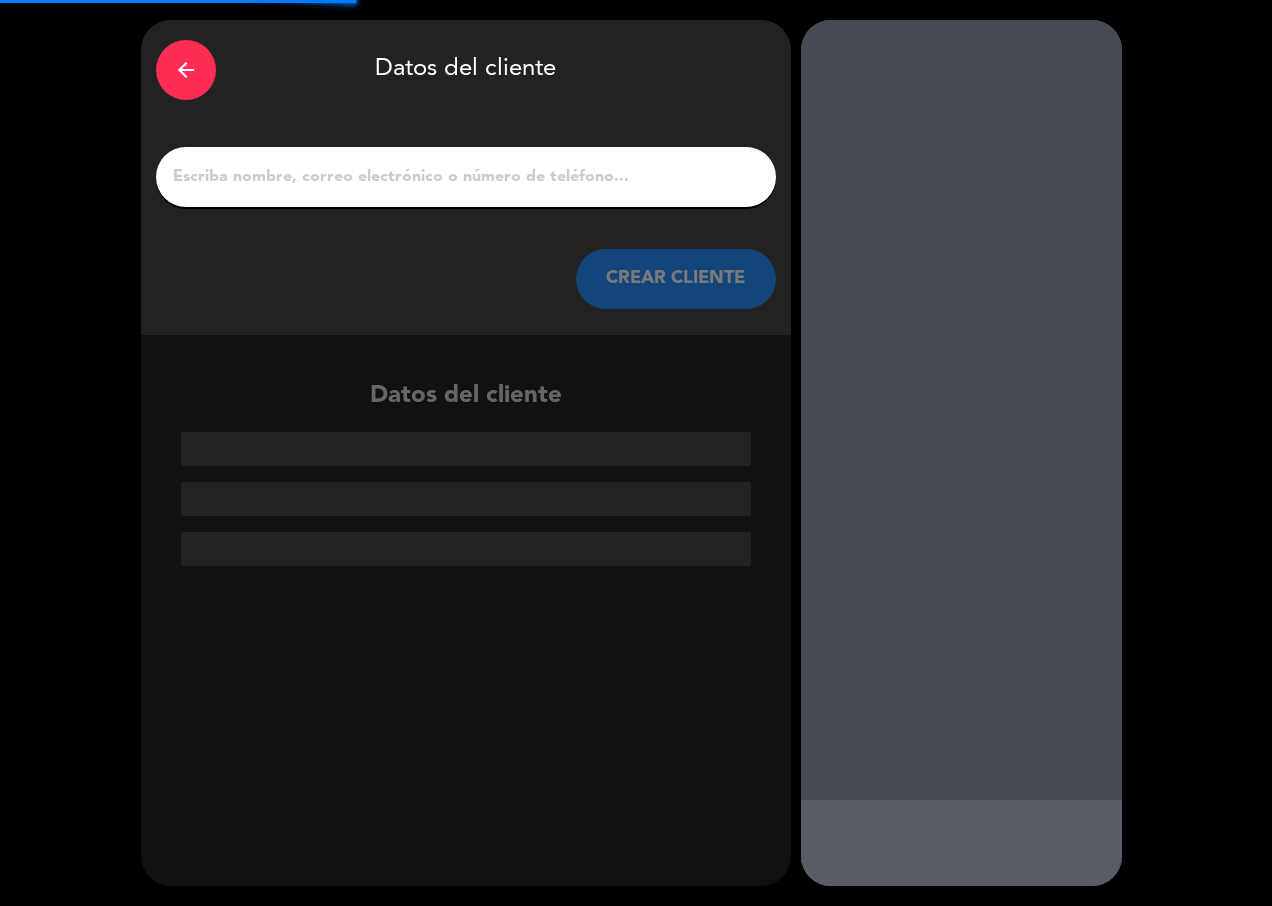 drag, startPoint x: 693, startPoint y: 188, endPoint x: 751, endPoint y: 226, distance: 69.339745 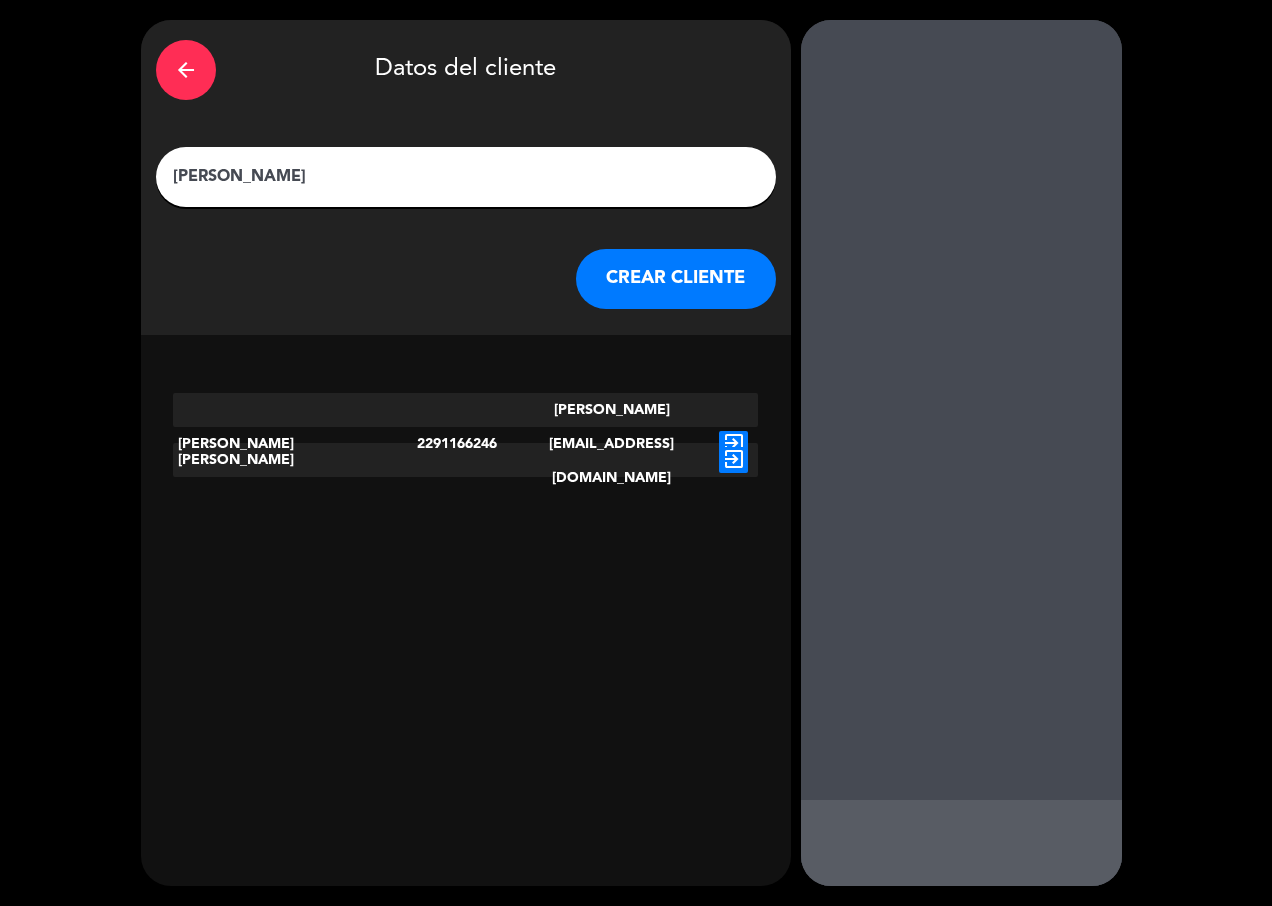 type on "[PERSON_NAME]" 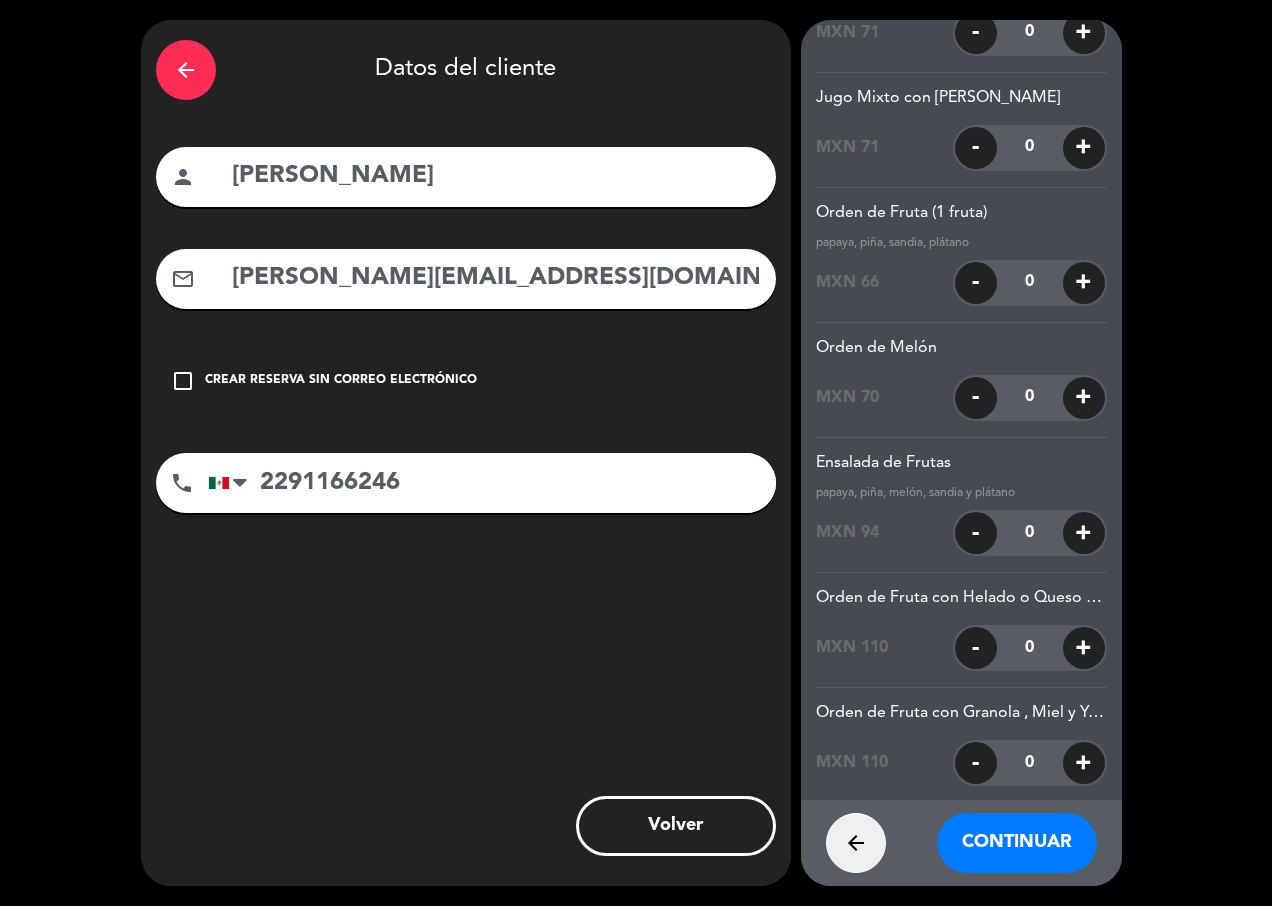 scroll, scrollTop: 34623, scrollLeft: 0, axis: vertical 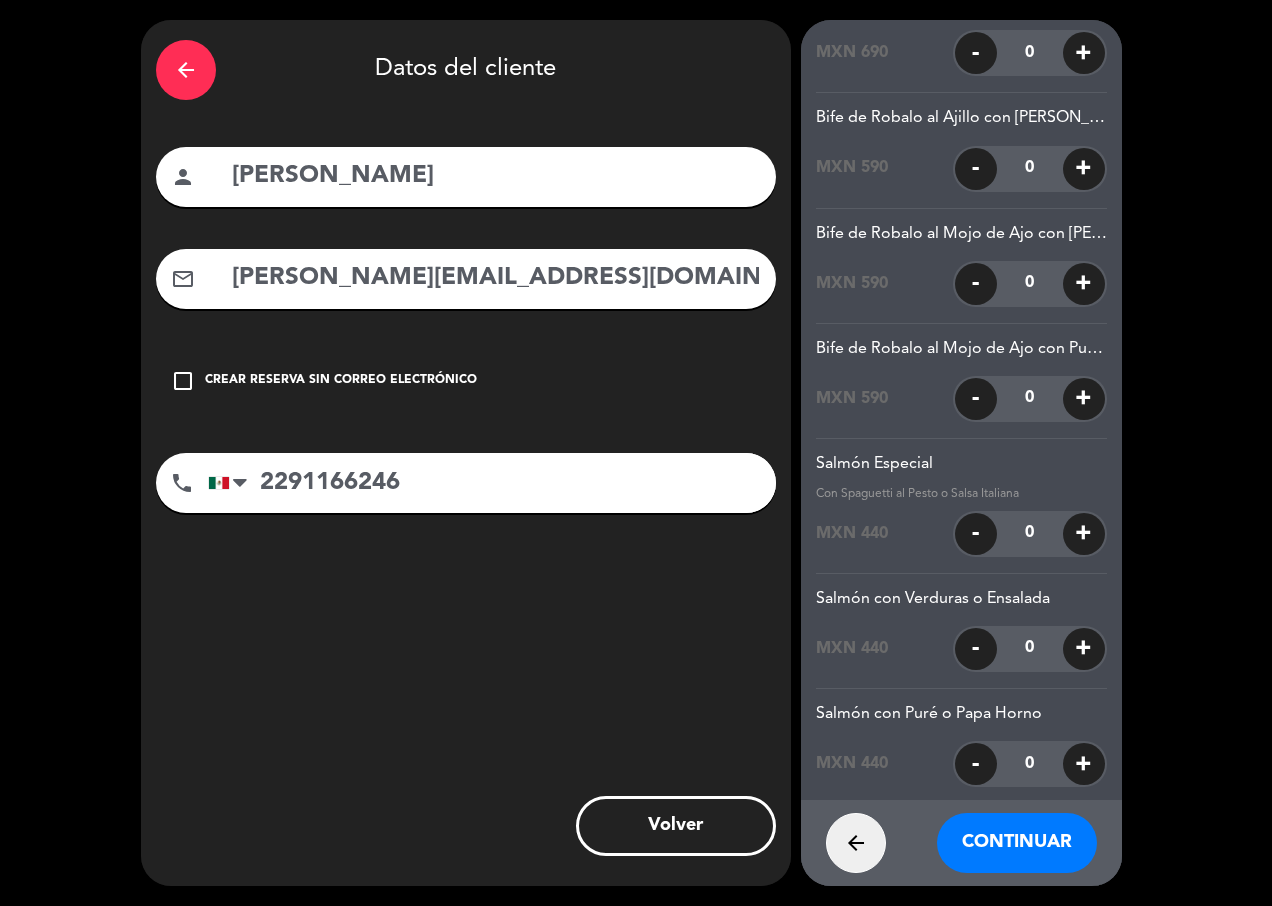 click on "+" 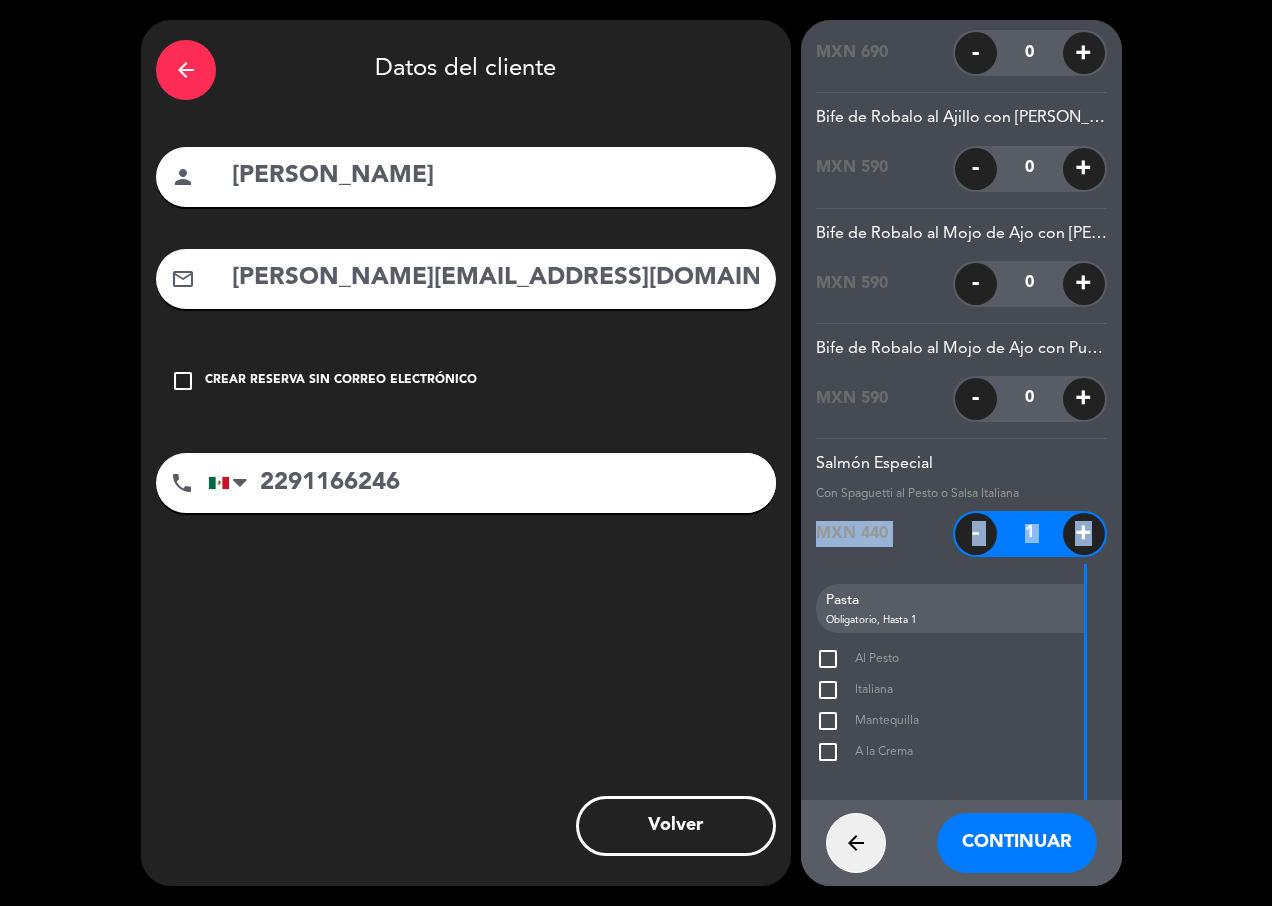 click on "+" 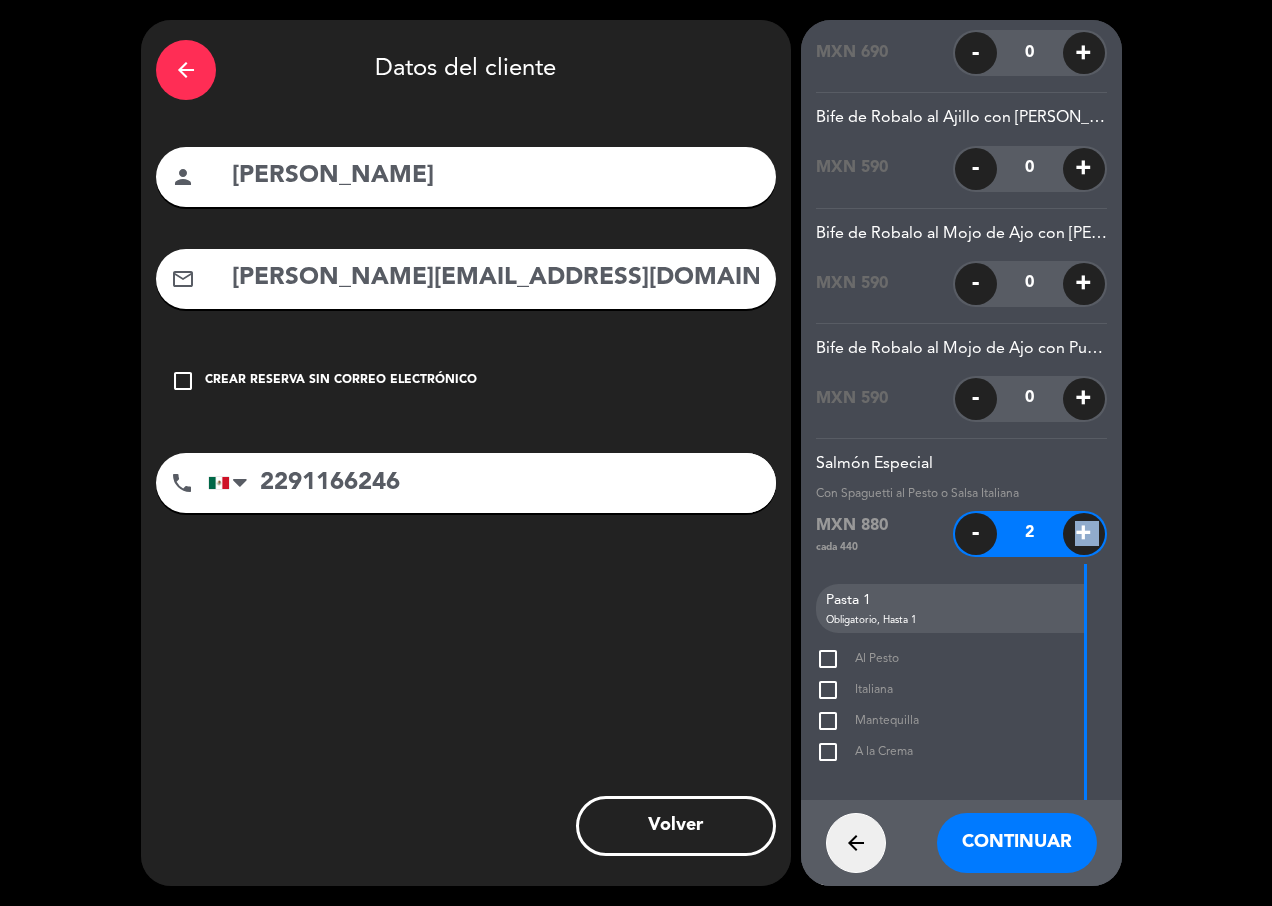 click on "+" 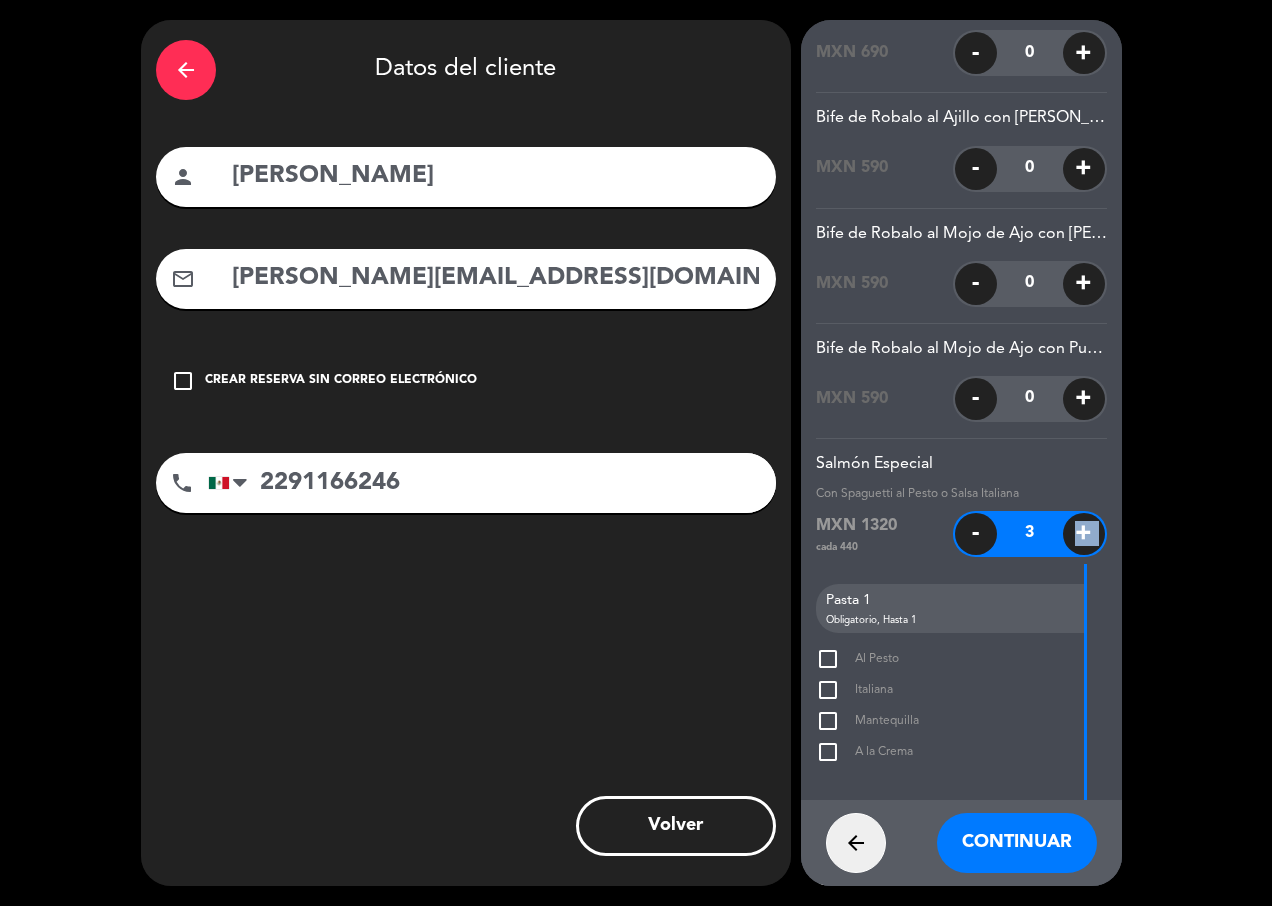 click on "+" 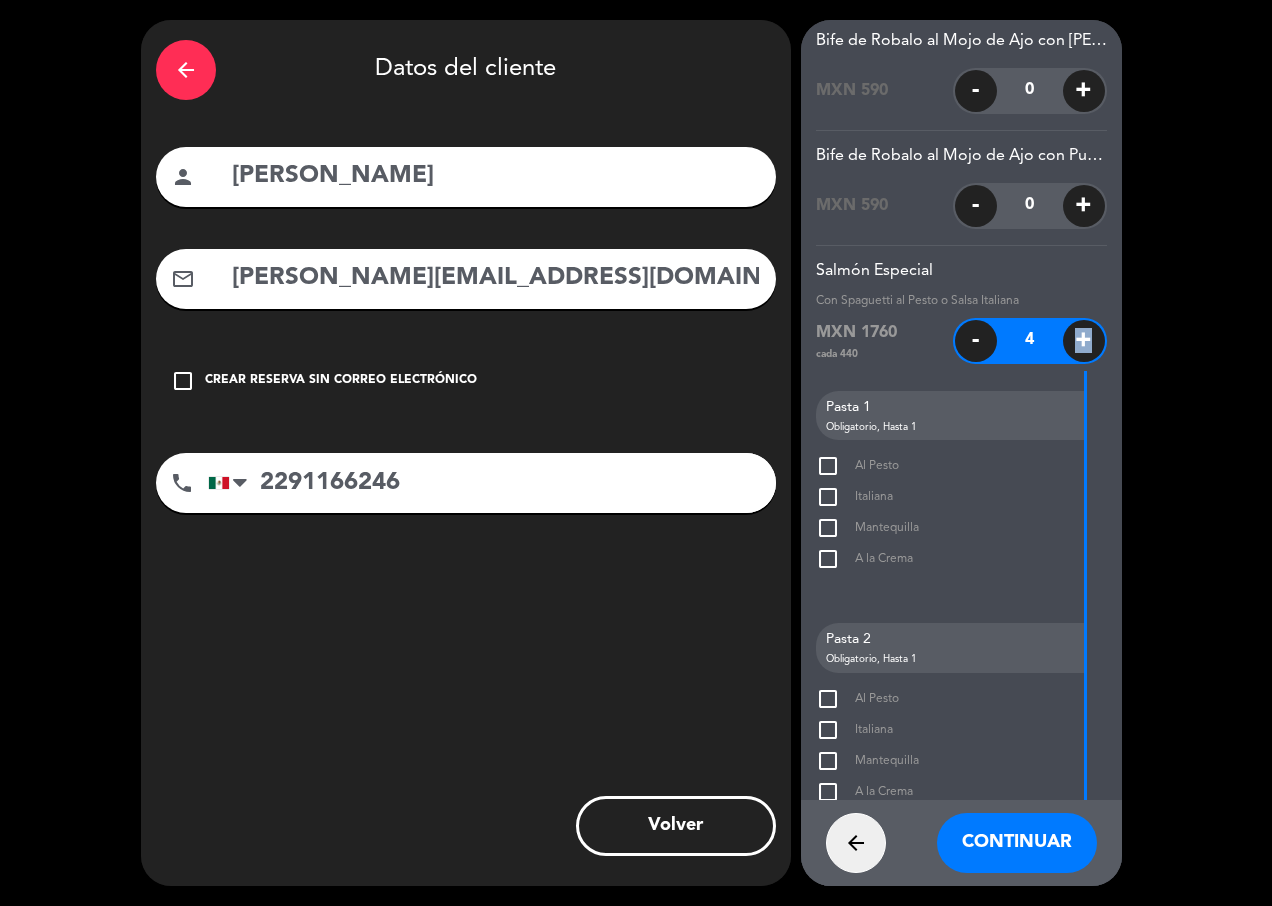 scroll, scrollTop: 34823, scrollLeft: 0, axis: vertical 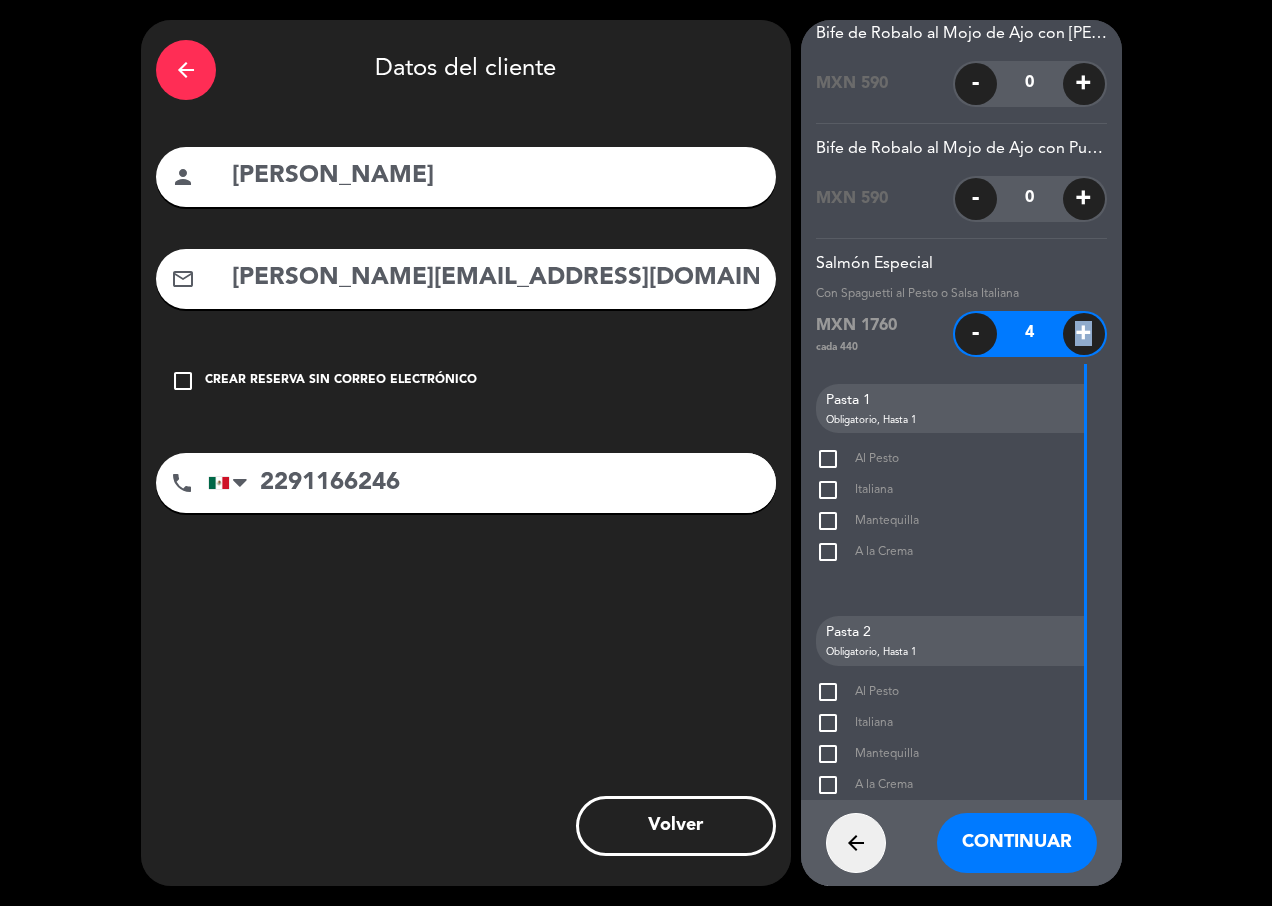 click on "check_box_outline_blank" 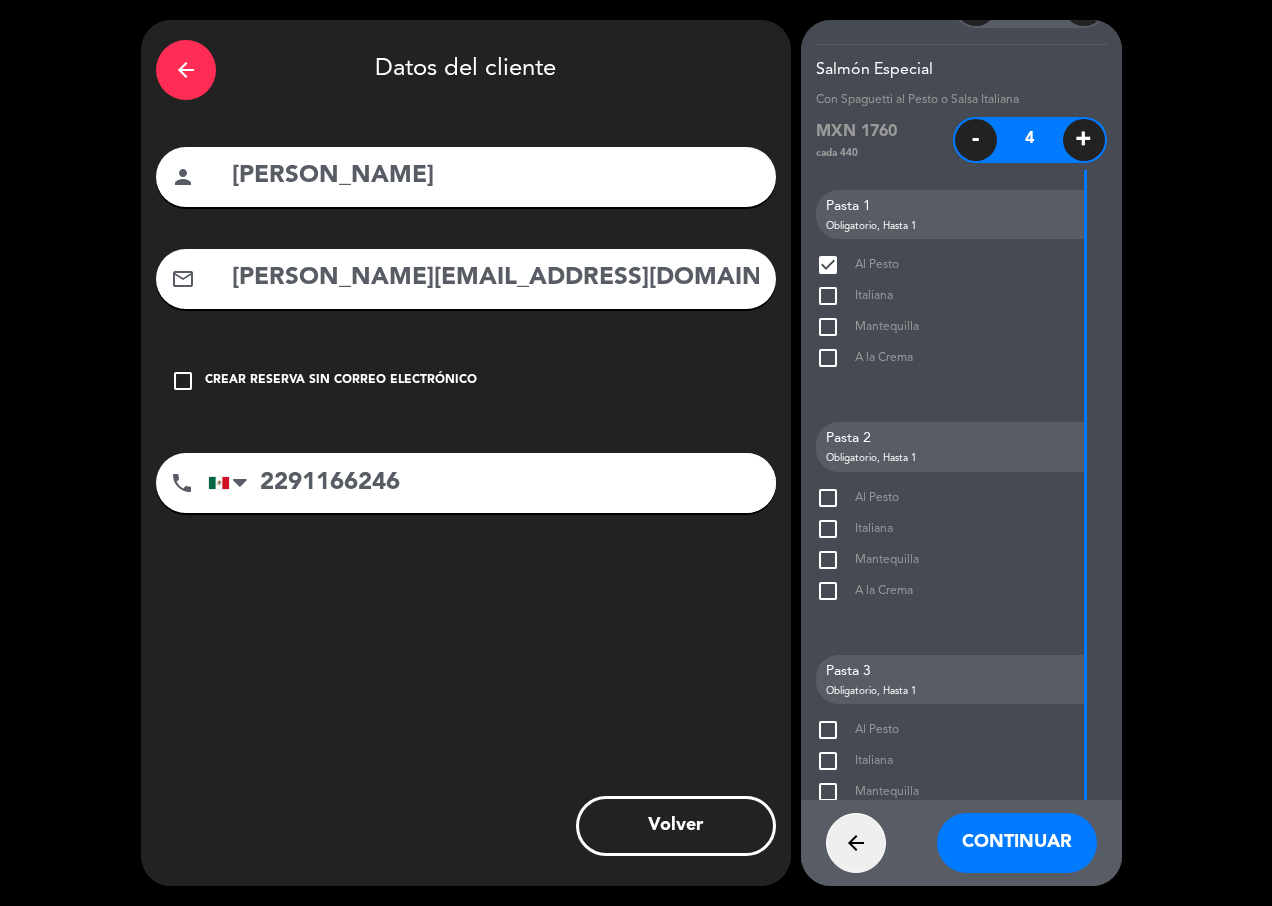 scroll, scrollTop: 35023, scrollLeft: 0, axis: vertical 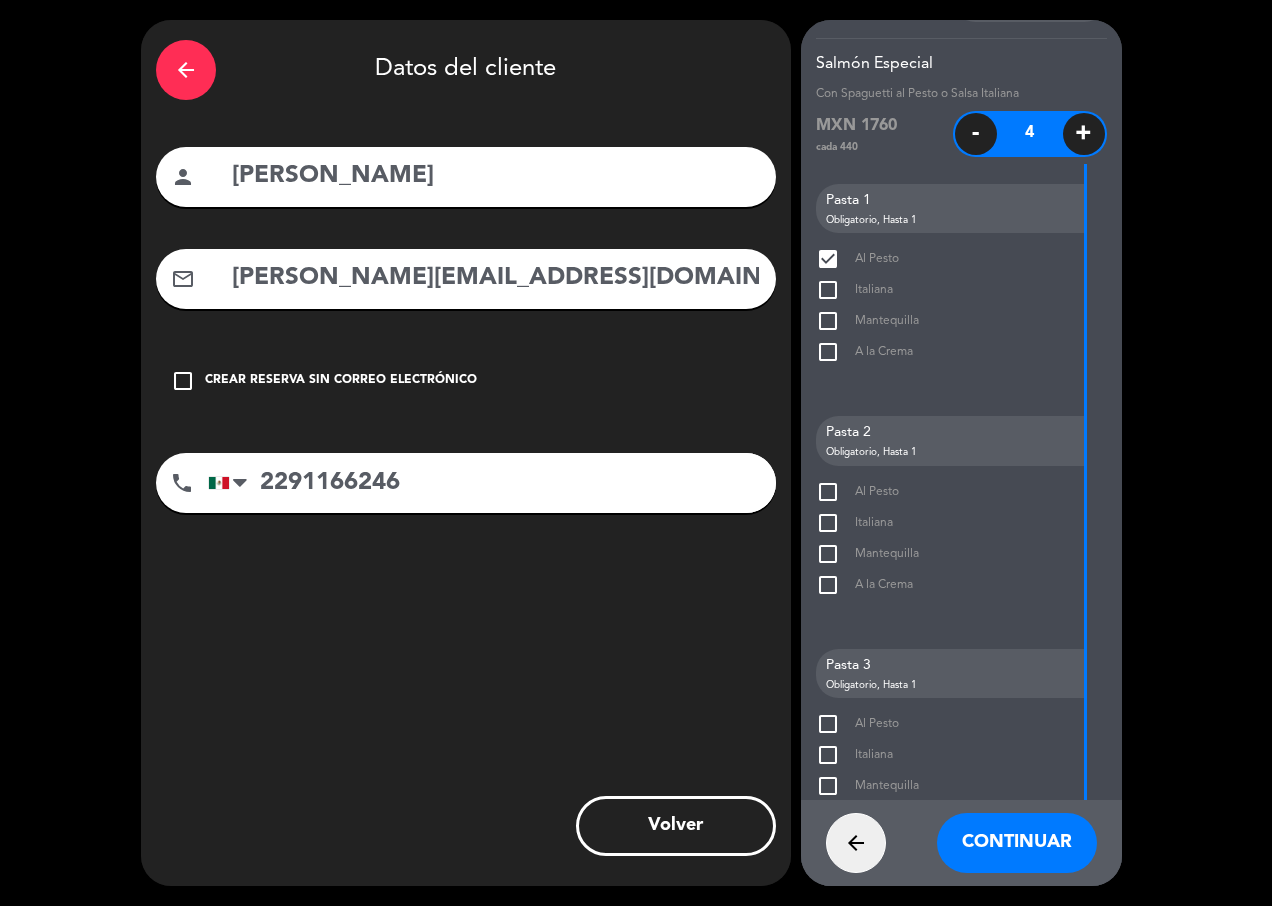 click on "check_box_outline_blank" 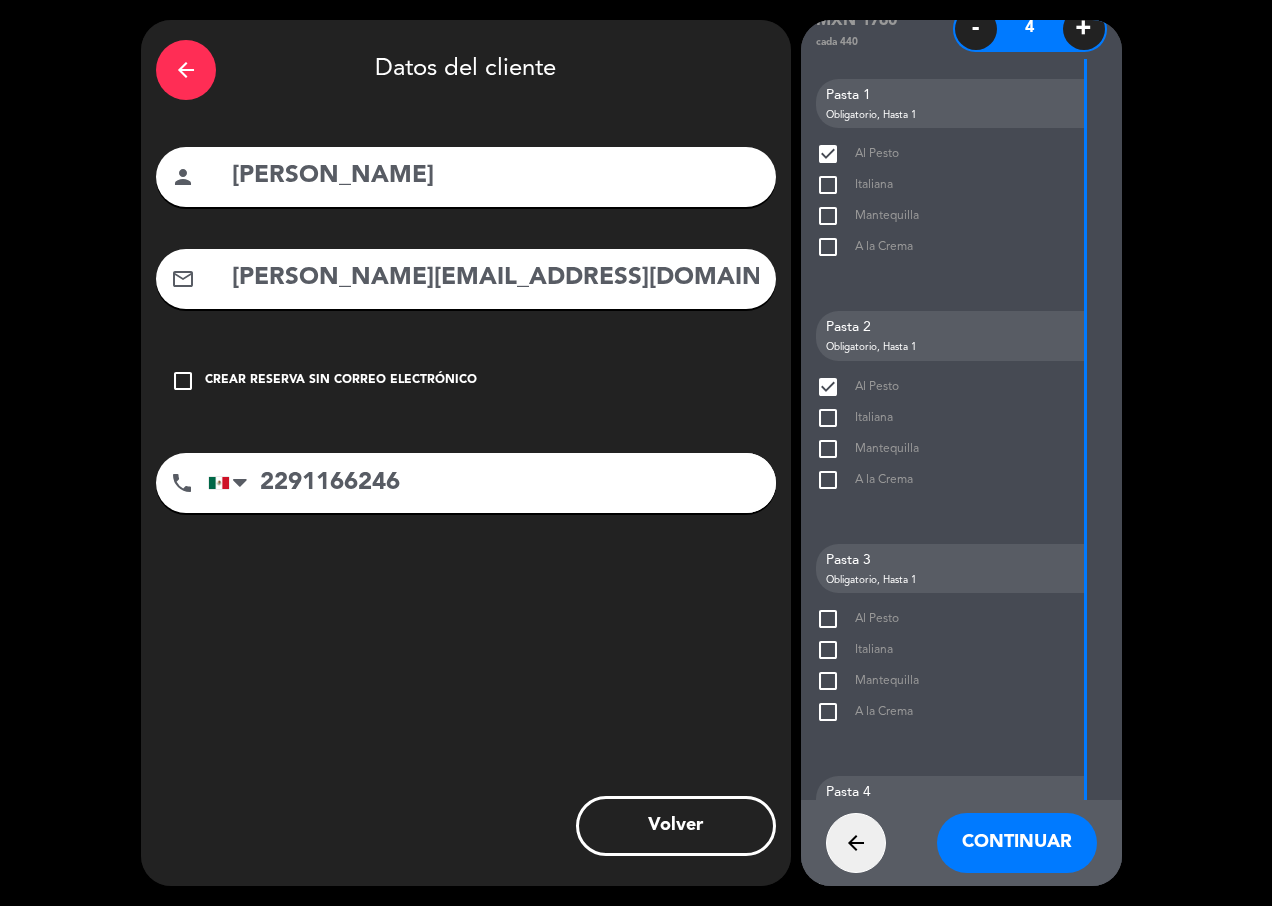 scroll, scrollTop: 35223, scrollLeft: 0, axis: vertical 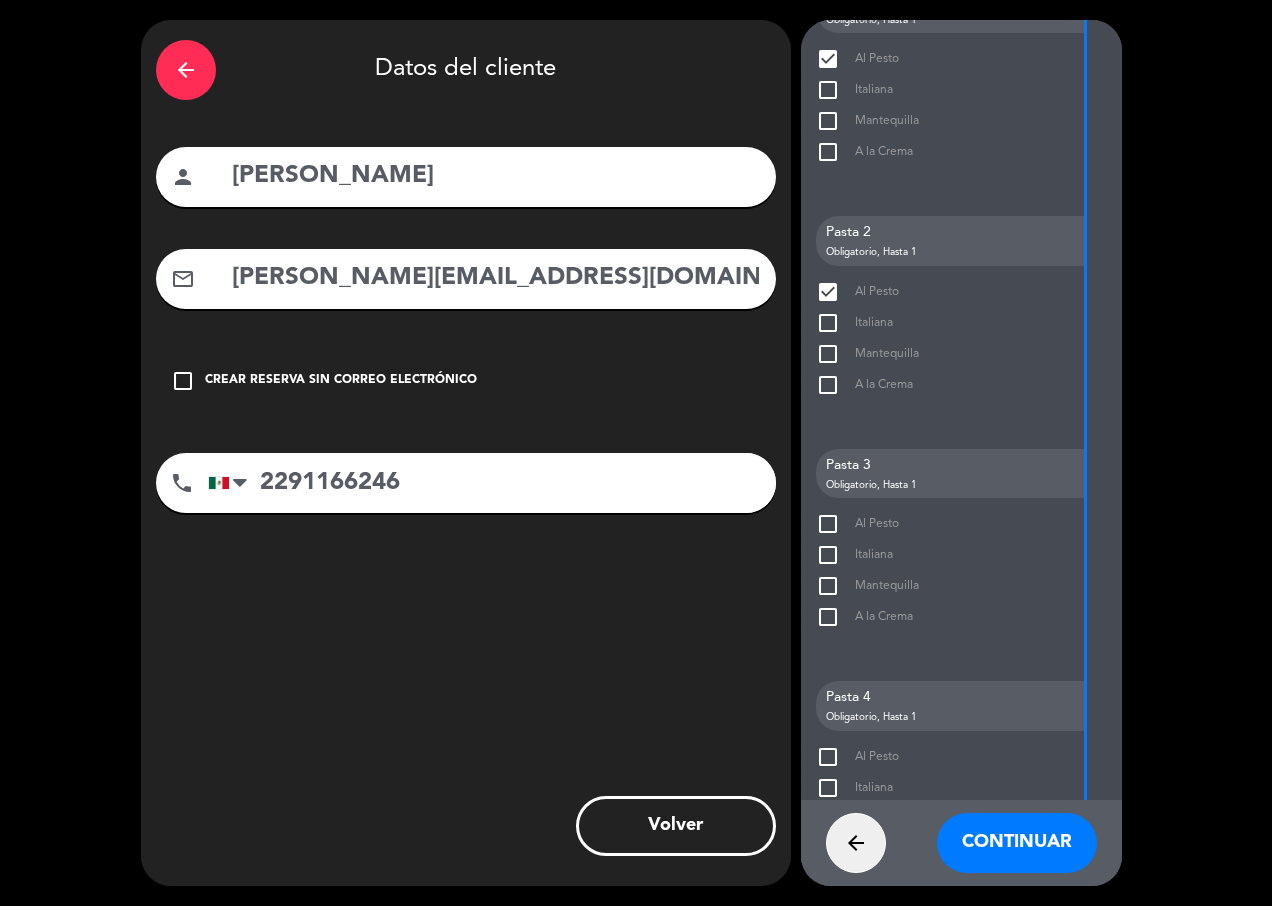 click on "check_box_outline_blank" 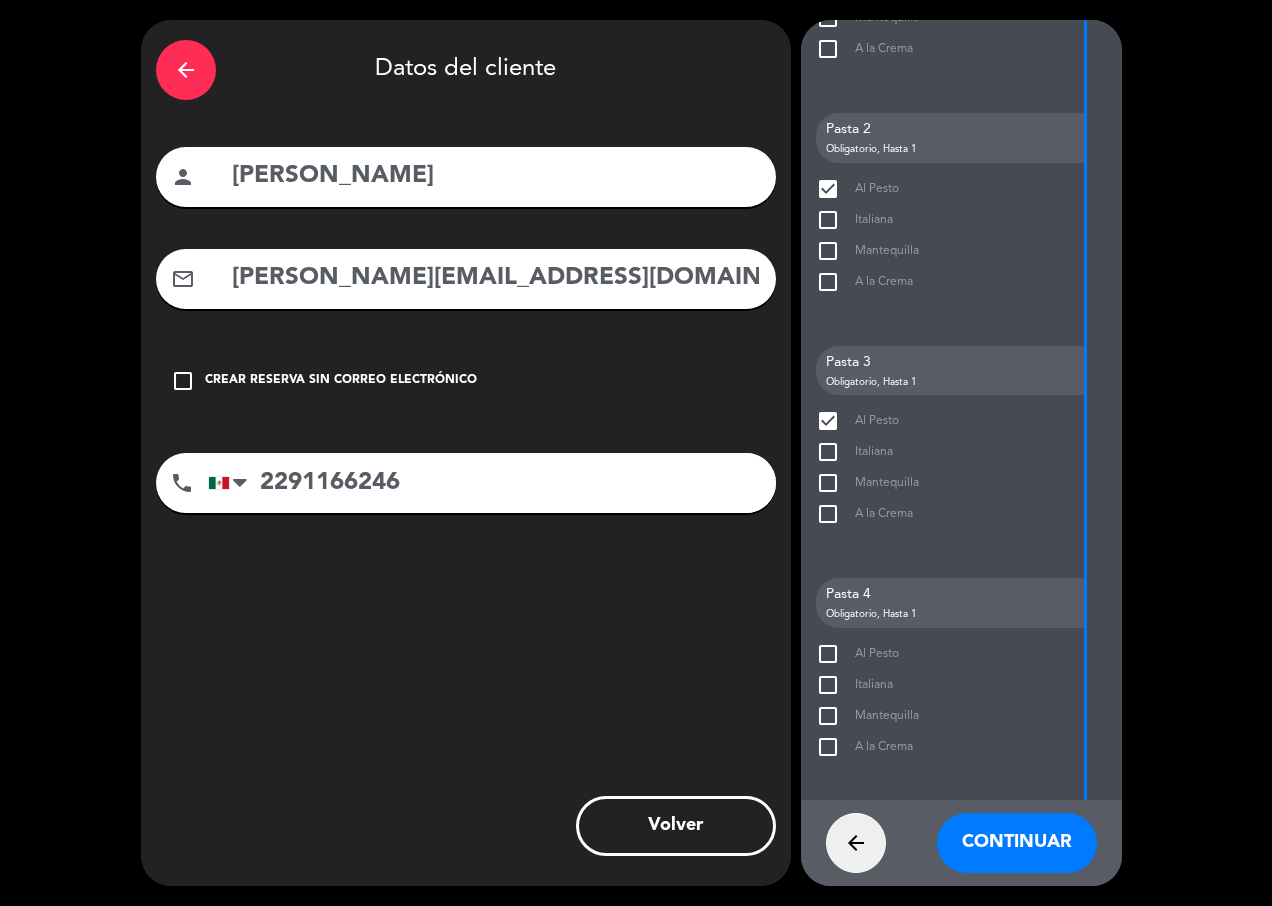 scroll, scrollTop: 35423, scrollLeft: 0, axis: vertical 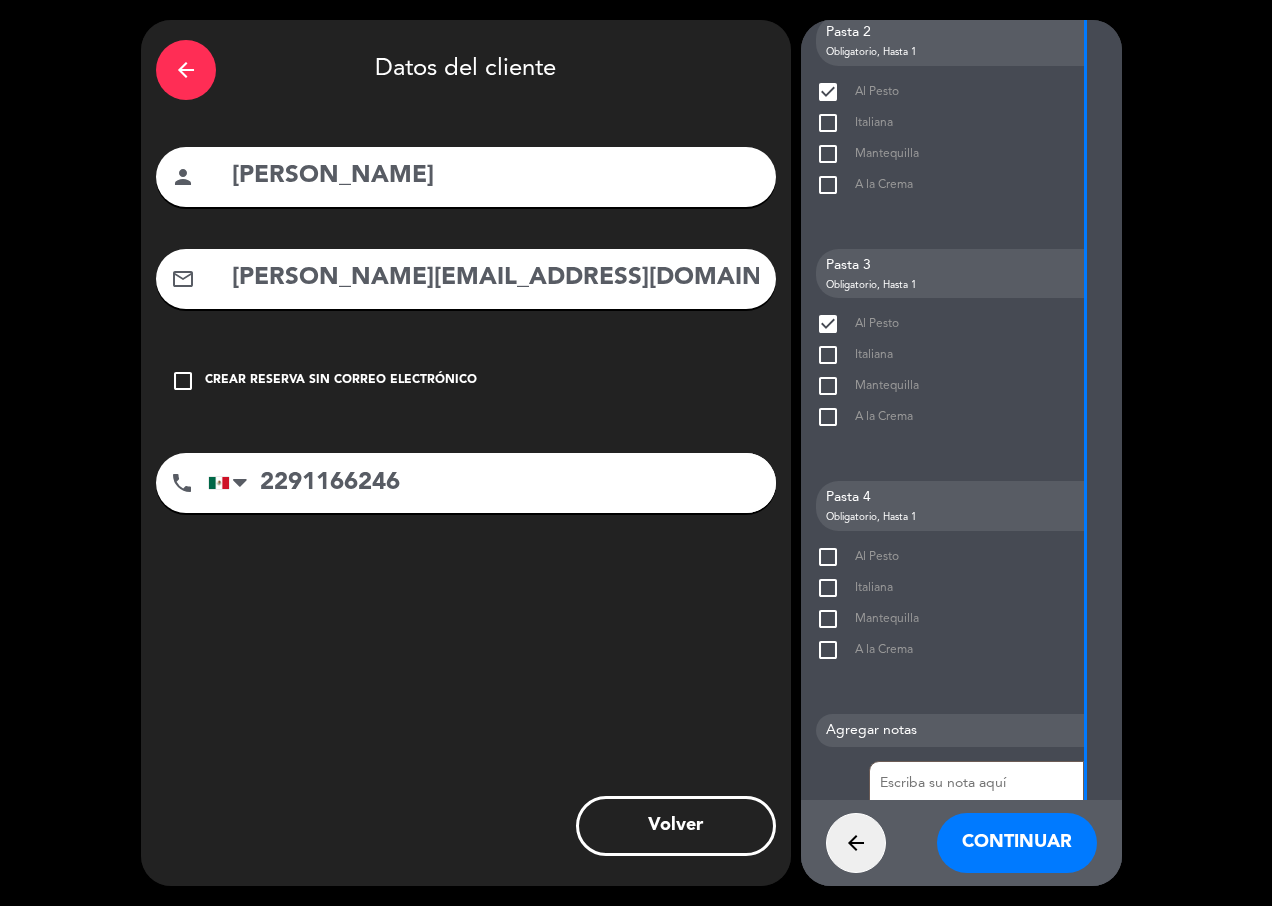 click on "check_box_outline_blank" 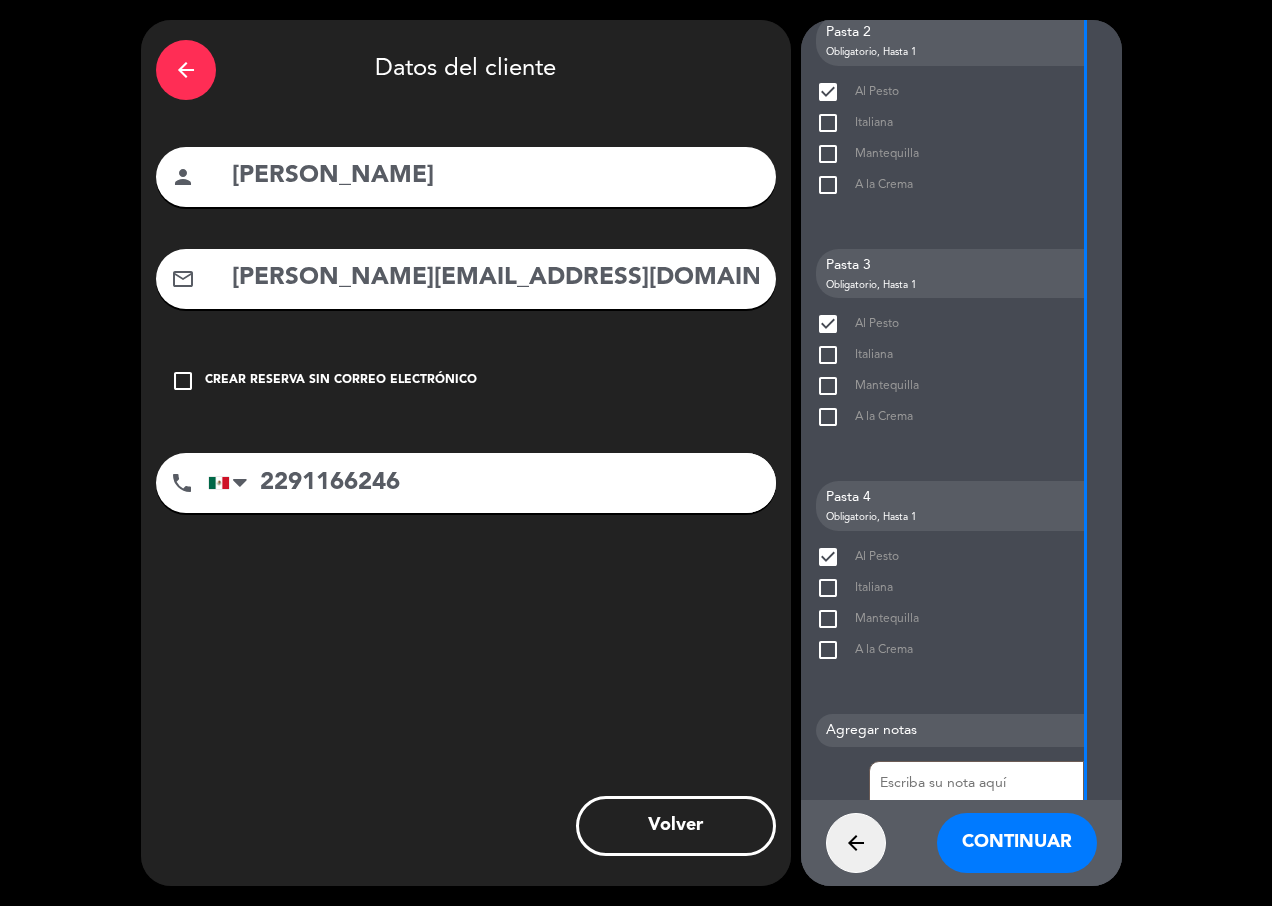 click on "Continuar" at bounding box center (1017, 843) 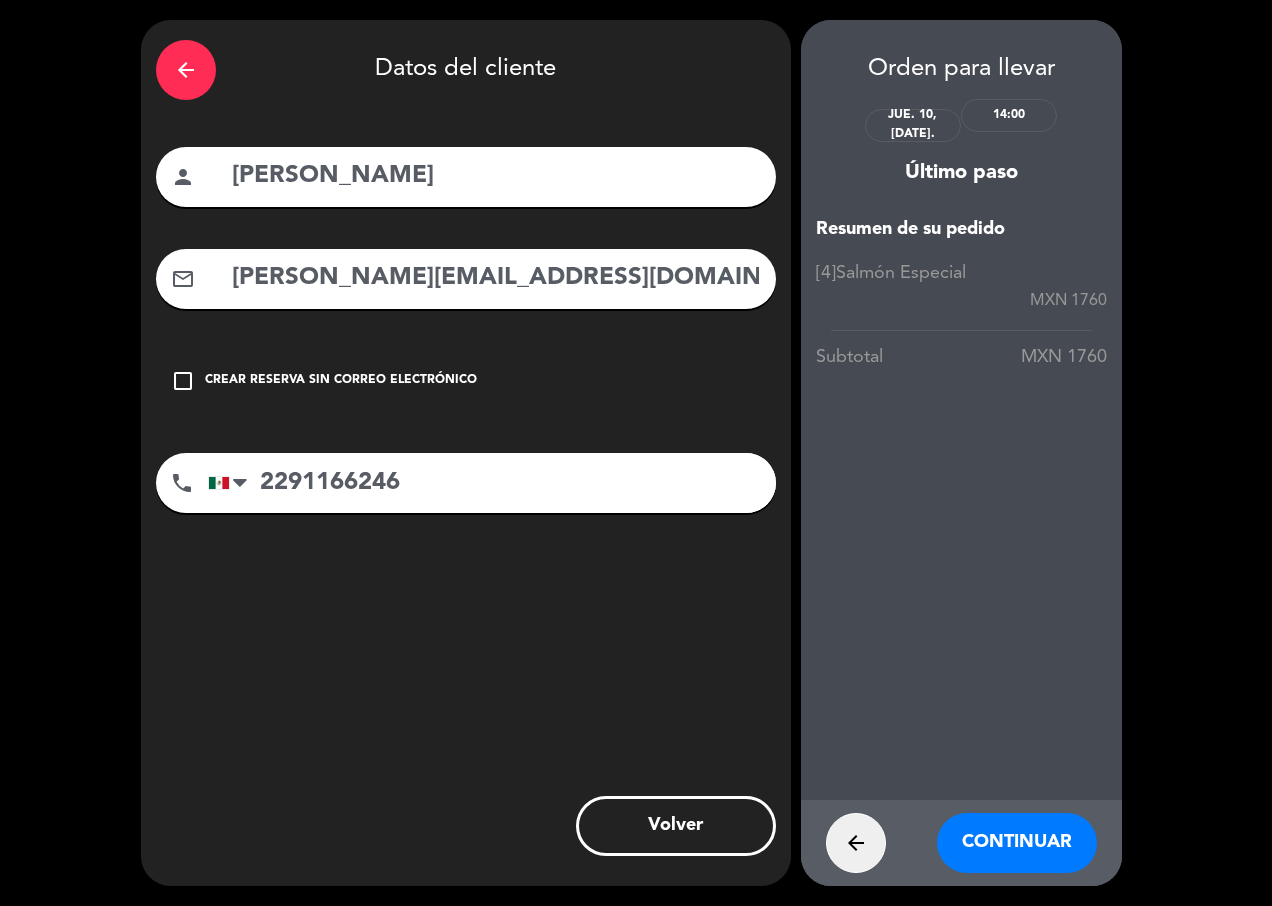 scroll, scrollTop: 0, scrollLeft: 0, axis: both 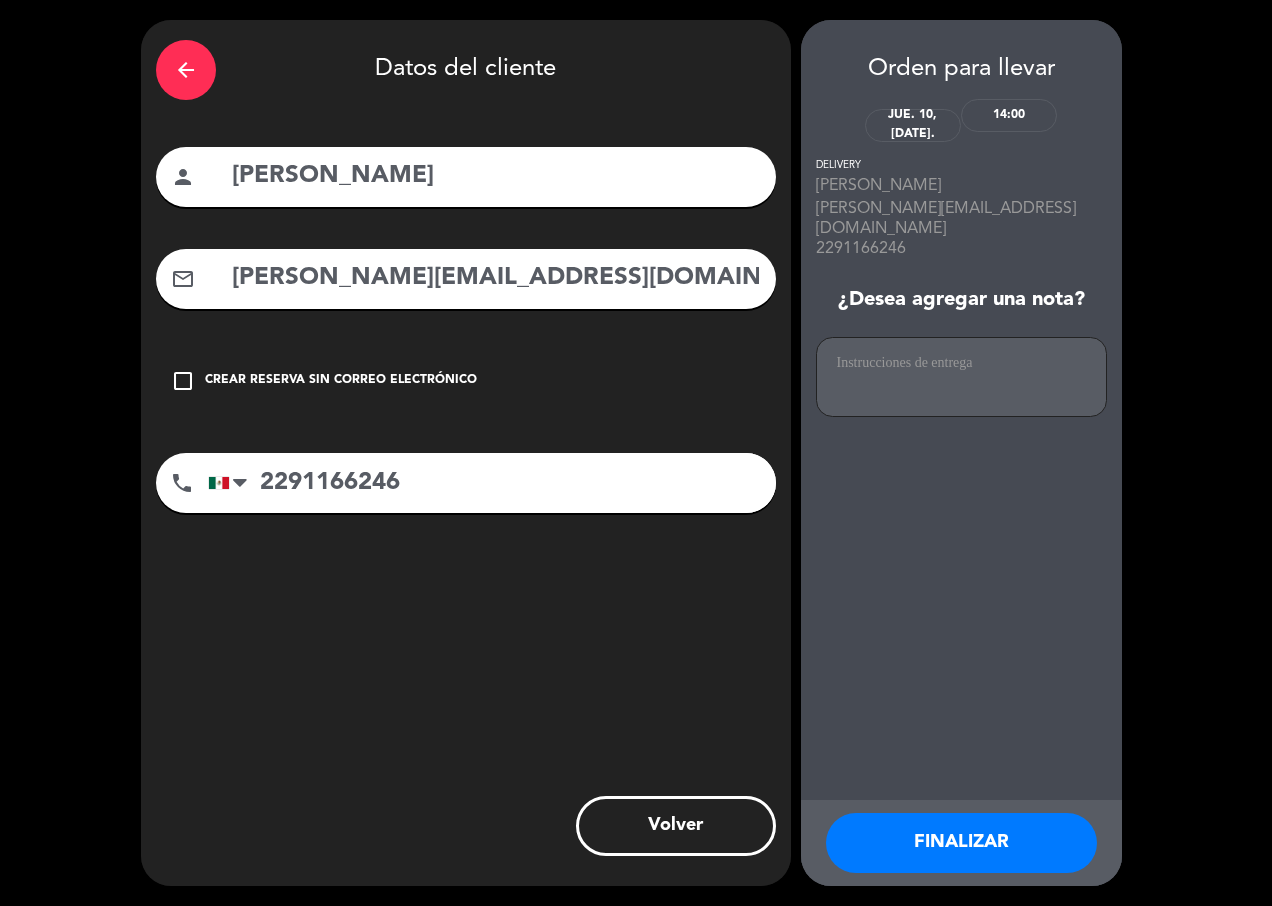 click on "FINALIZAR" at bounding box center (961, 843) 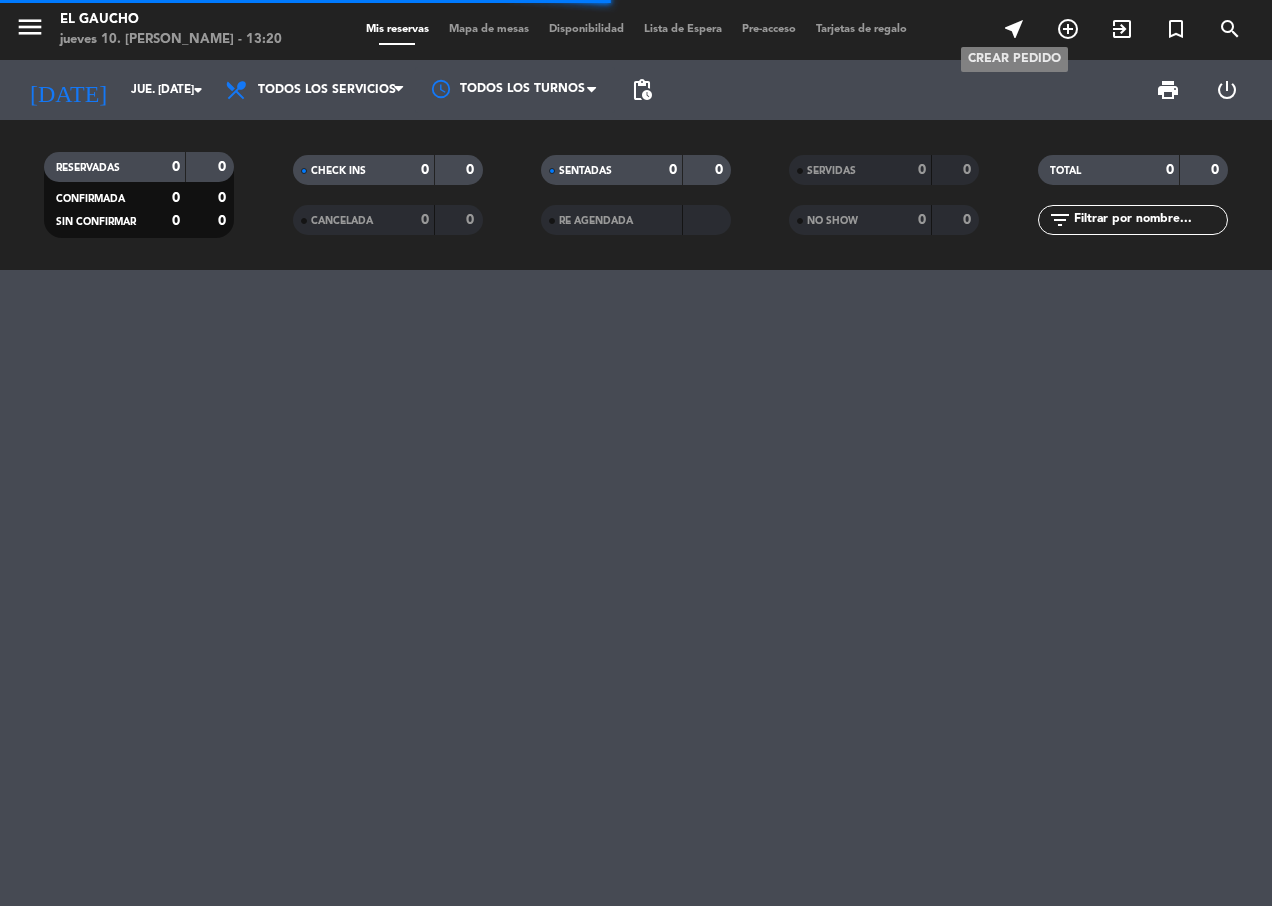 click on "near_me" at bounding box center [1014, 29] 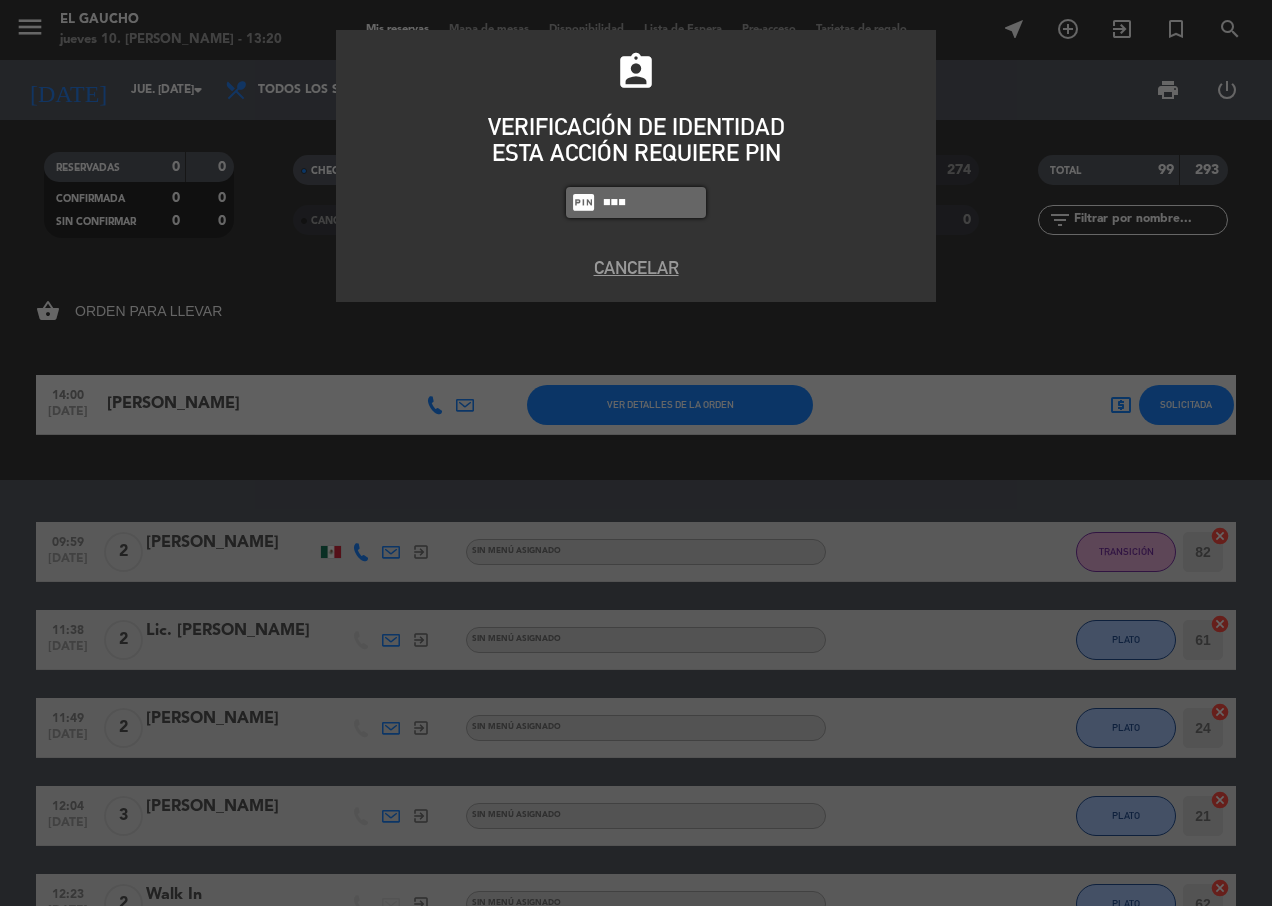 type on "4058" 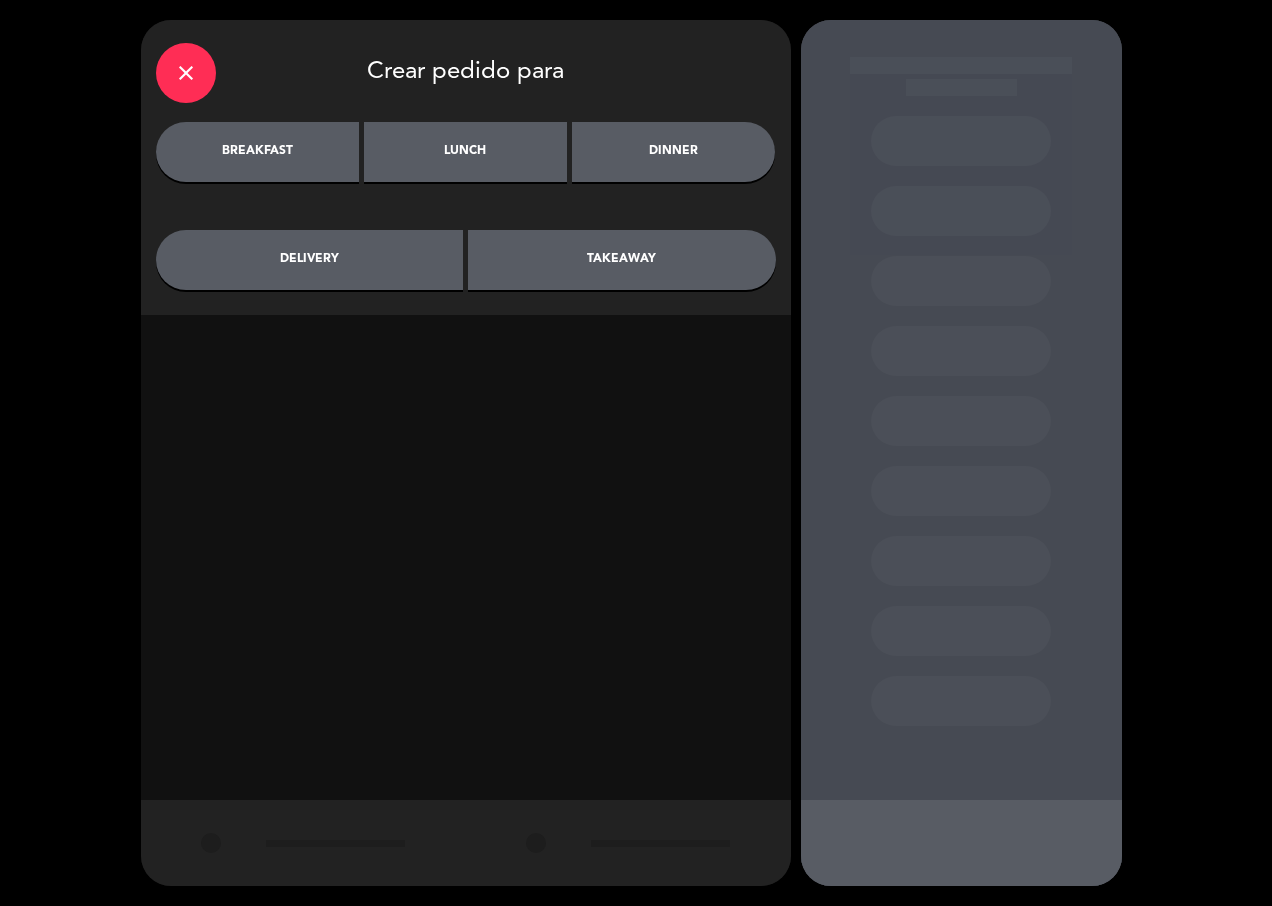 drag, startPoint x: 542, startPoint y: 162, endPoint x: 535, endPoint y: 227, distance: 65.37584 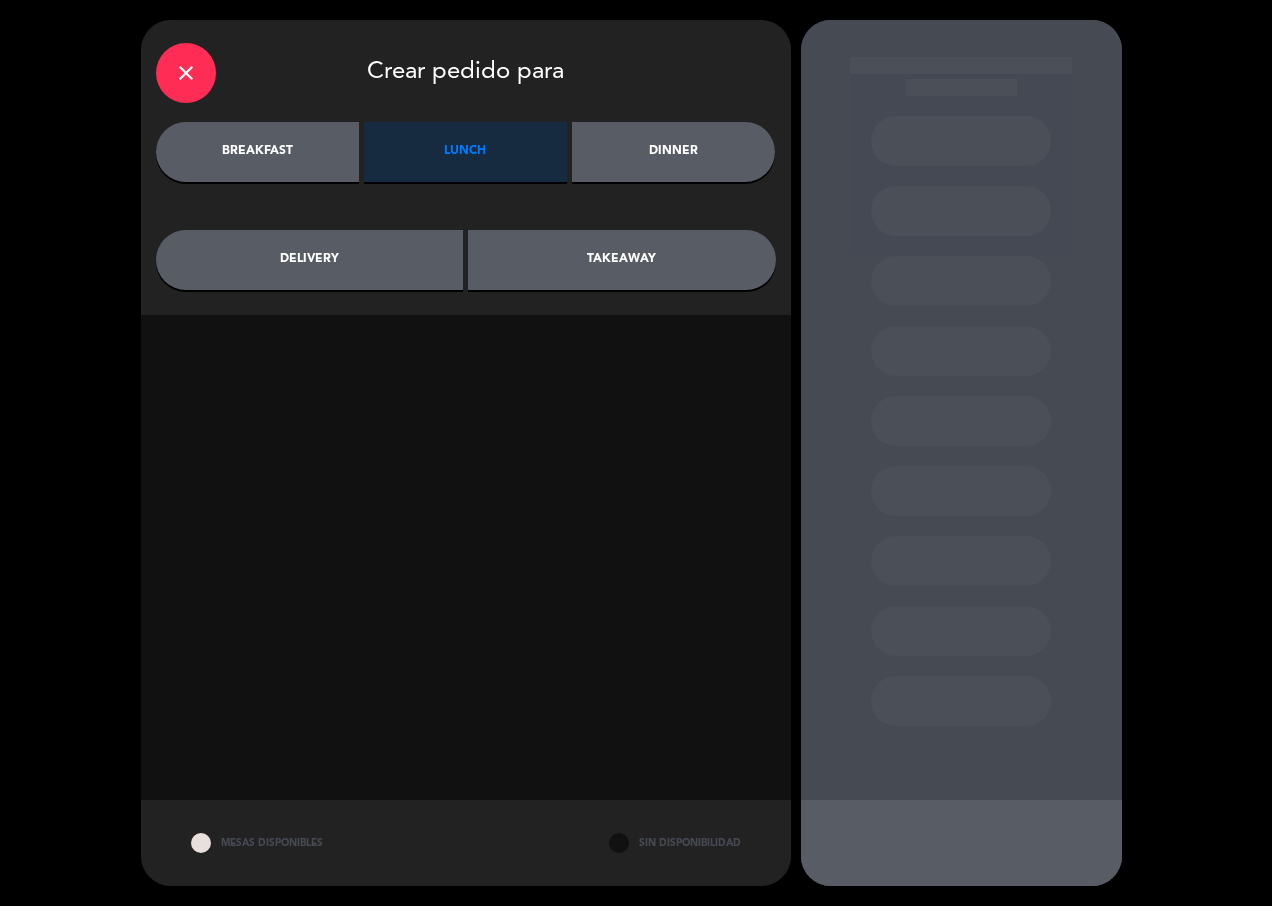 click on "takeaway" 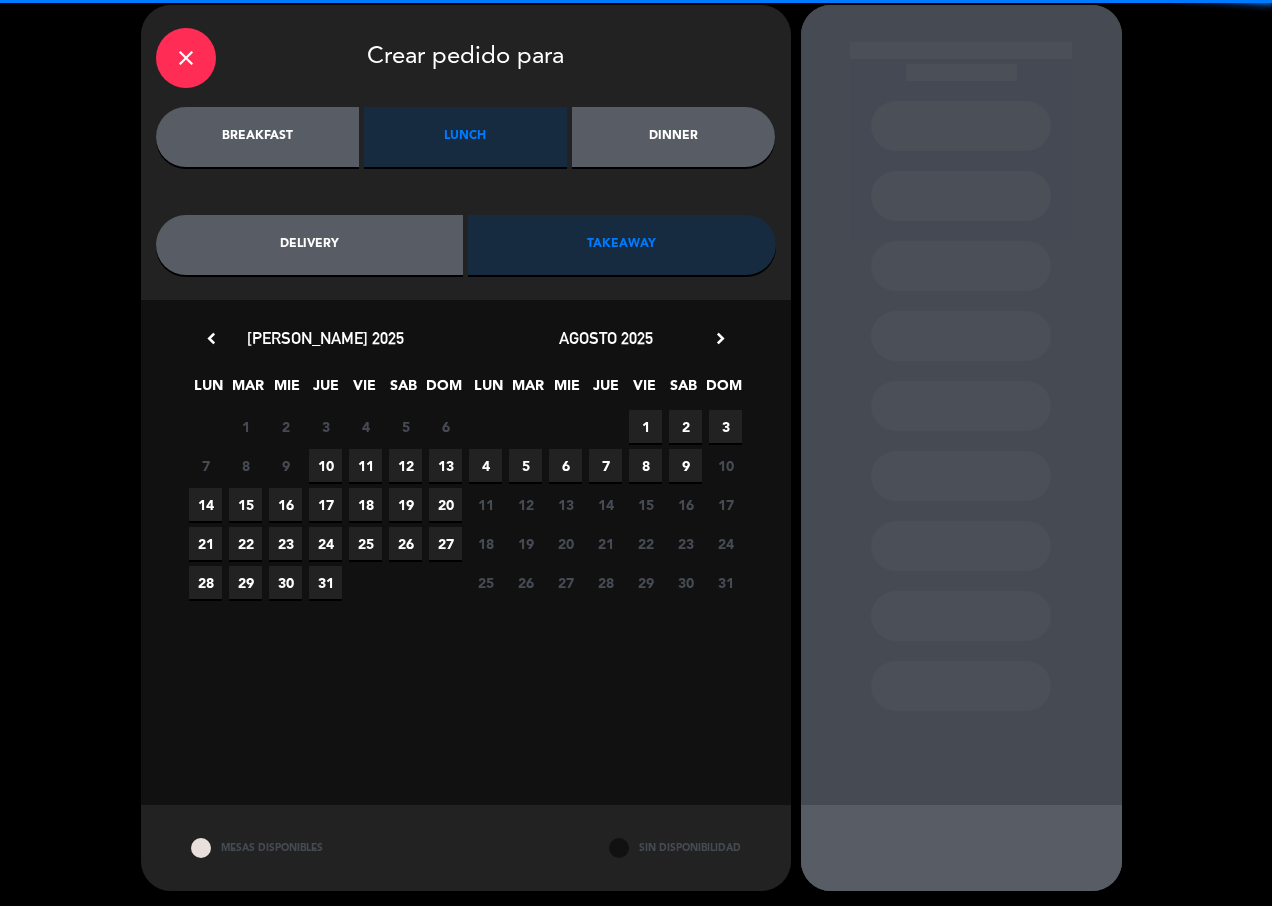 scroll, scrollTop: 20, scrollLeft: 0, axis: vertical 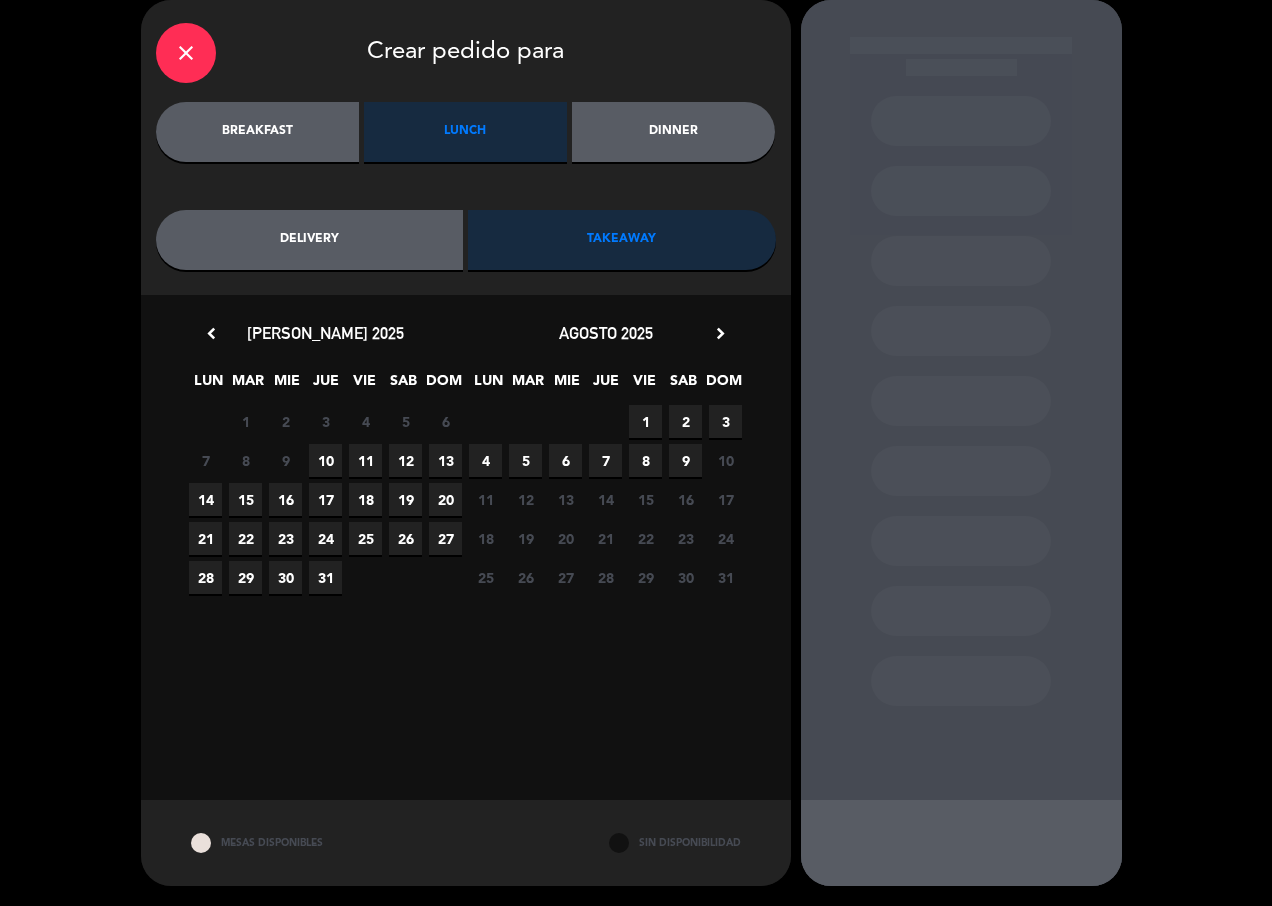drag, startPoint x: 330, startPoint y: 458, endPoint x: 340, endPoint y: 457, distance: 10.049875 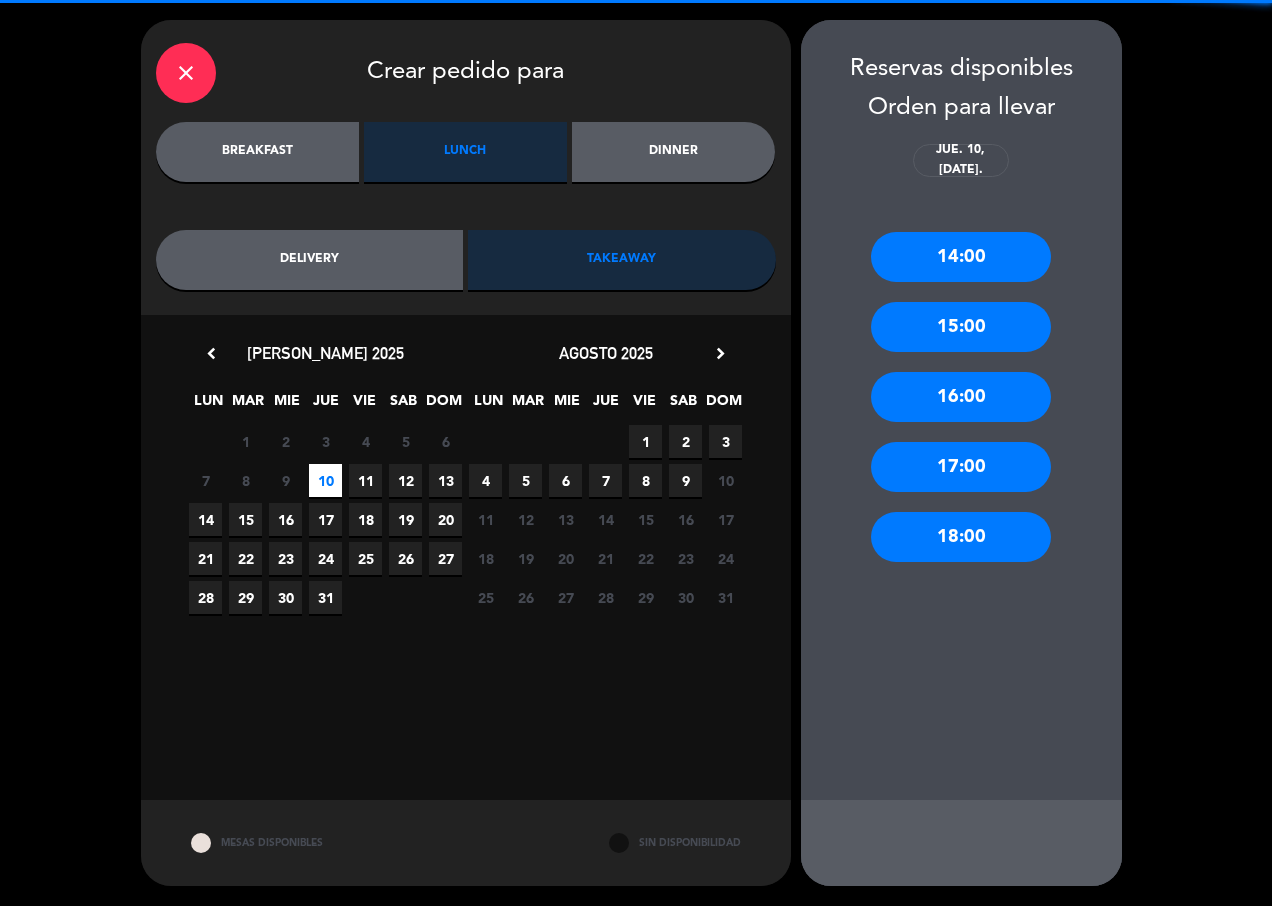 scroll, scrollTop: 0, scrollLeft: 0, axis: both 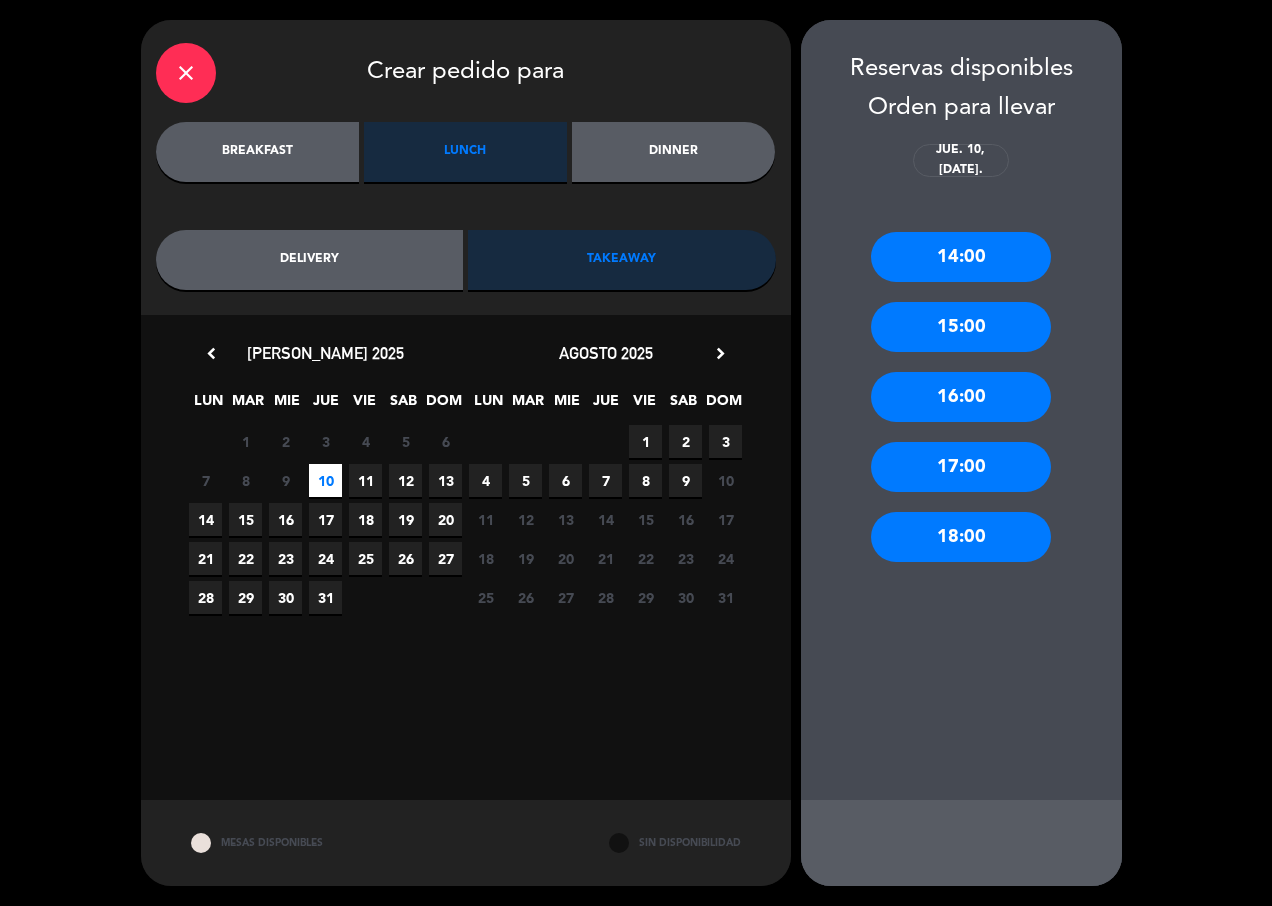 click on "14:00" at bounding box center [961, 257] 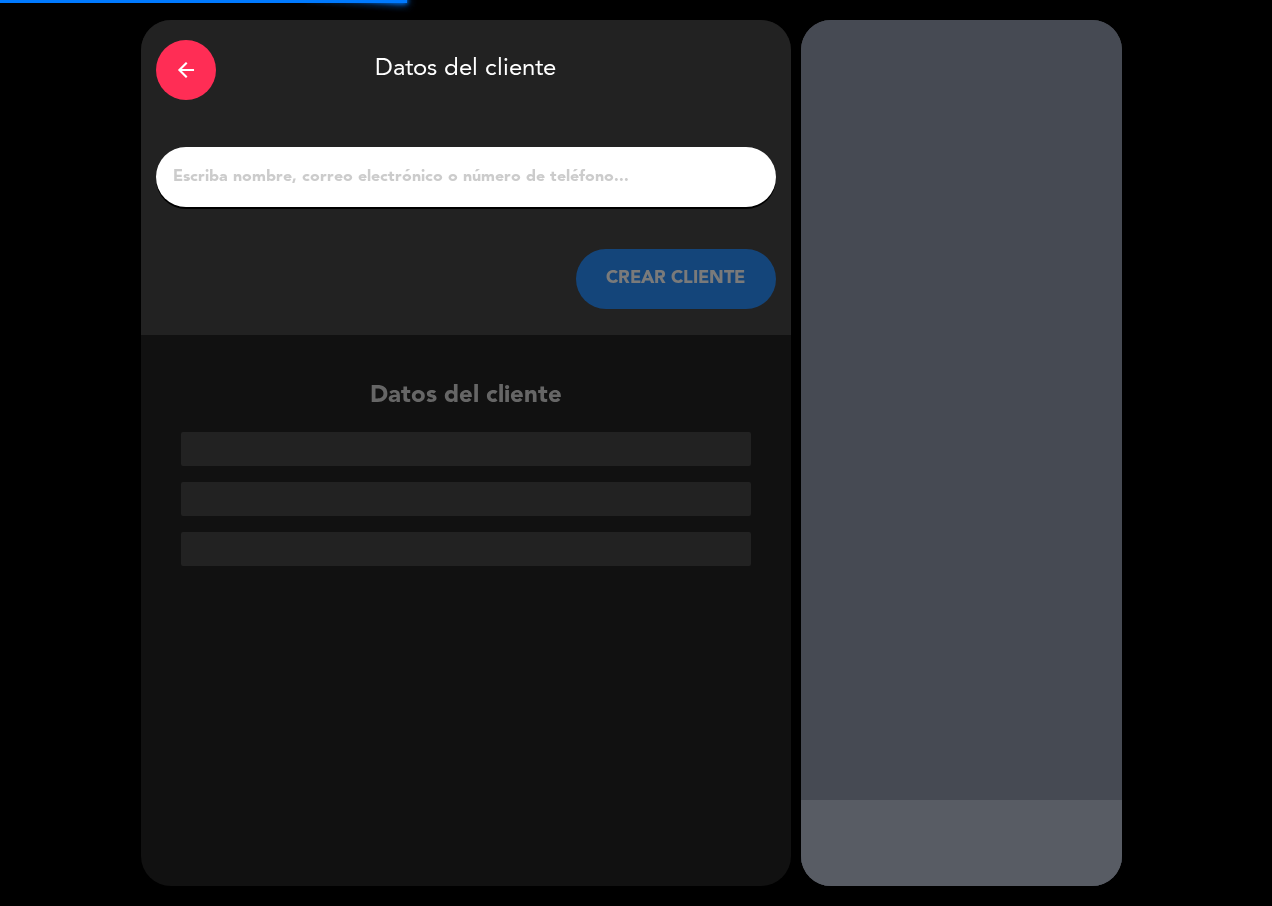 drag, startPoint x: 581, startPoint y: 185, endPoint x: 812, endPoint y: 356, distance: 287.40564 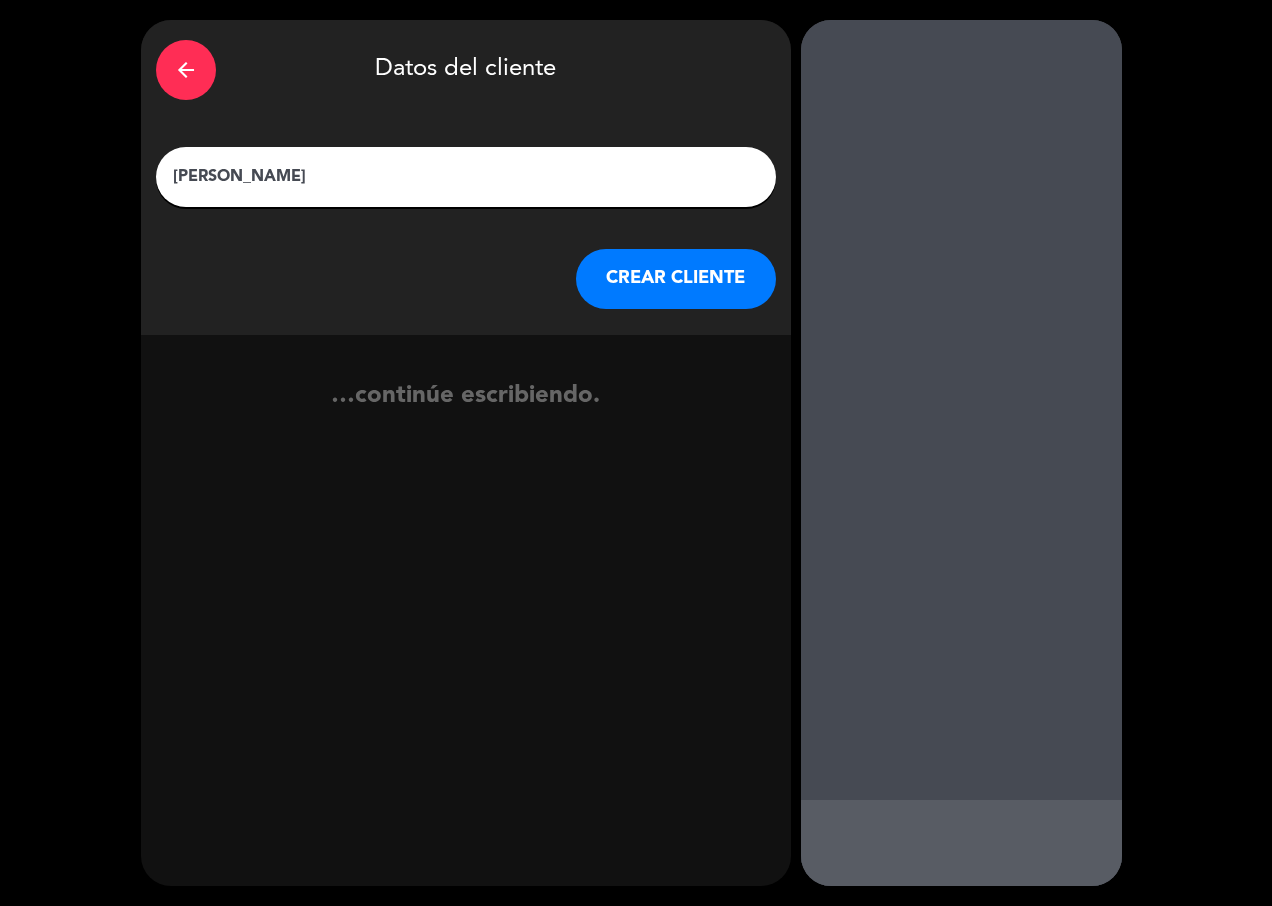 click on "[PERSON_NAME]" 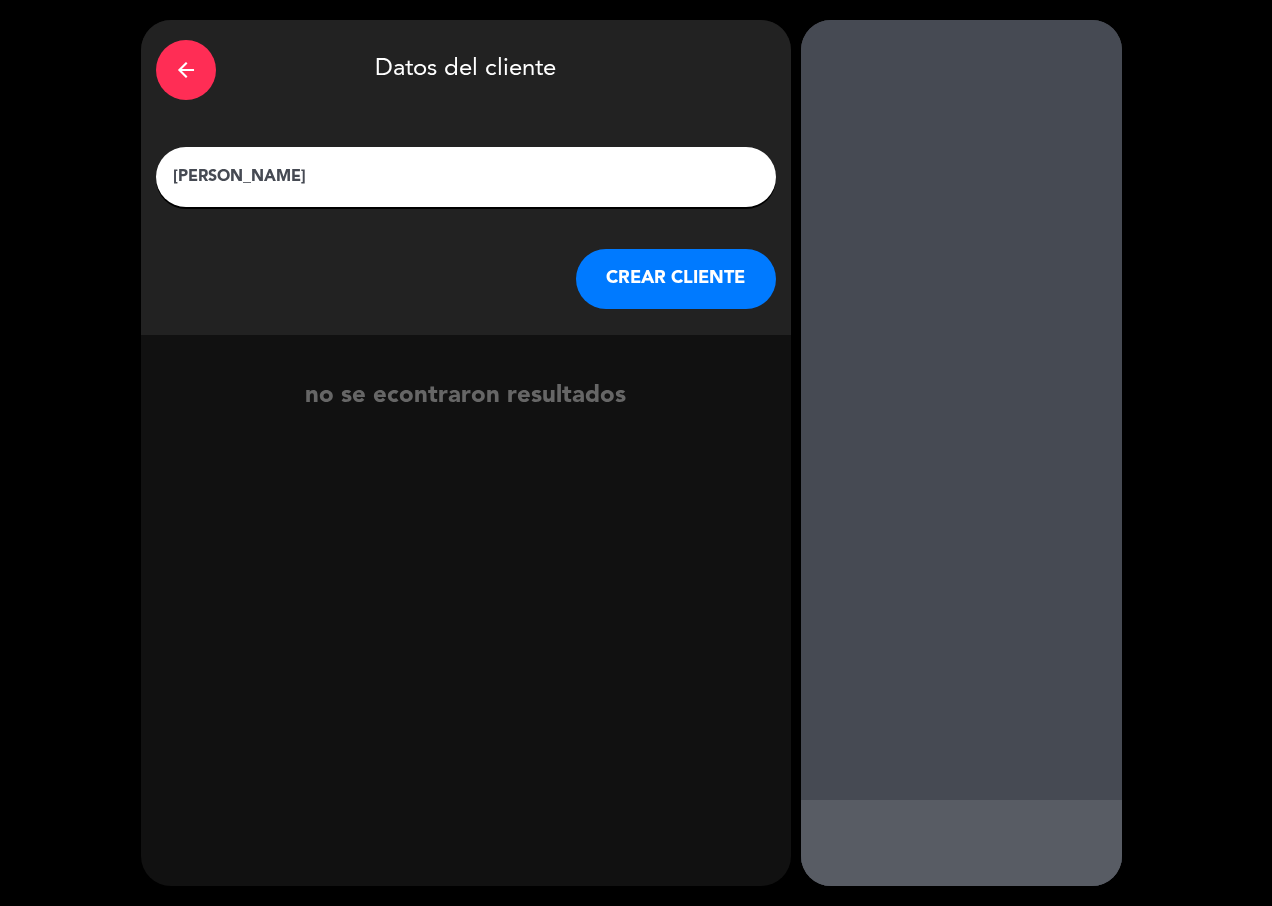 type on "[PERSON_NAME]" 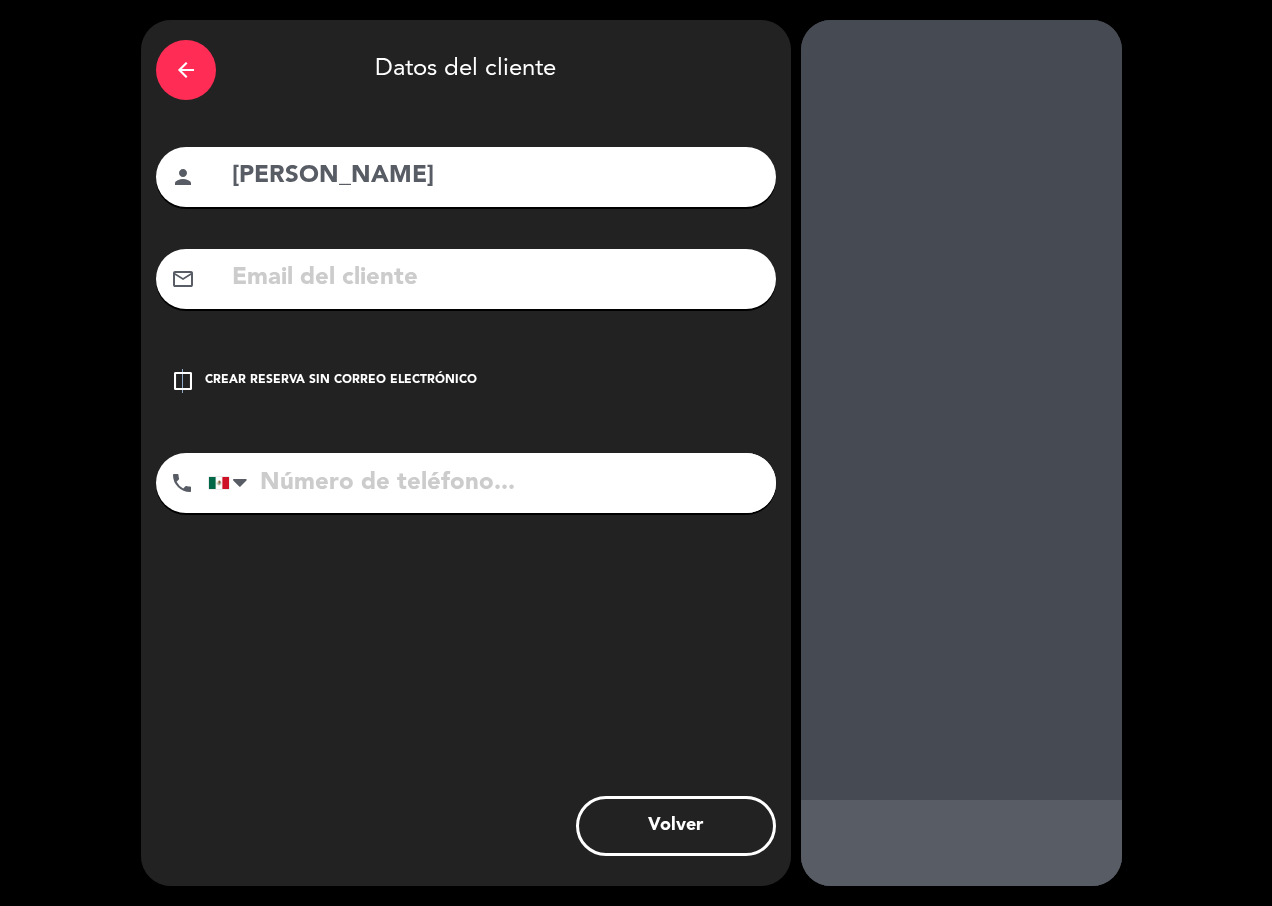 drag, startPoint x: 181, startPoint y: 370, endPoint x: 358, endPoint y: 409, distance: 181.2457 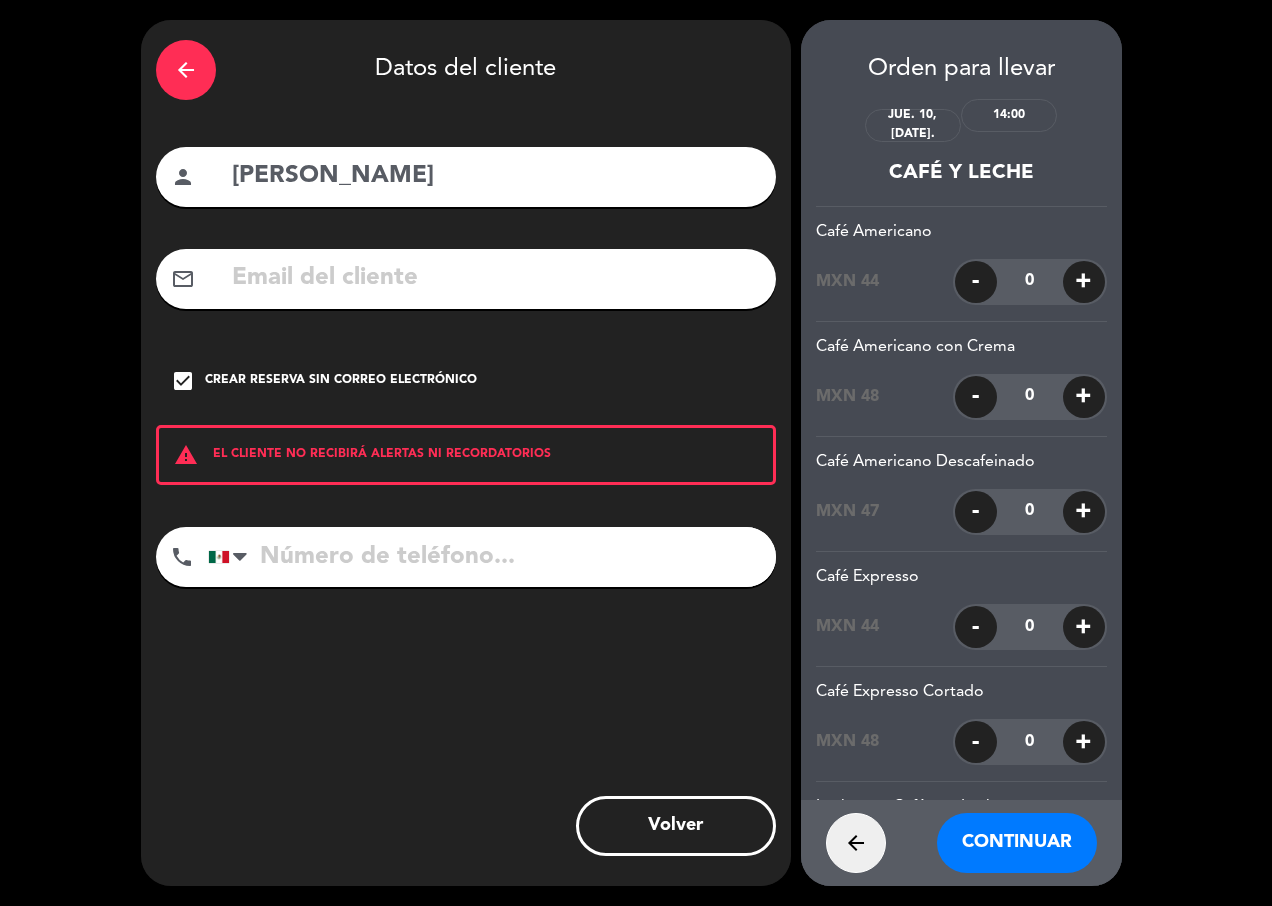 scroll, scrollTop: 10940, scrollLeft: 0, axis: vertical 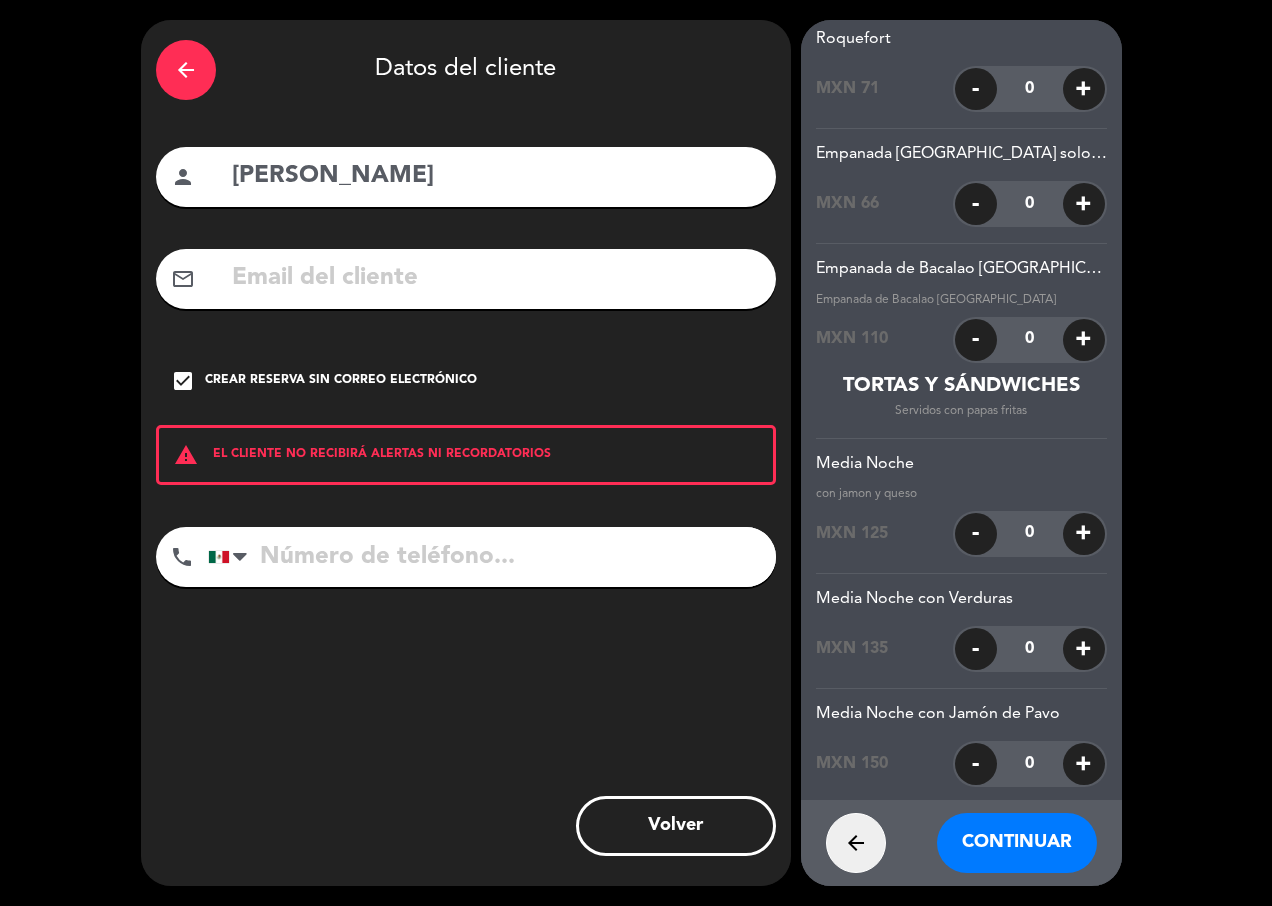 click on "+" 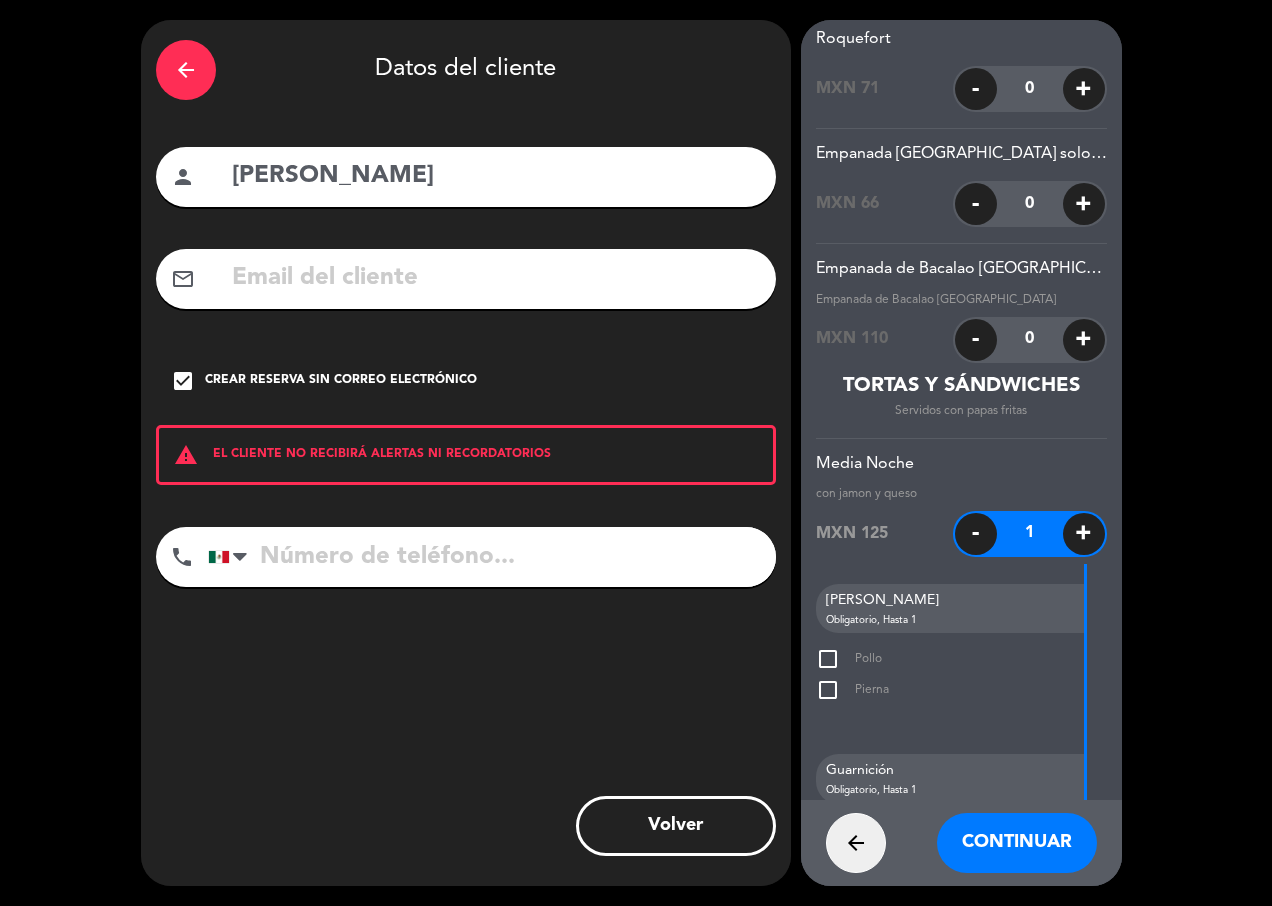 click on "check_box_outline_blank" 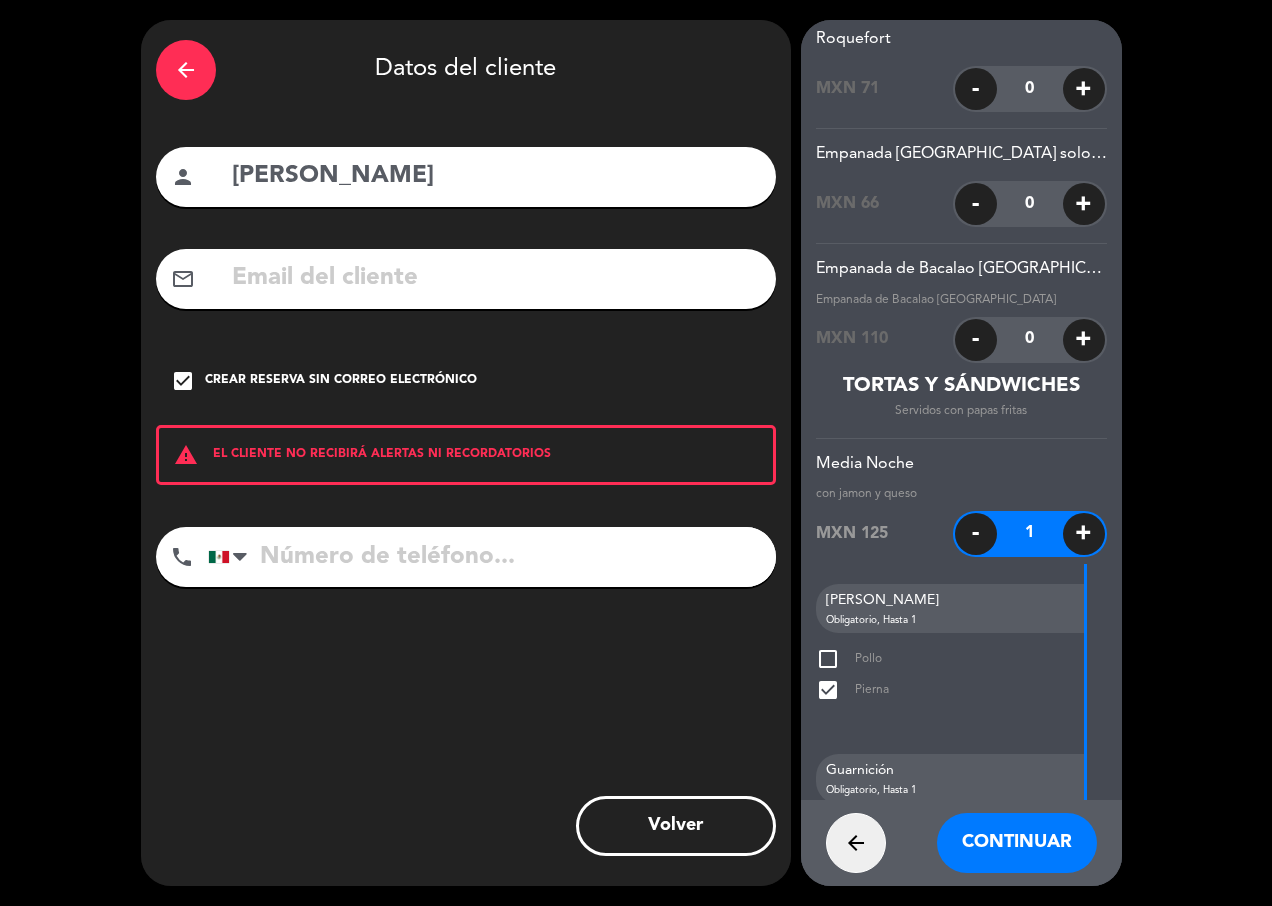 scroll, scrollTop: 11340, scrollLeft: 0, axis: vertical 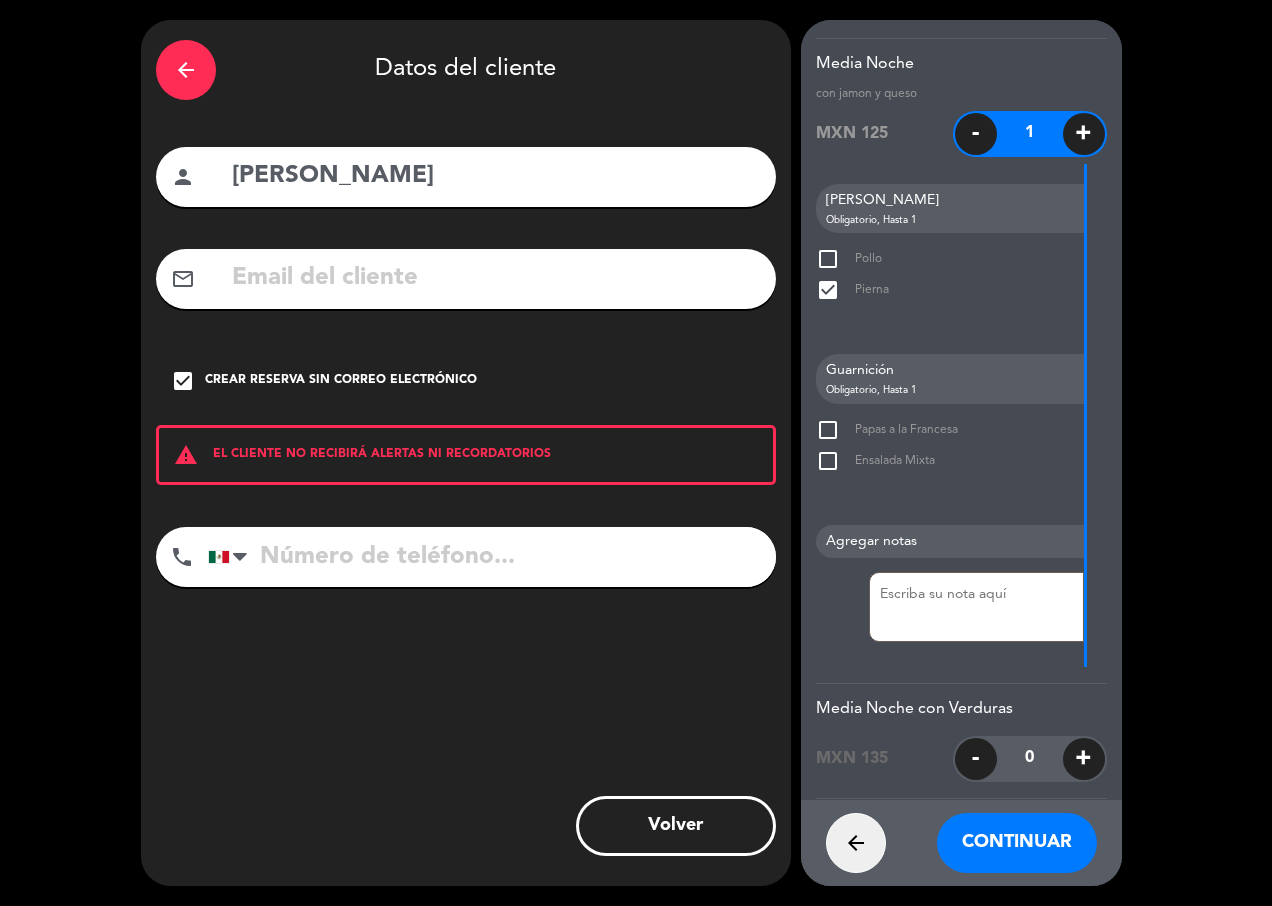 drag, startPoint x: 831, startPoint y: 411, endPoint x: 832, endPoint y: 422, distance: 11.045361 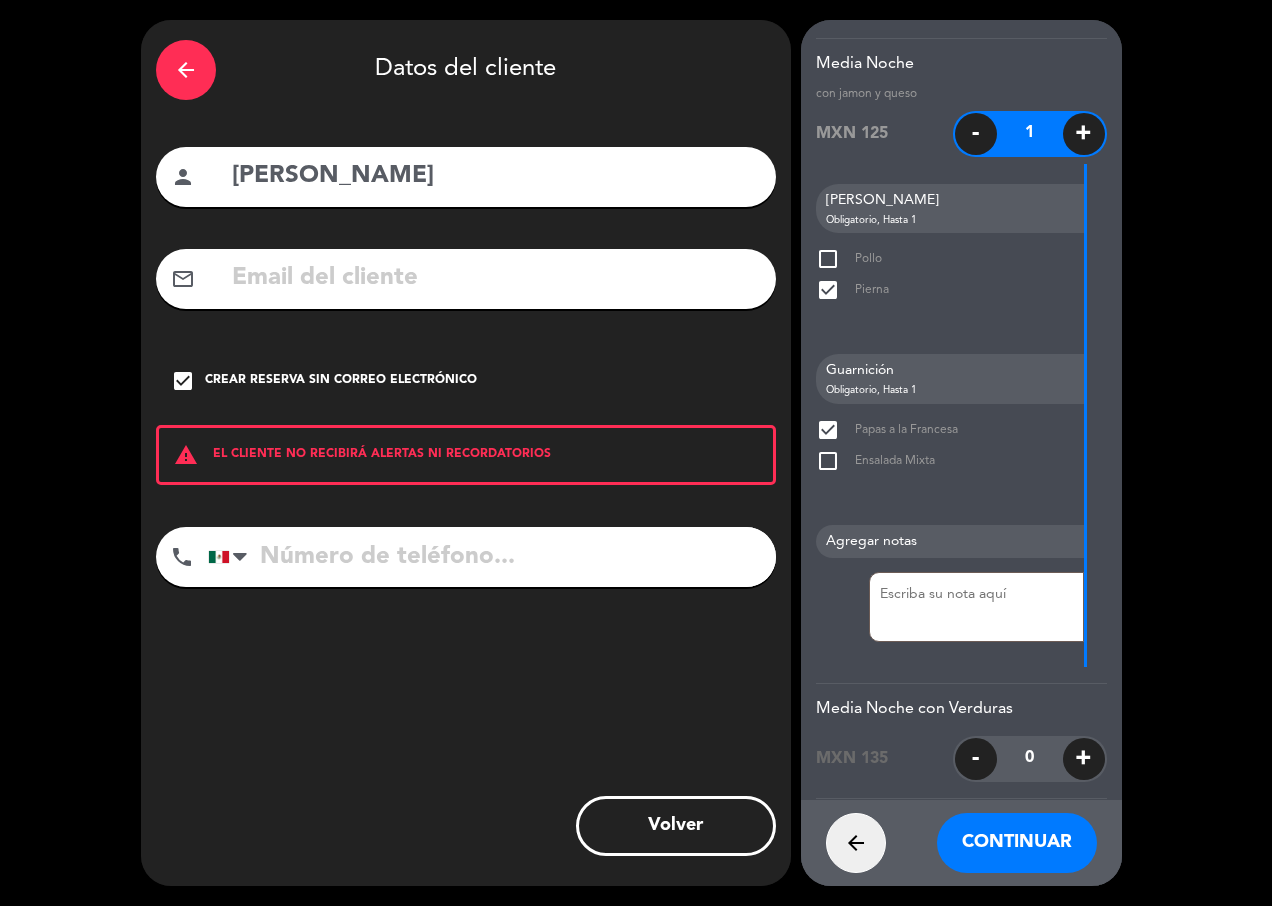 click on "Continuar" at bounding box center (1017, 843) 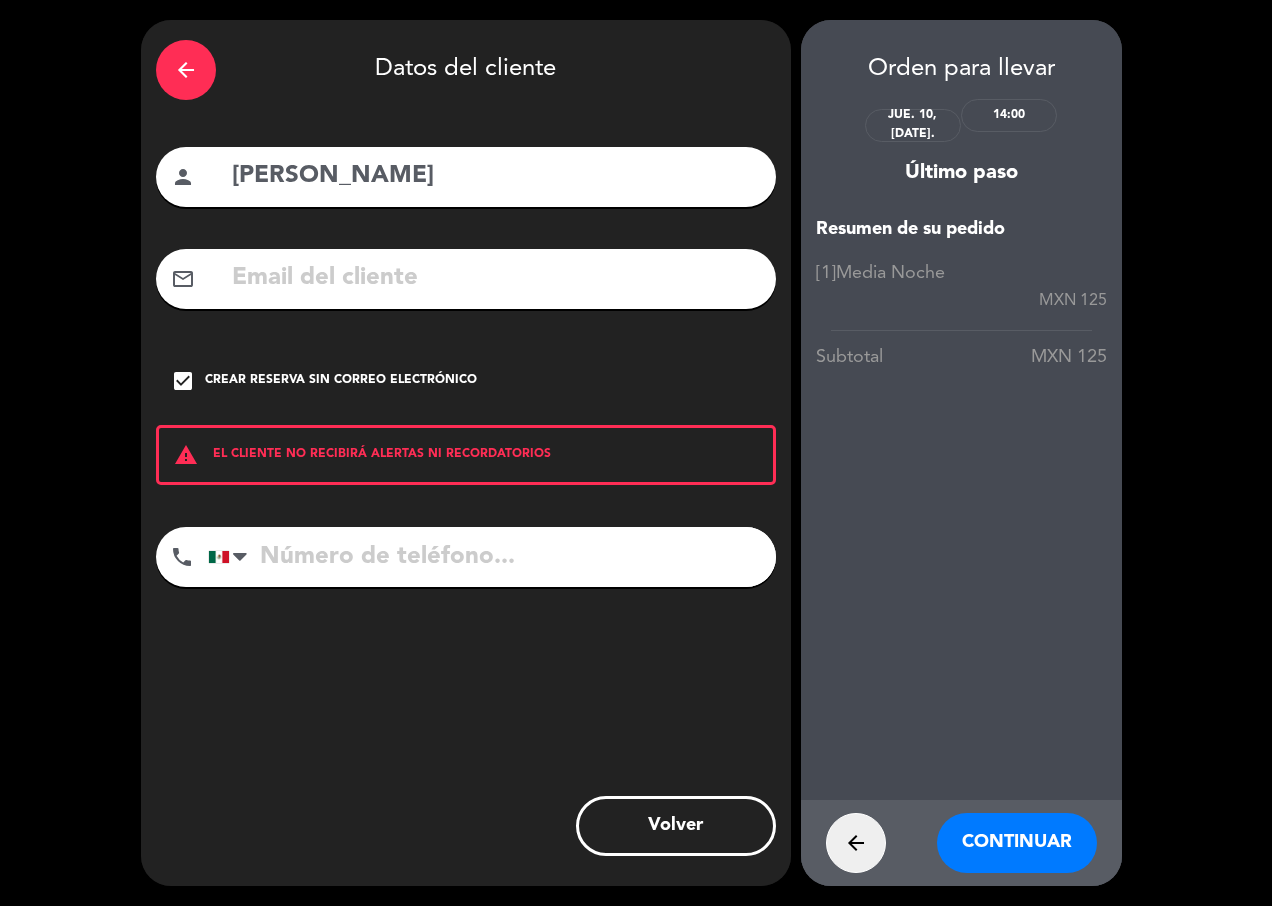 scroll, scrollTop: 0, scrollLeft: 0, axis: both 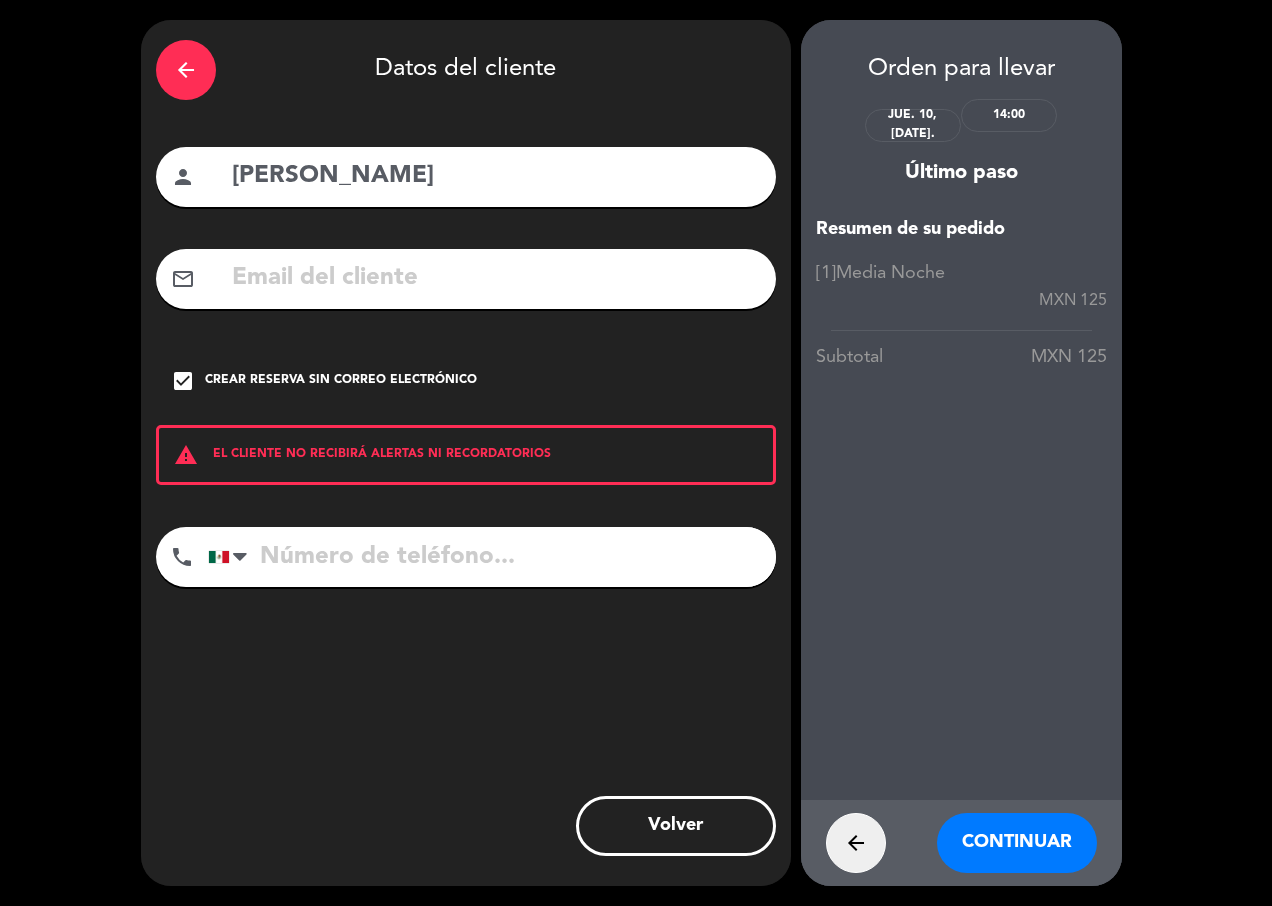click on "Continuar" at bounding box center (1017, 843) 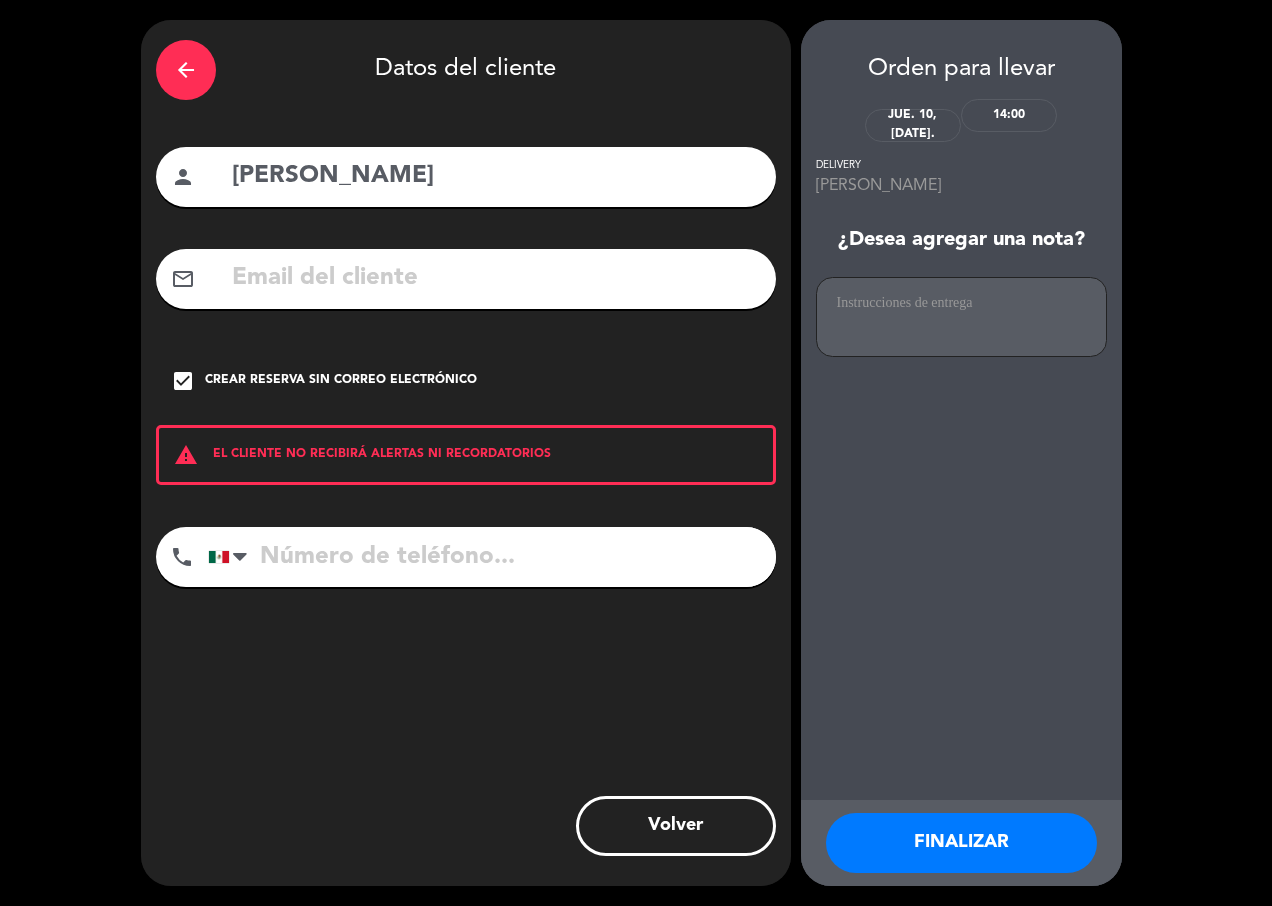 click on "FINALIZAR" at bounding box center (961, 843) 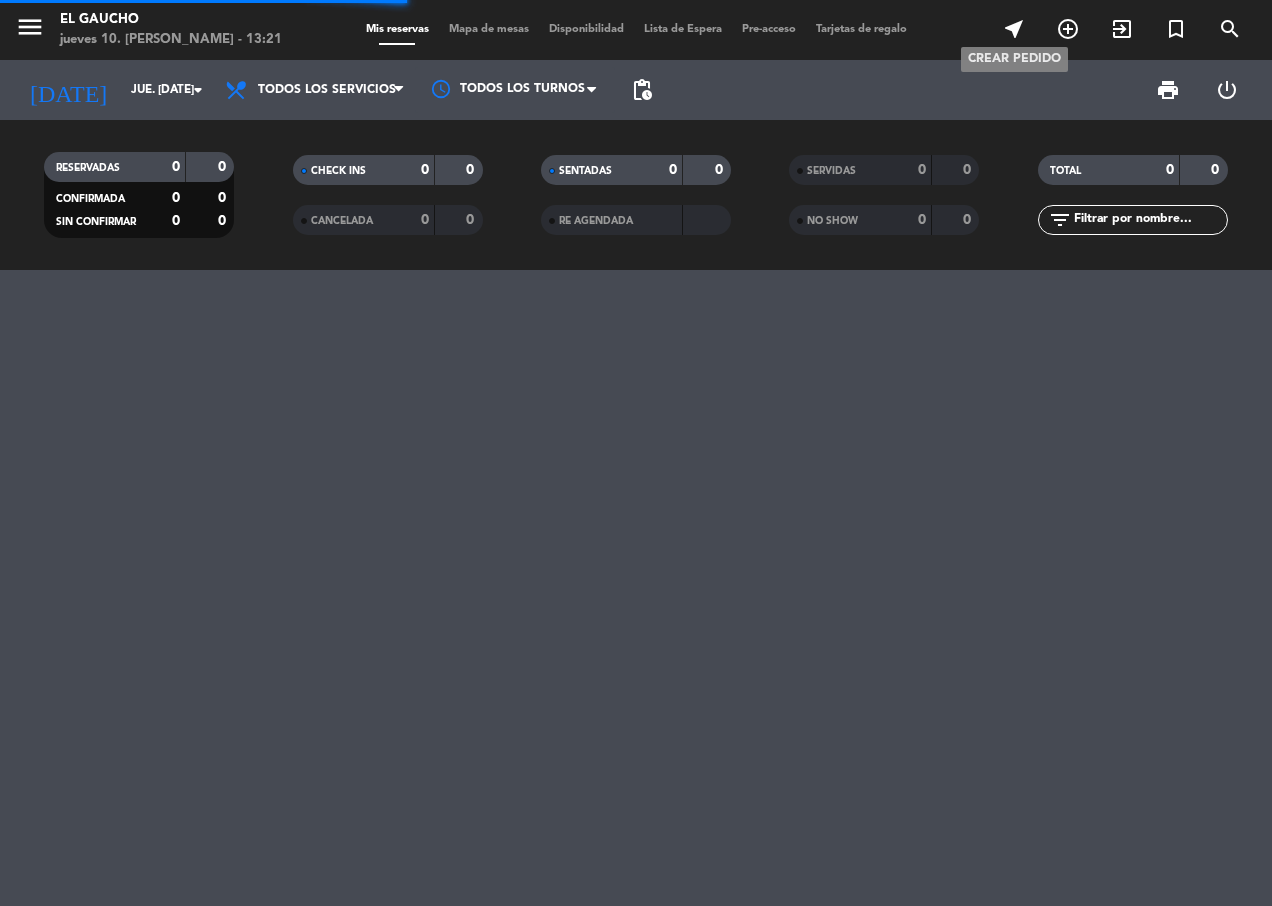 click on "near_me" at bounding box center (1014, 29) 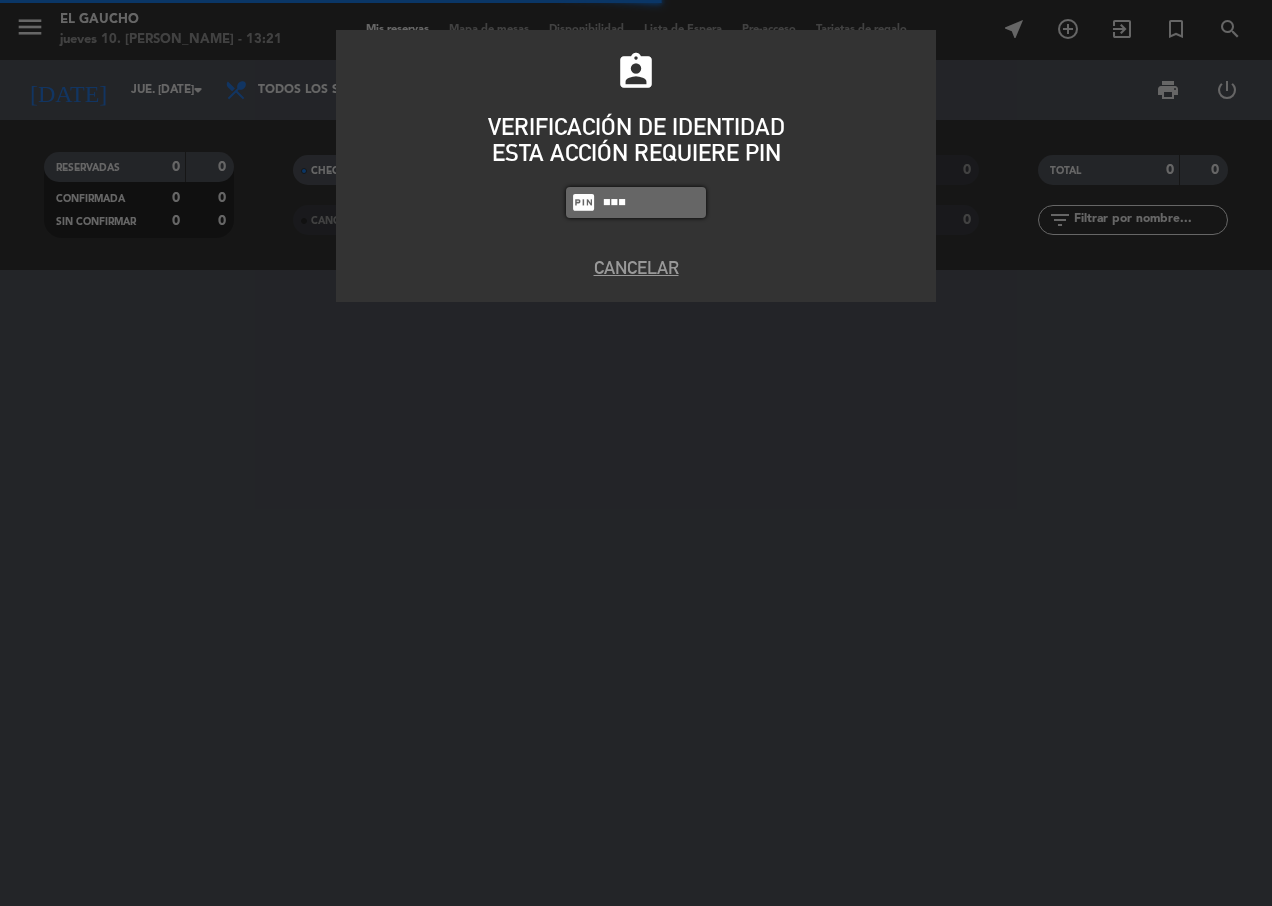 type on "4058" 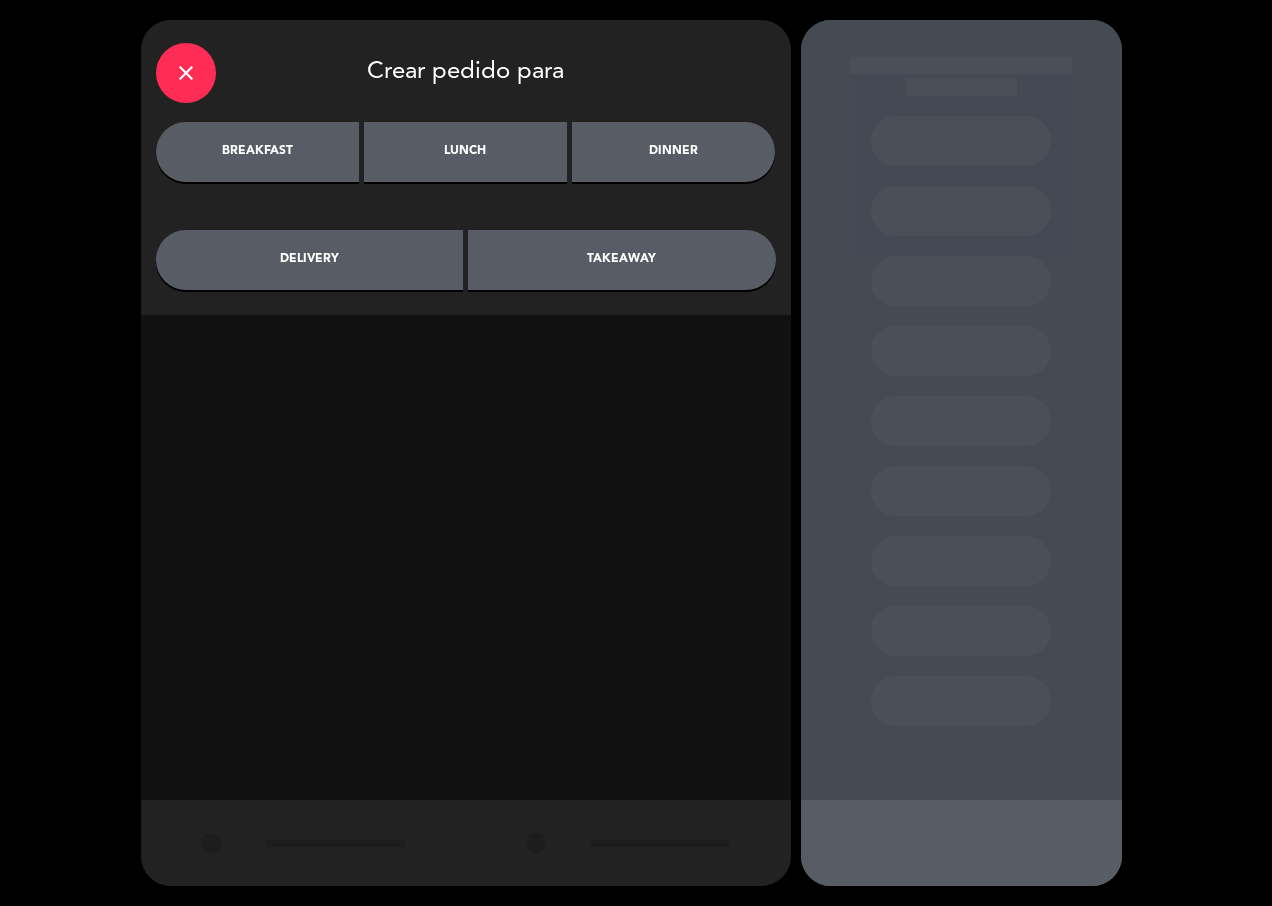 drag, startPoint x: 415, startPoint y: 153, endPoint x: 779, endPoint y: 368, distance: 422.75406 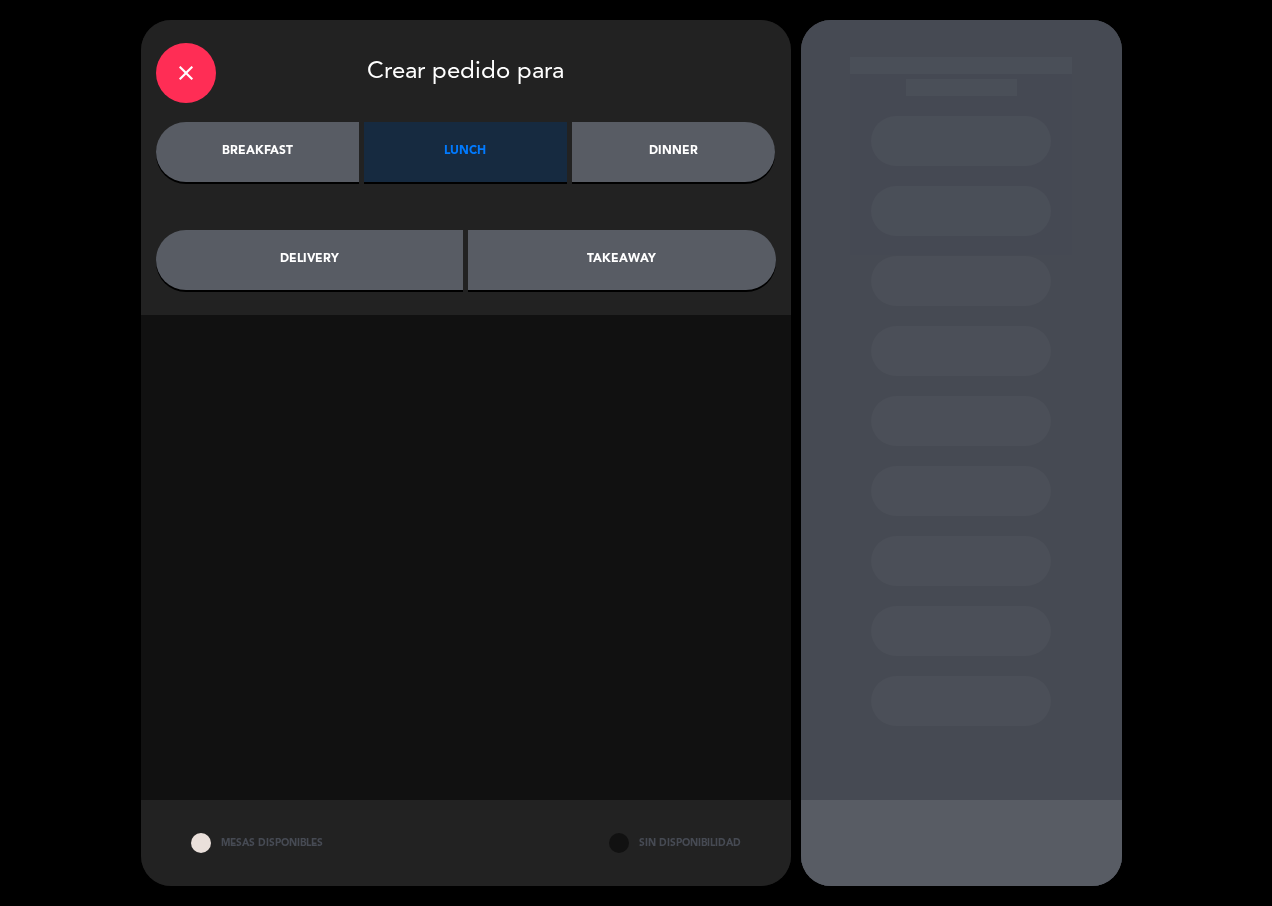 click on "takeaway" 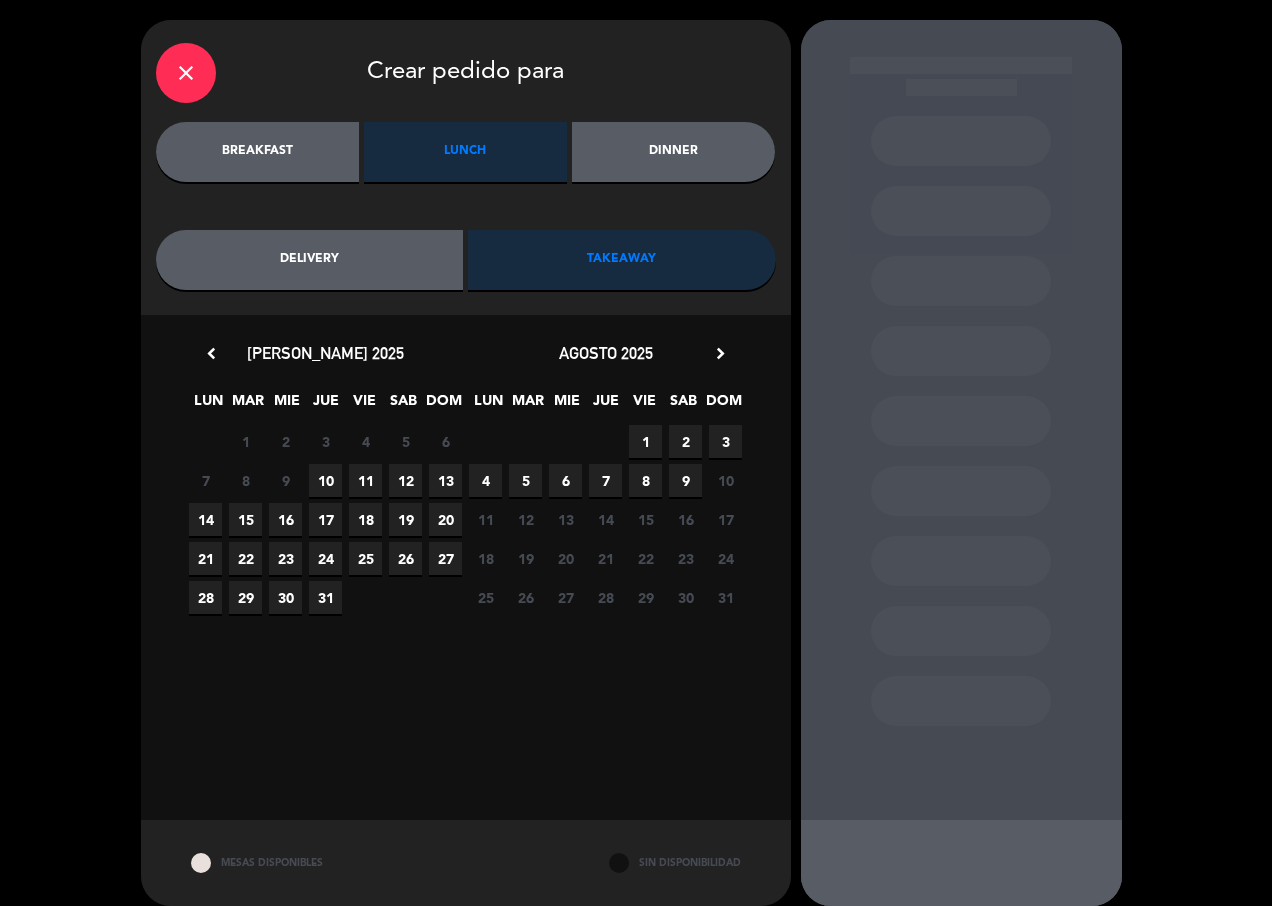drag, startPoint x: 332, startPoint y: 477, endPoint x: 589, endPoint y: 477, distance: 257 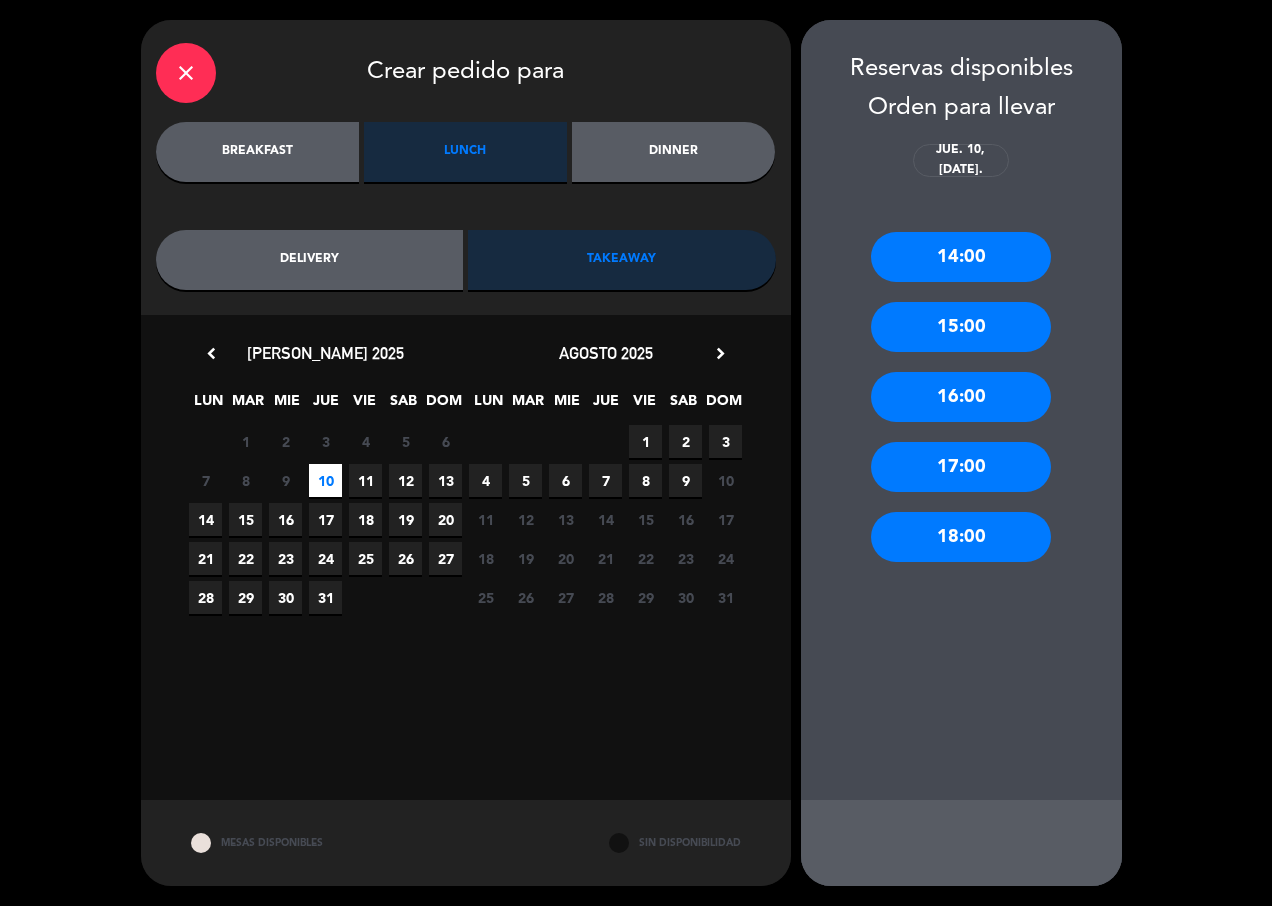 drag, startPoint x: 897, startPoint y: 249, endPoint x: 808, endPoint y: 228, distance: 91.44397 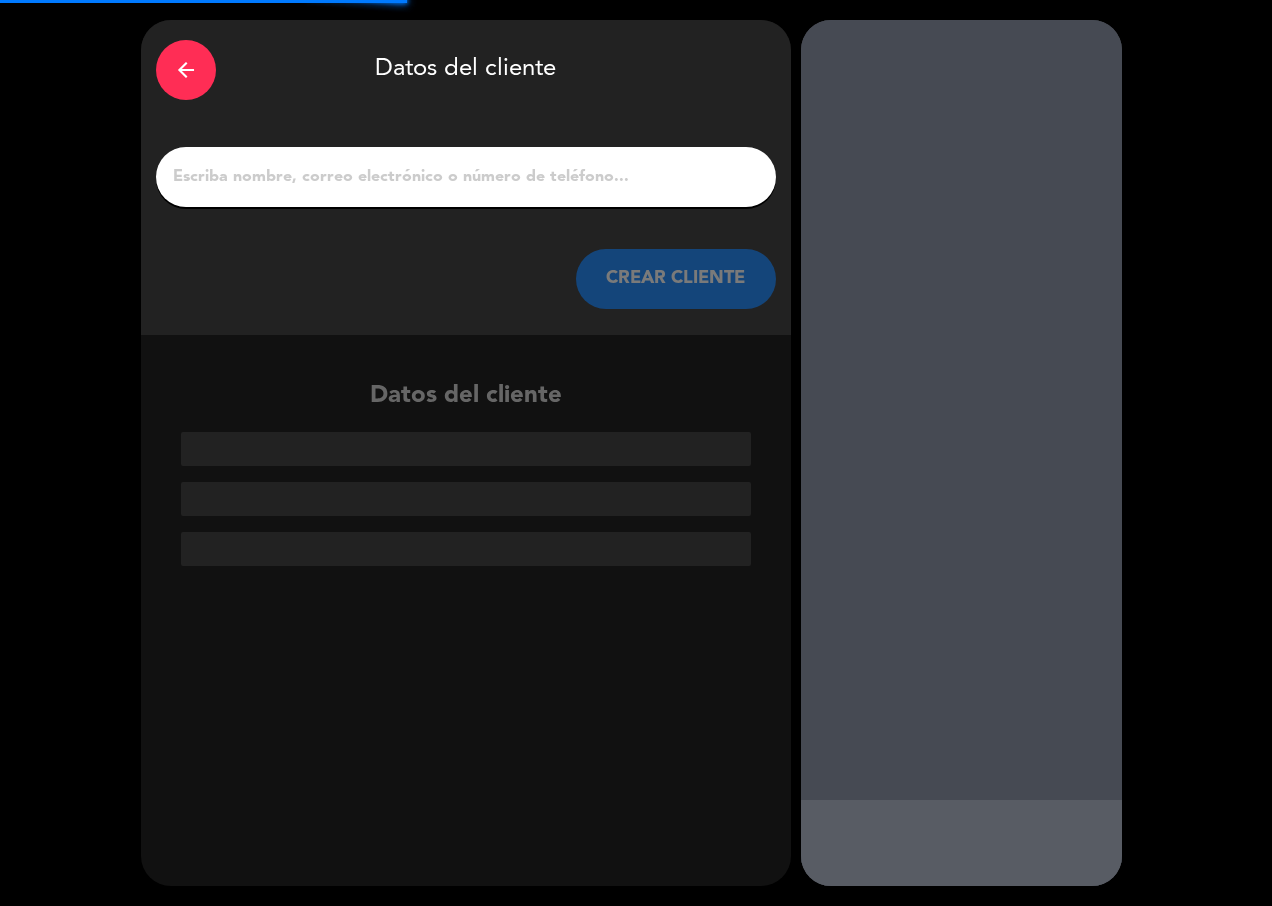 drag, startPoint x: 549, startPoint y: 168, endPoint x: 555, endPoint y: 195, distance: 27.658634 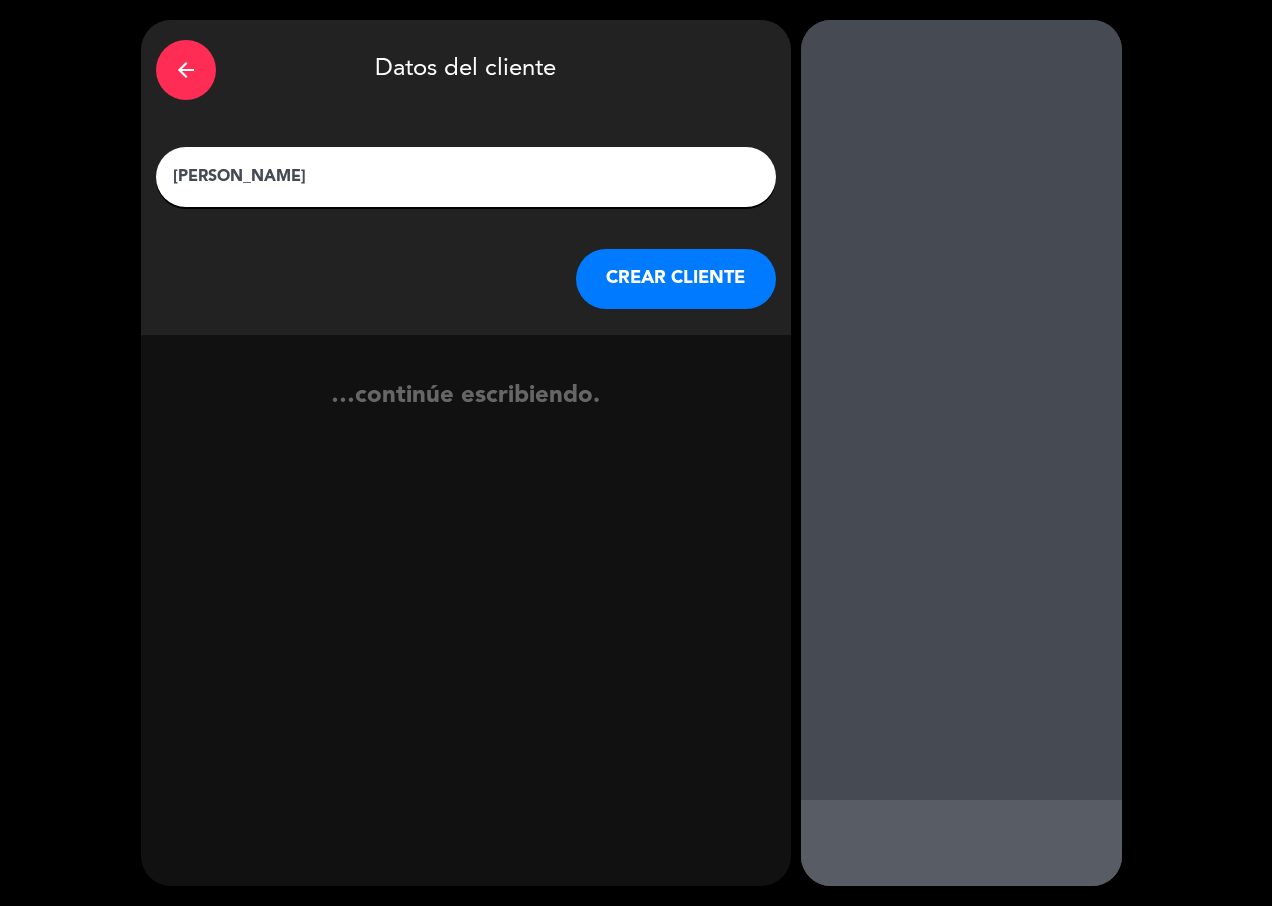 type on "[PERSON_NAME]" 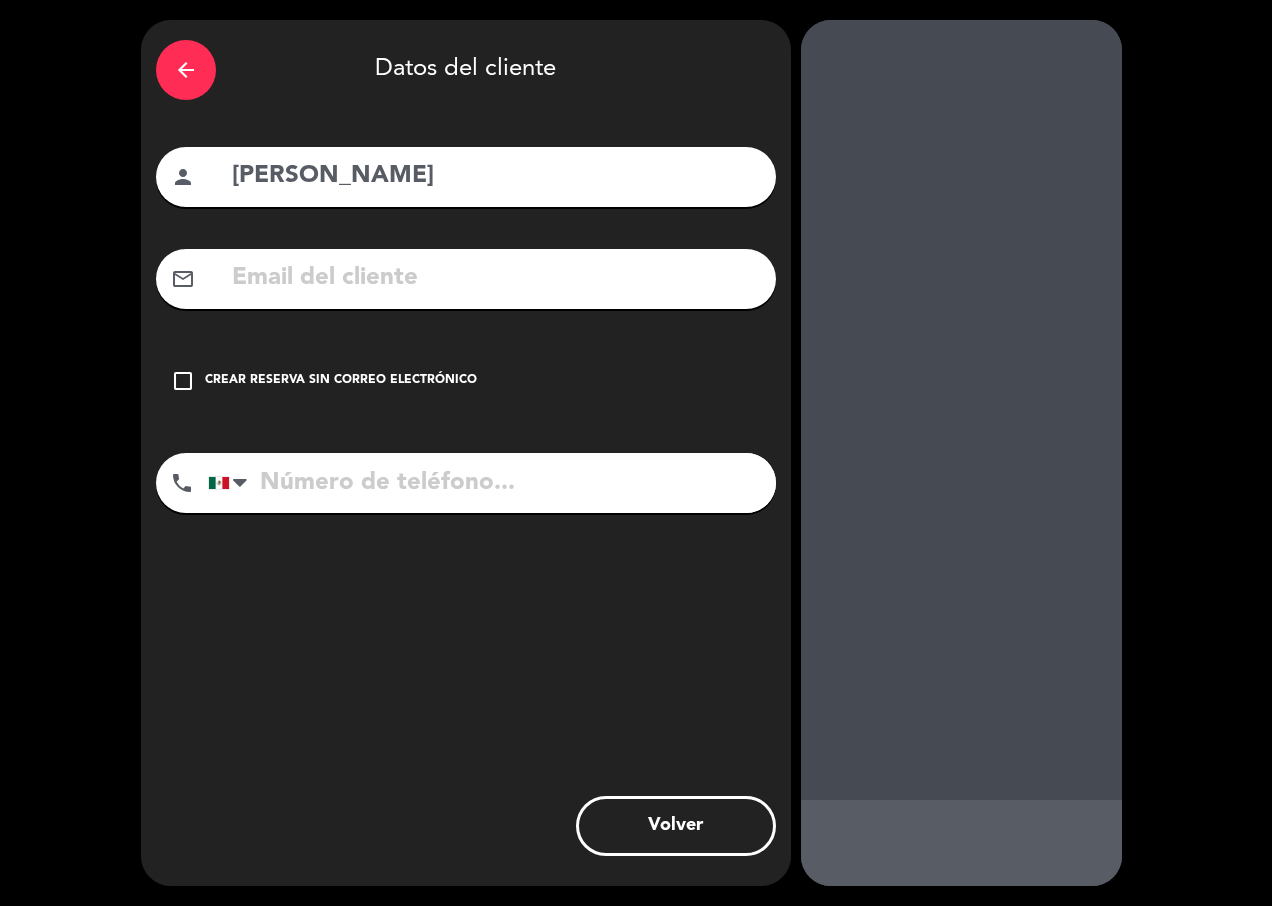 drag, startPoint x: 180, startPoint y: 382, endPoint x: 282, endPoint y: 491, distance: 149.28162 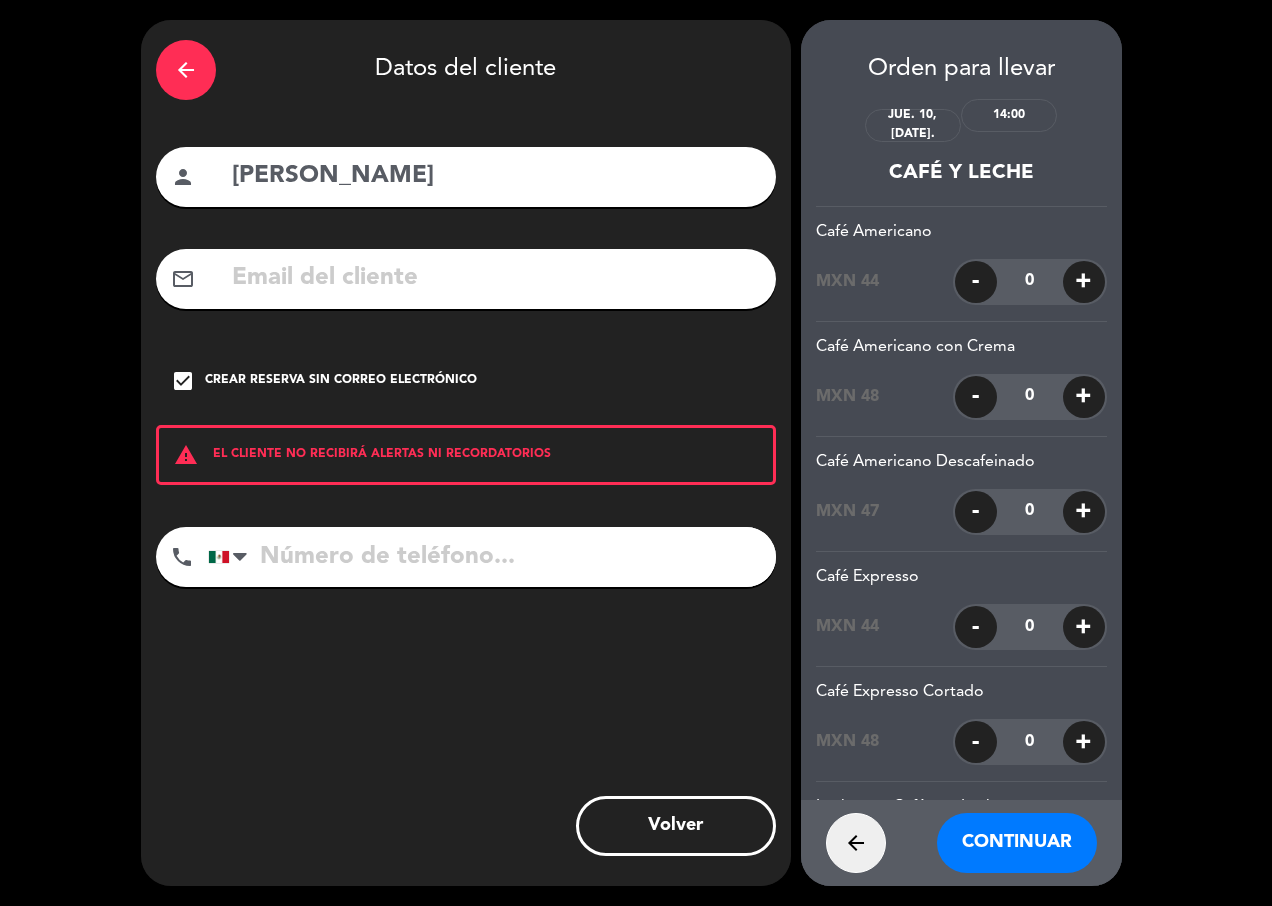 scroll, scrollTop: 28288, scrollLeft: 0, axis: vertical 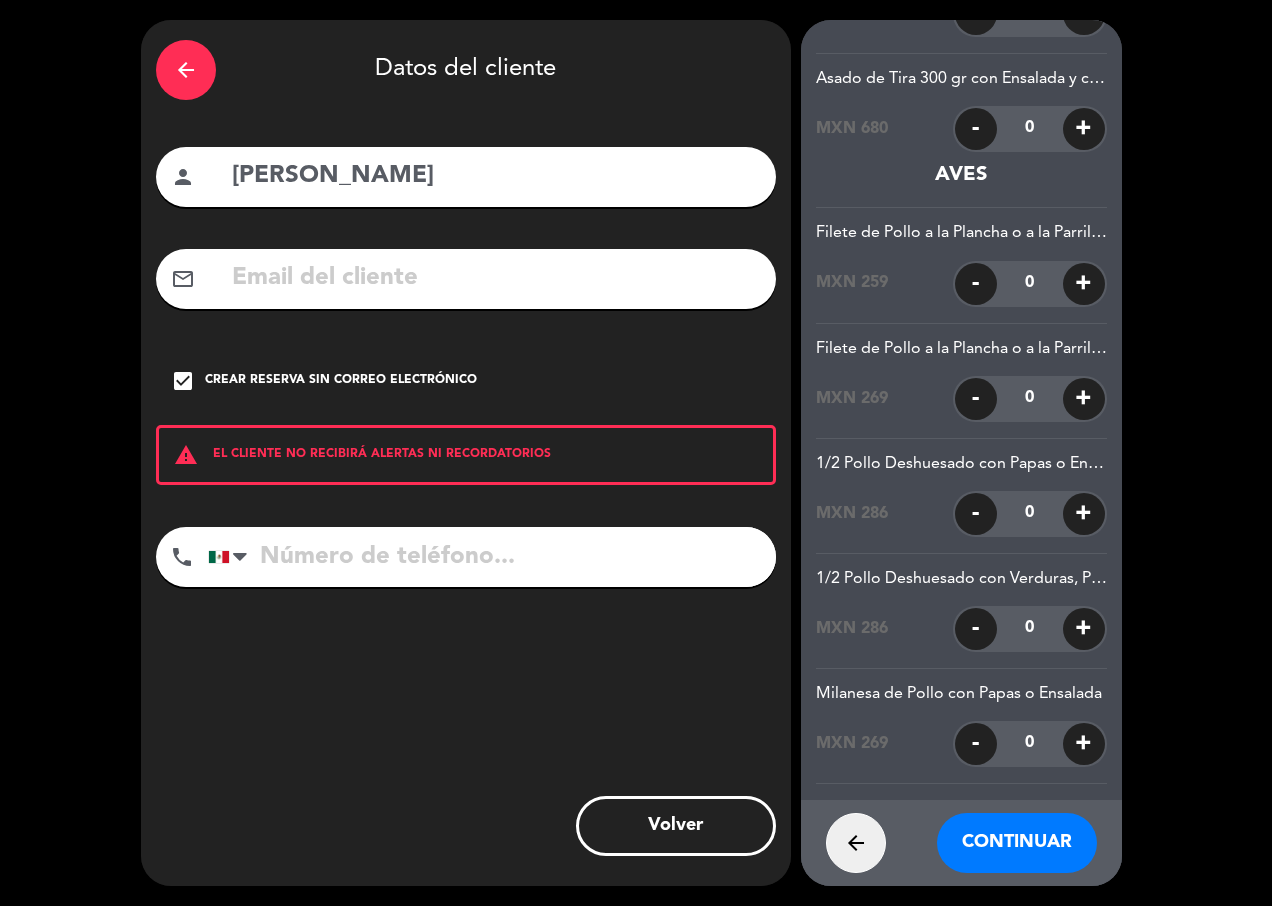 click on "+" 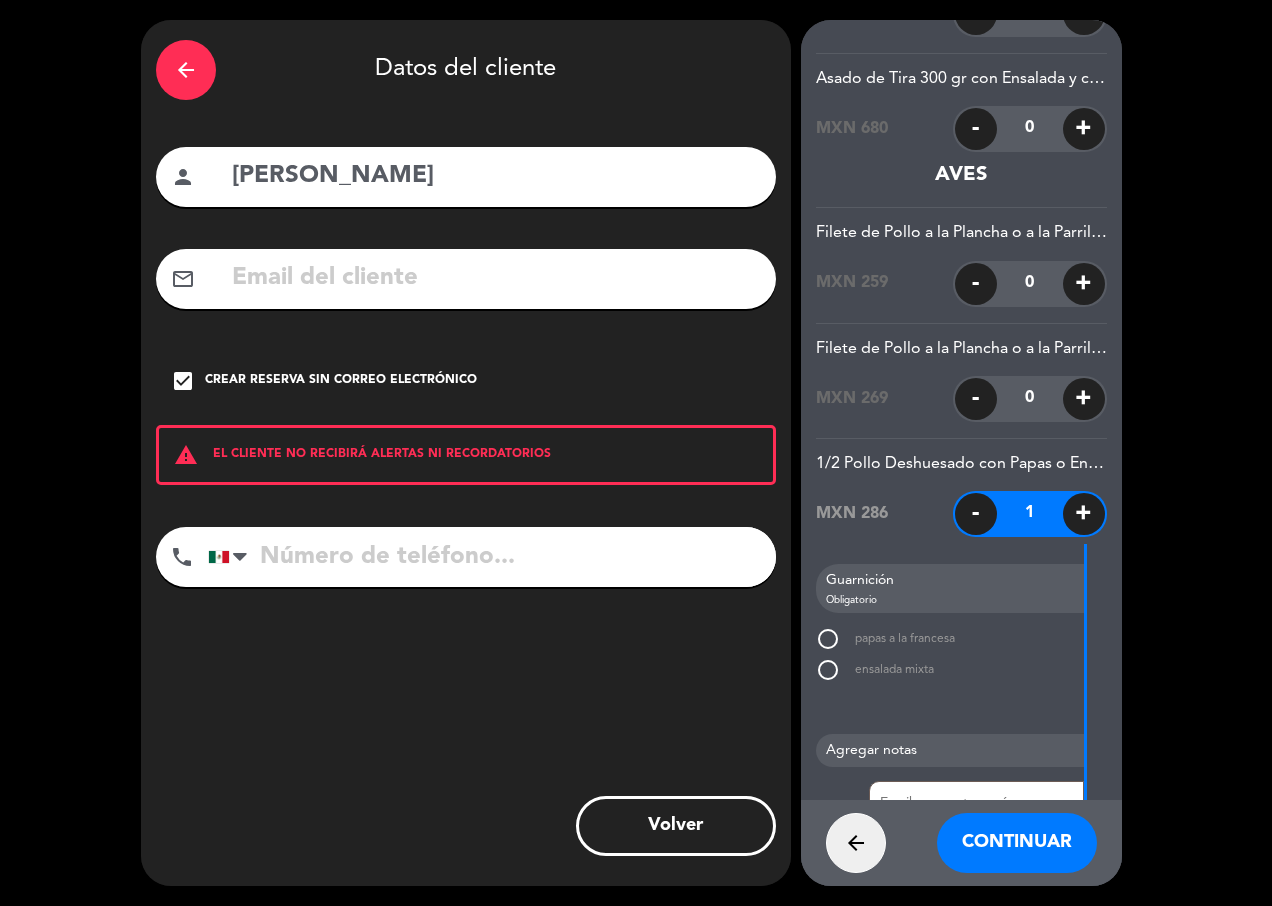 drag, startPoint x: 818, startPoint y: 665, endPoint x: 926, endPoint y: 686, distance: 110.02273 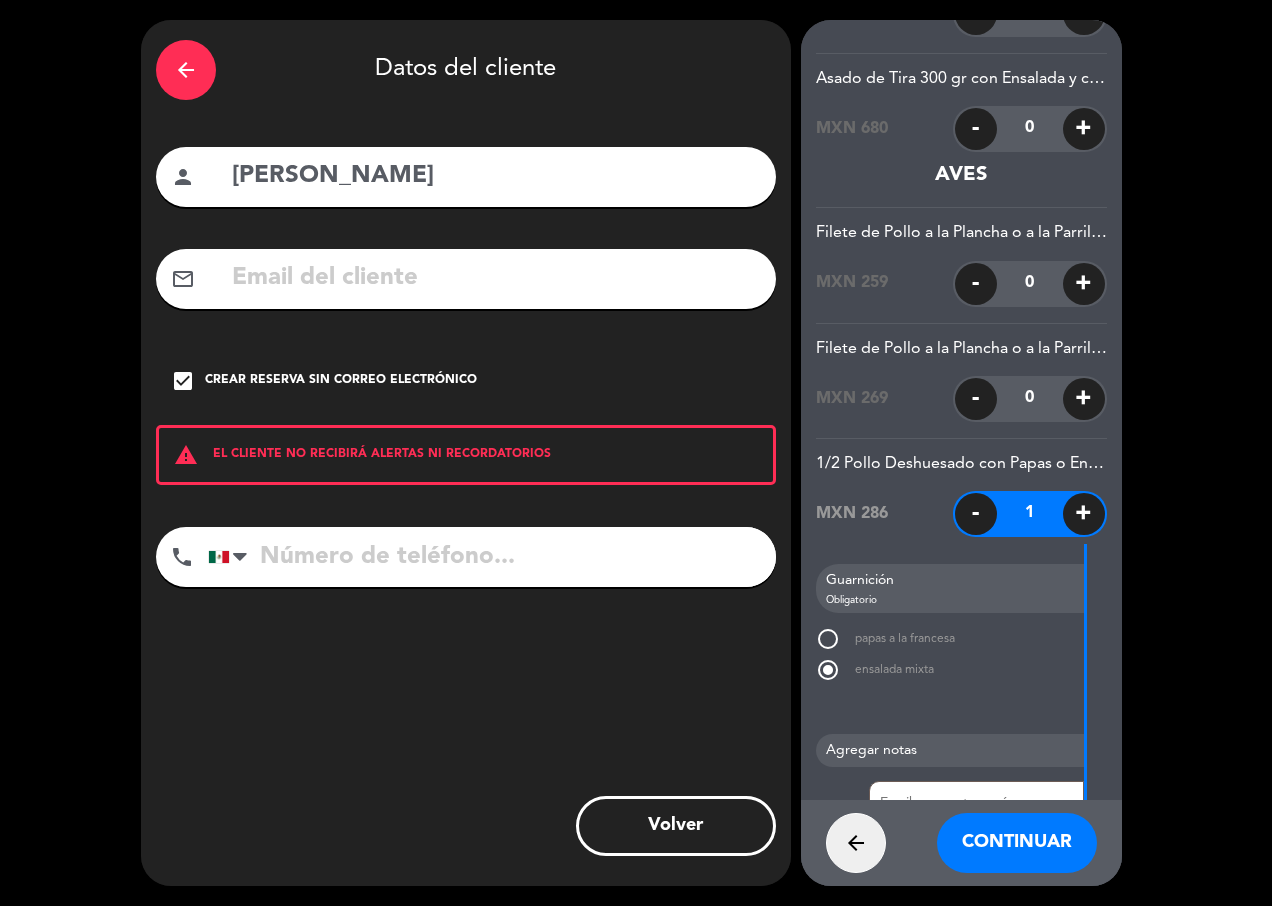 click on "Continuar" at bounding box center (1017, 843) 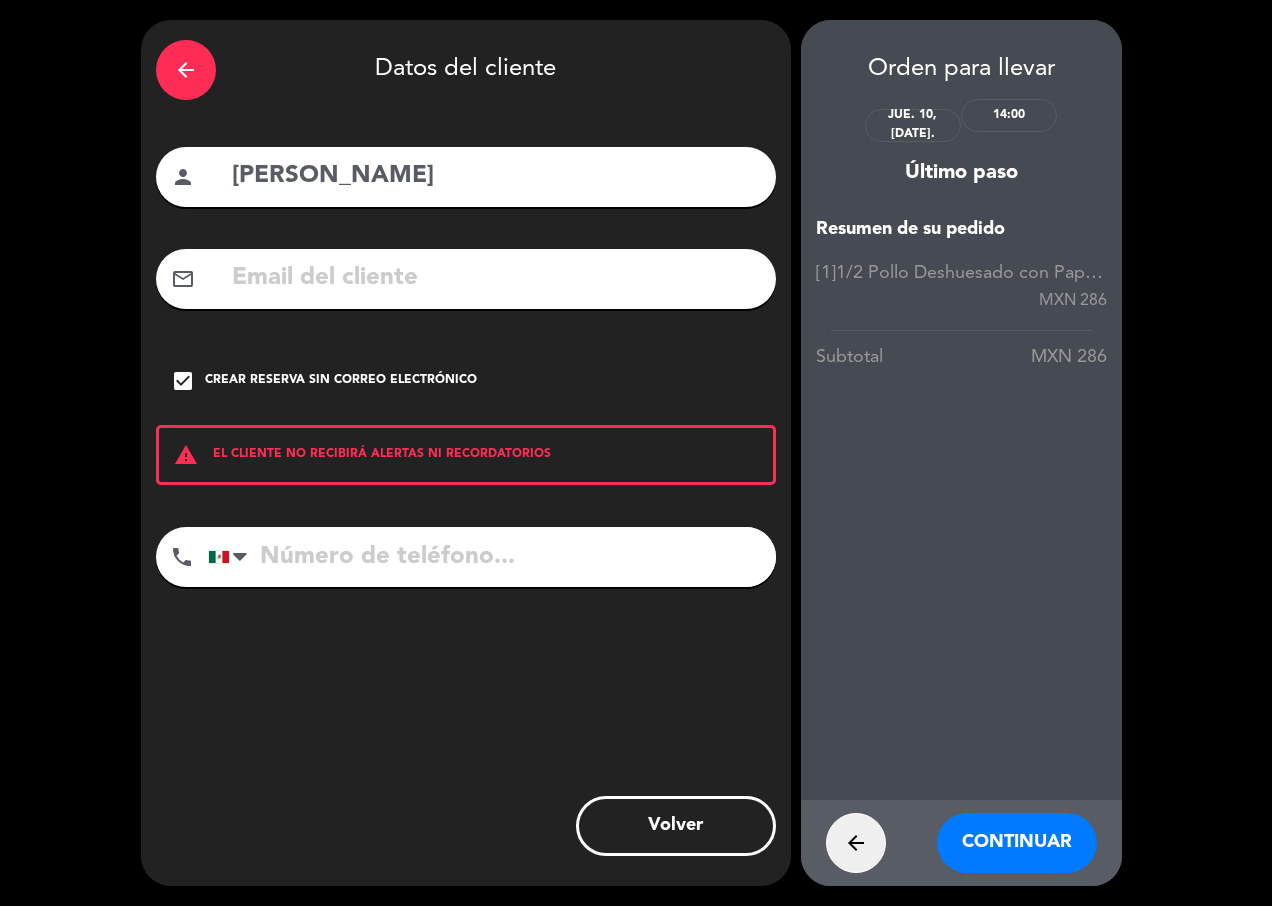 click on "Continuar" at bounding box center (1017, 843) 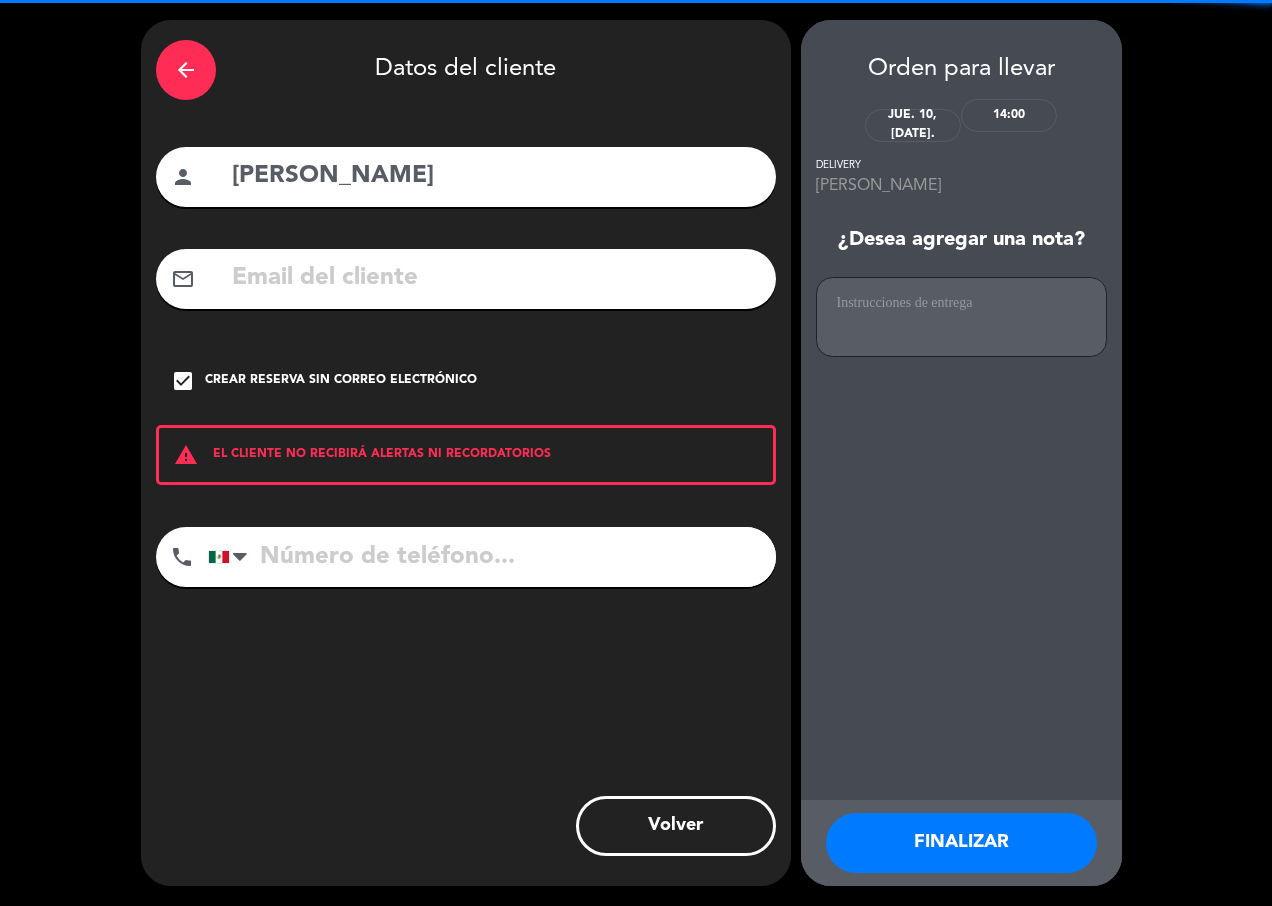 click on "FINALIZAR" at bounding box center [961, 843] 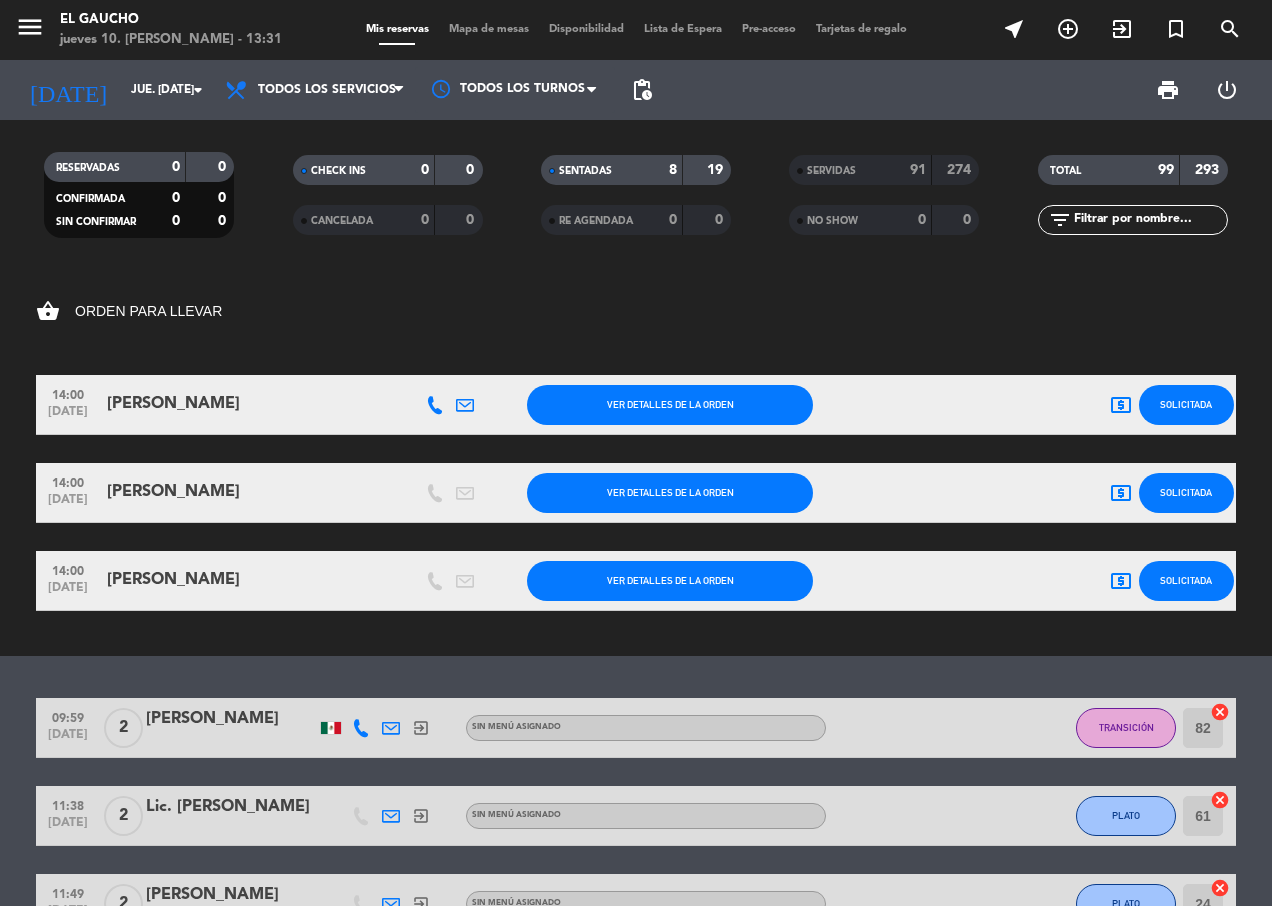 click on "Solicitada" 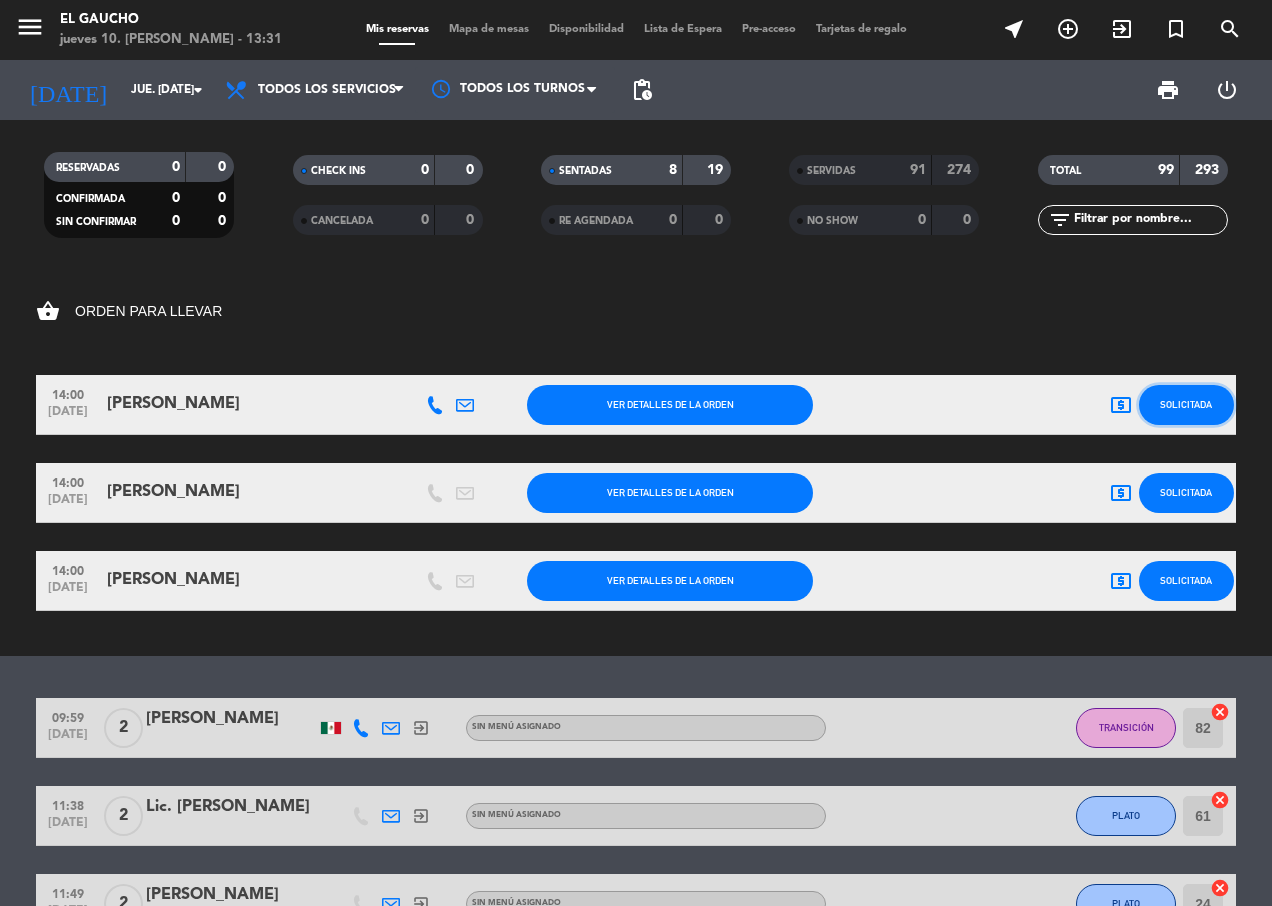 click on "Solicitada" 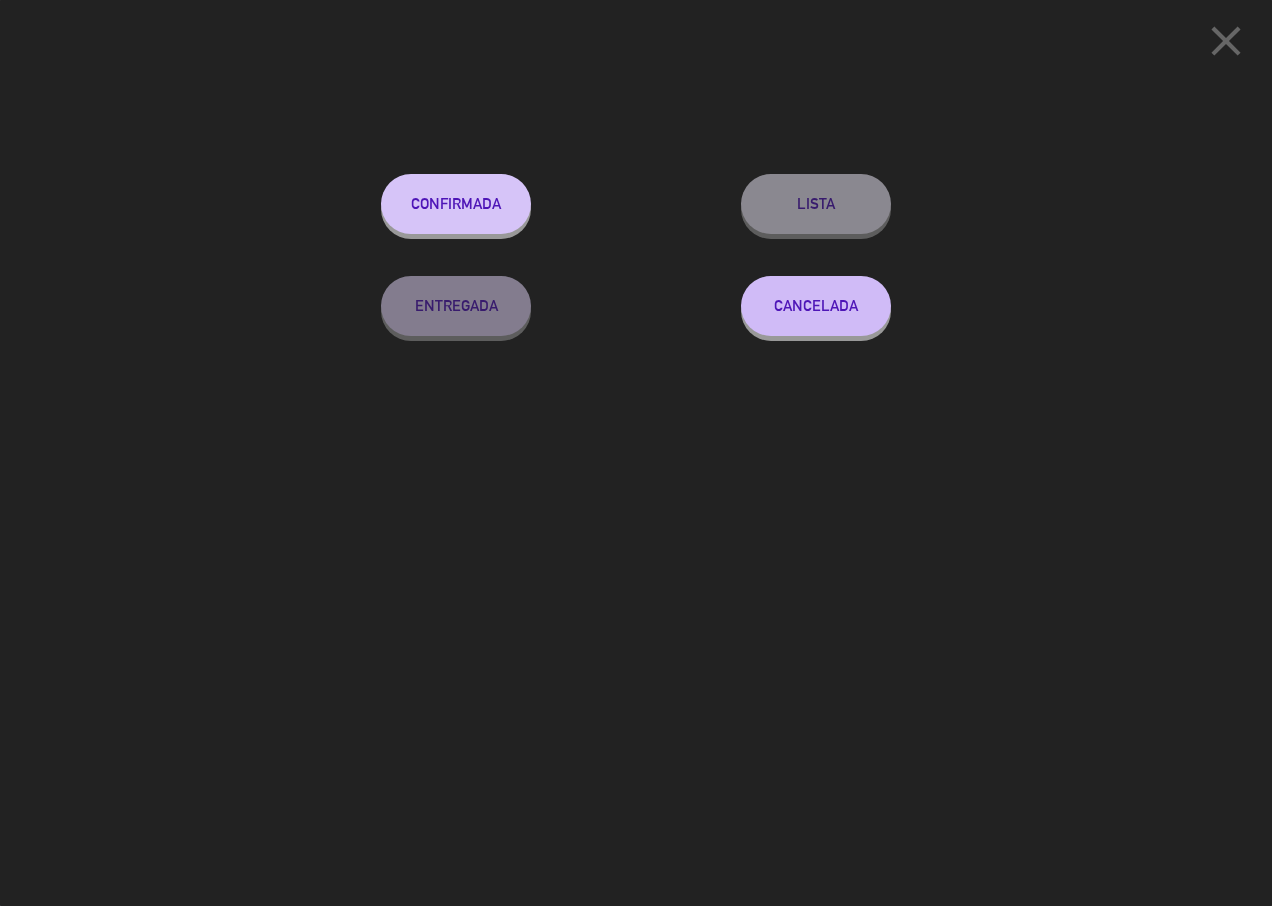 click on "Confirmada" 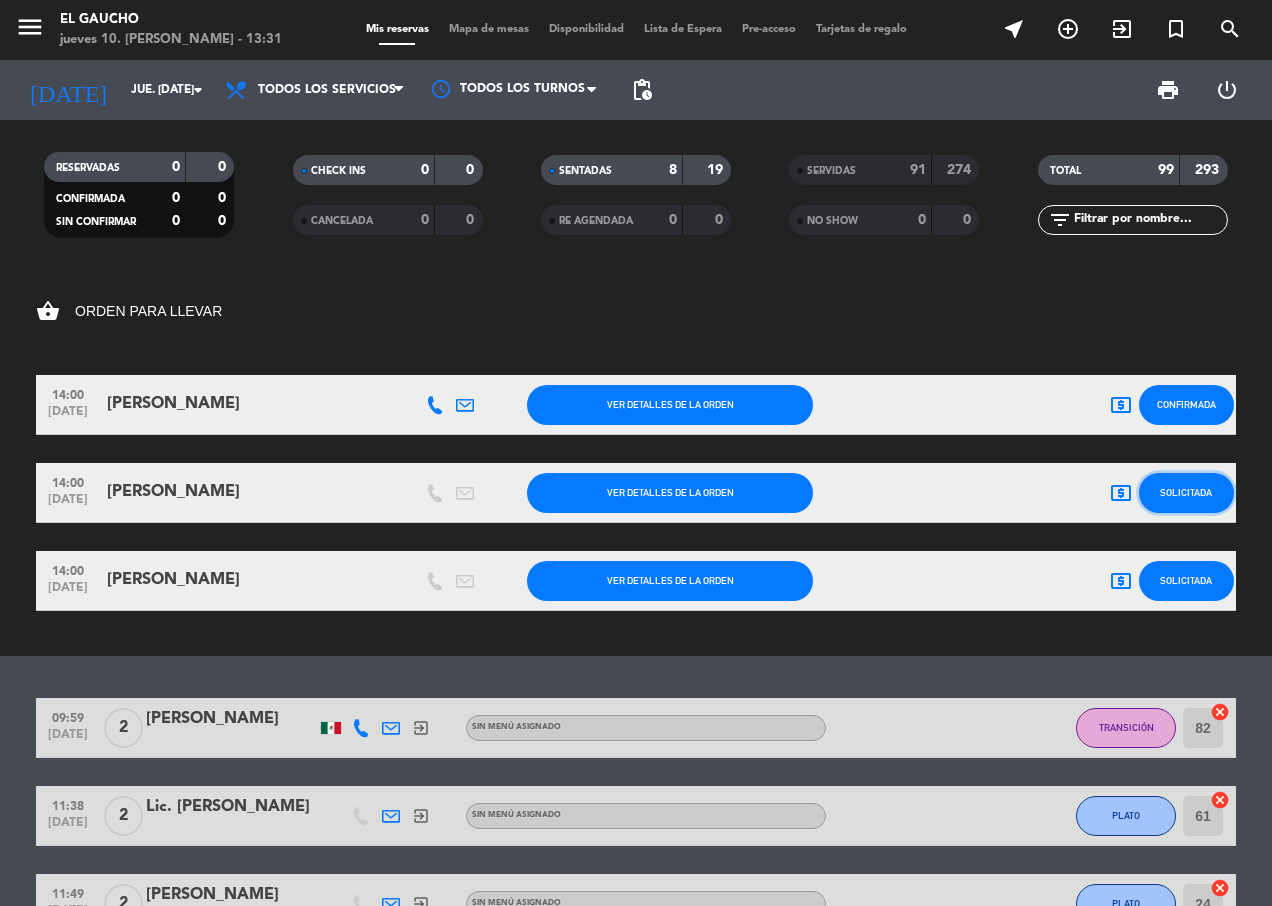 click on "Solicitada" 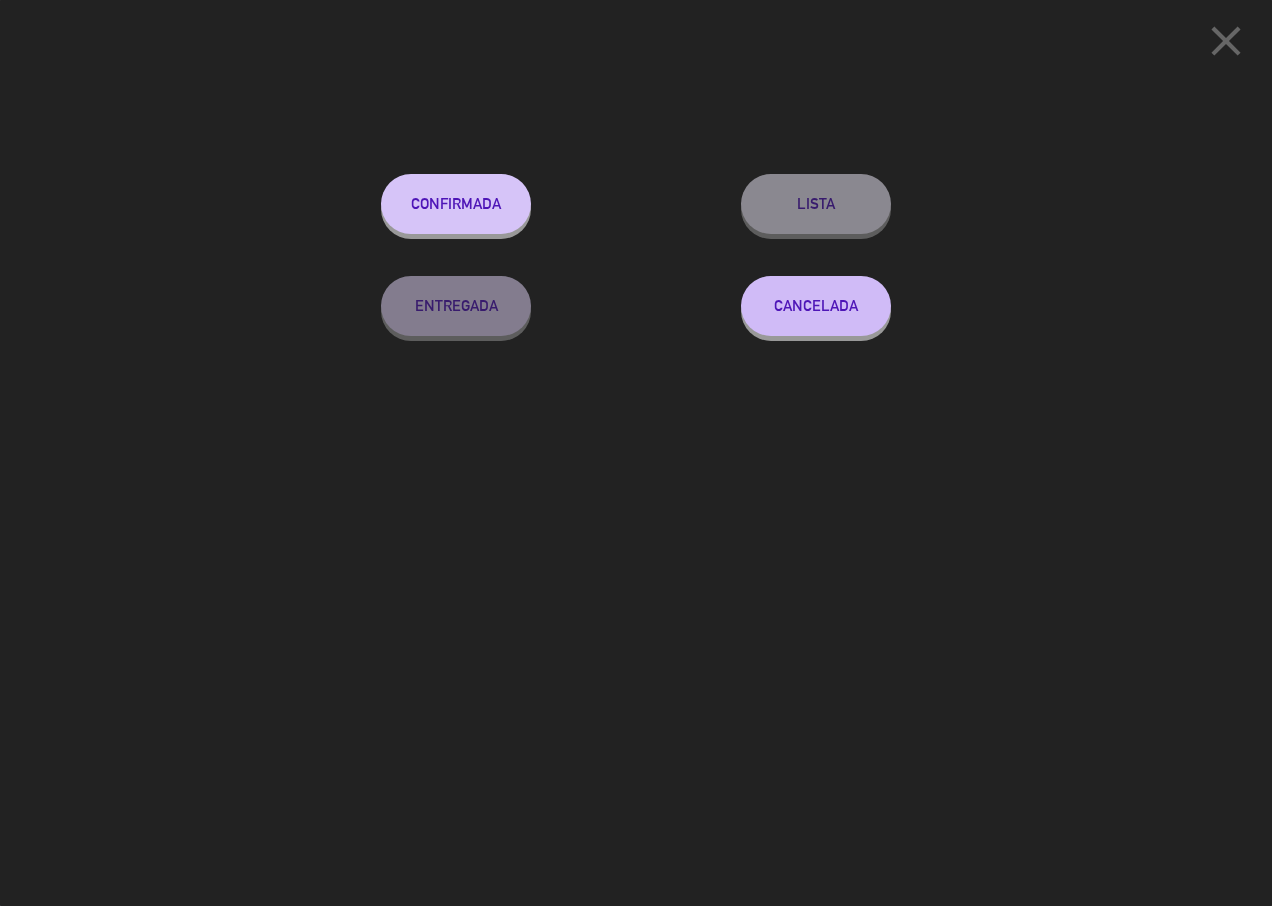 click on "Confirmada" 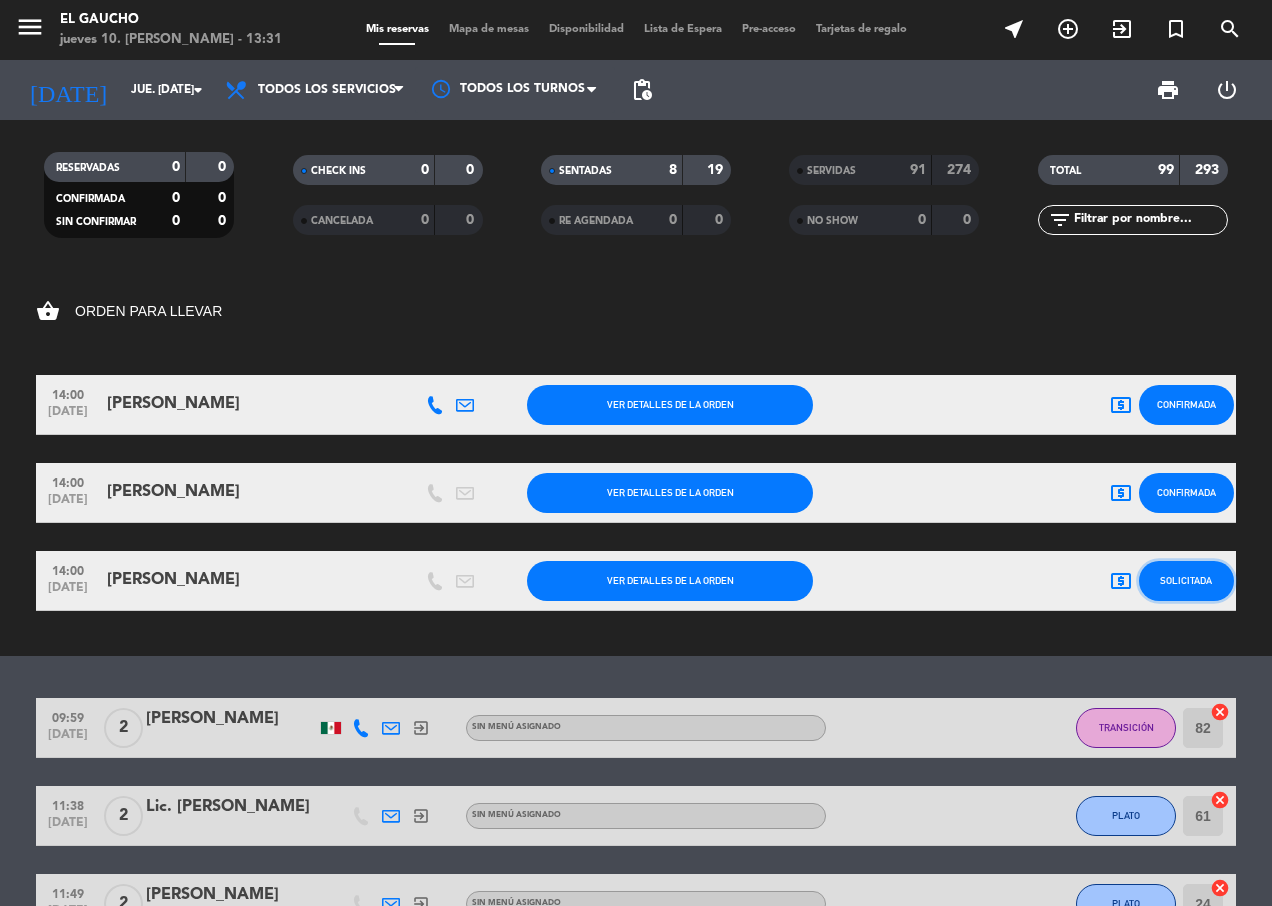 click on "Solicitada" 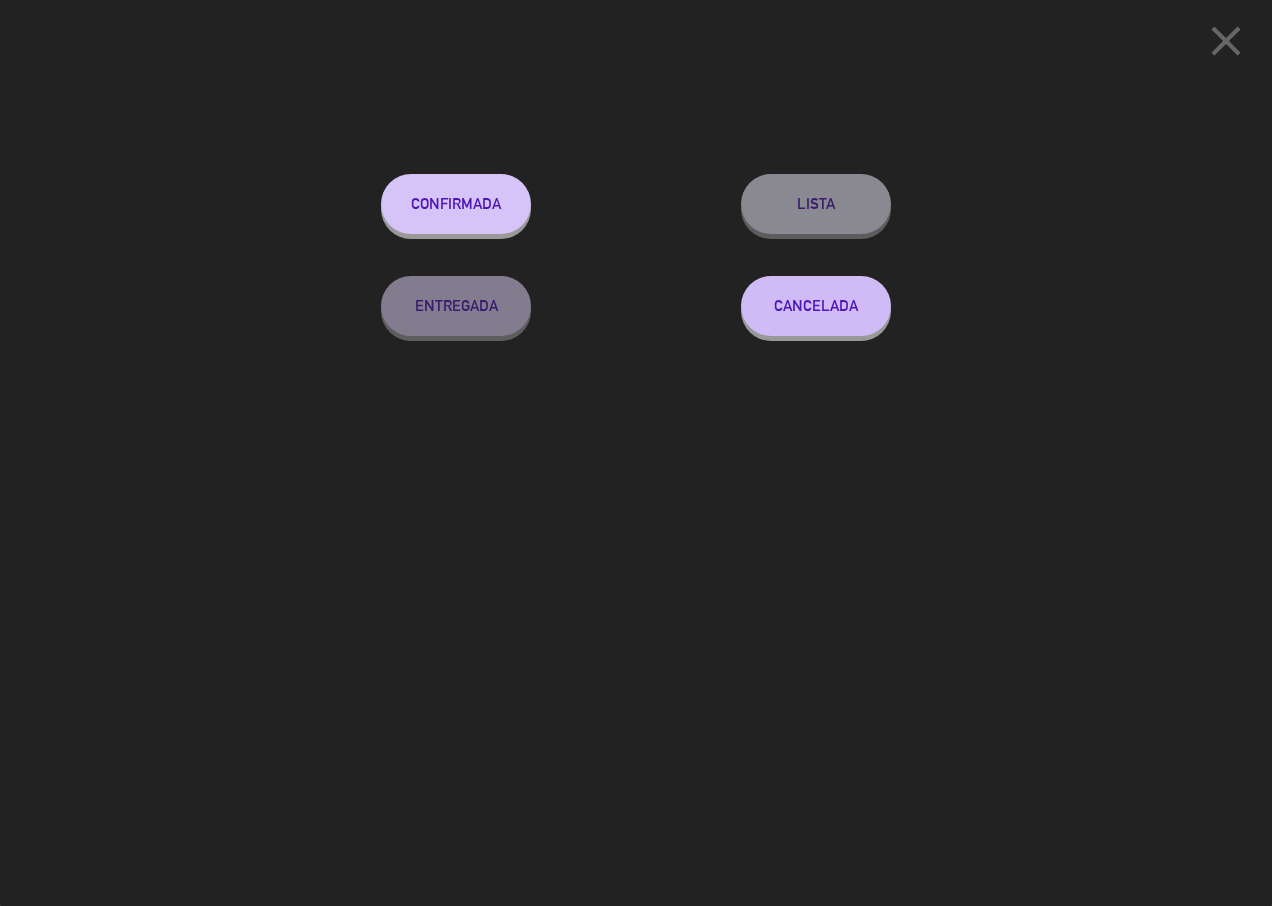 click on "Confirmada" 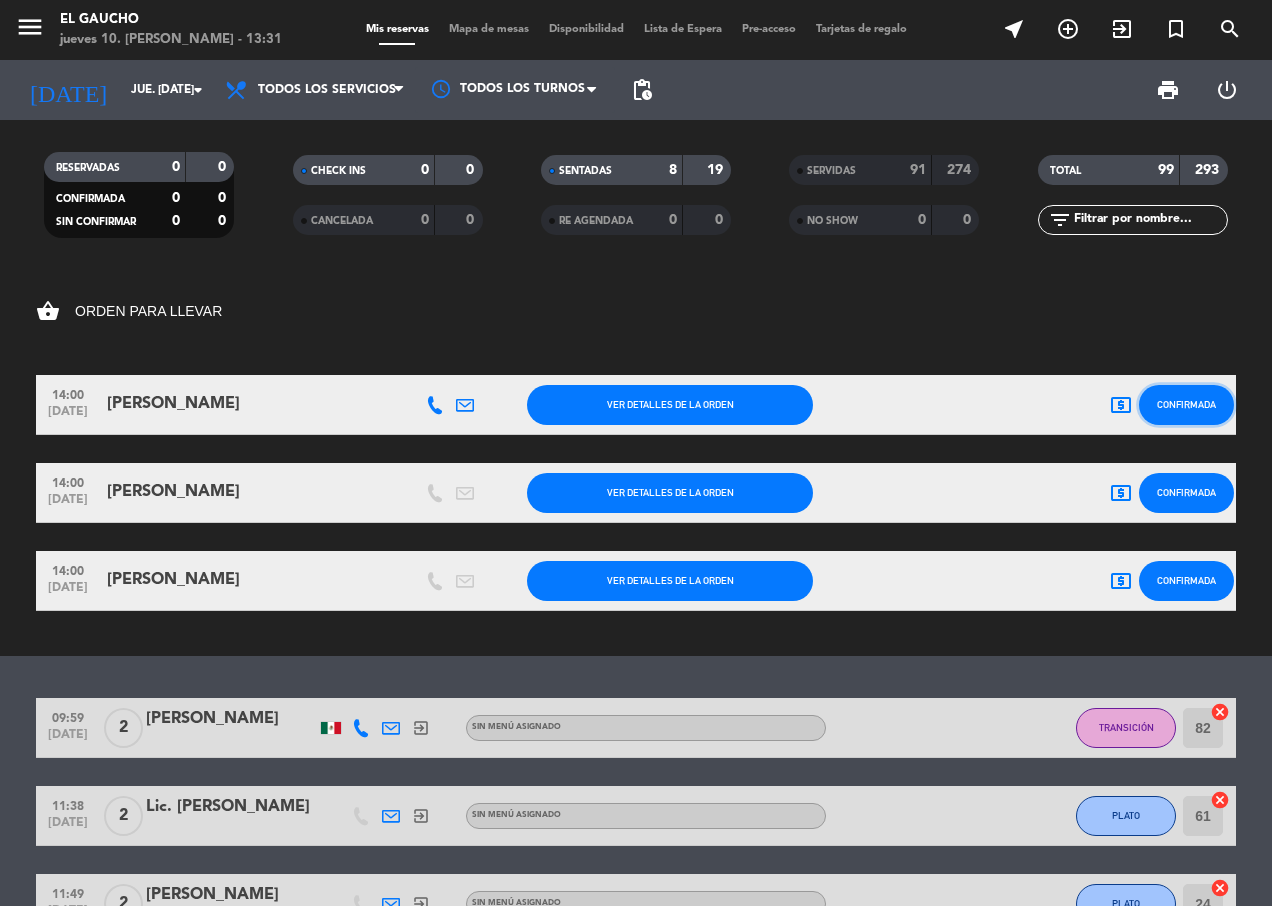 click on "Confirmada" 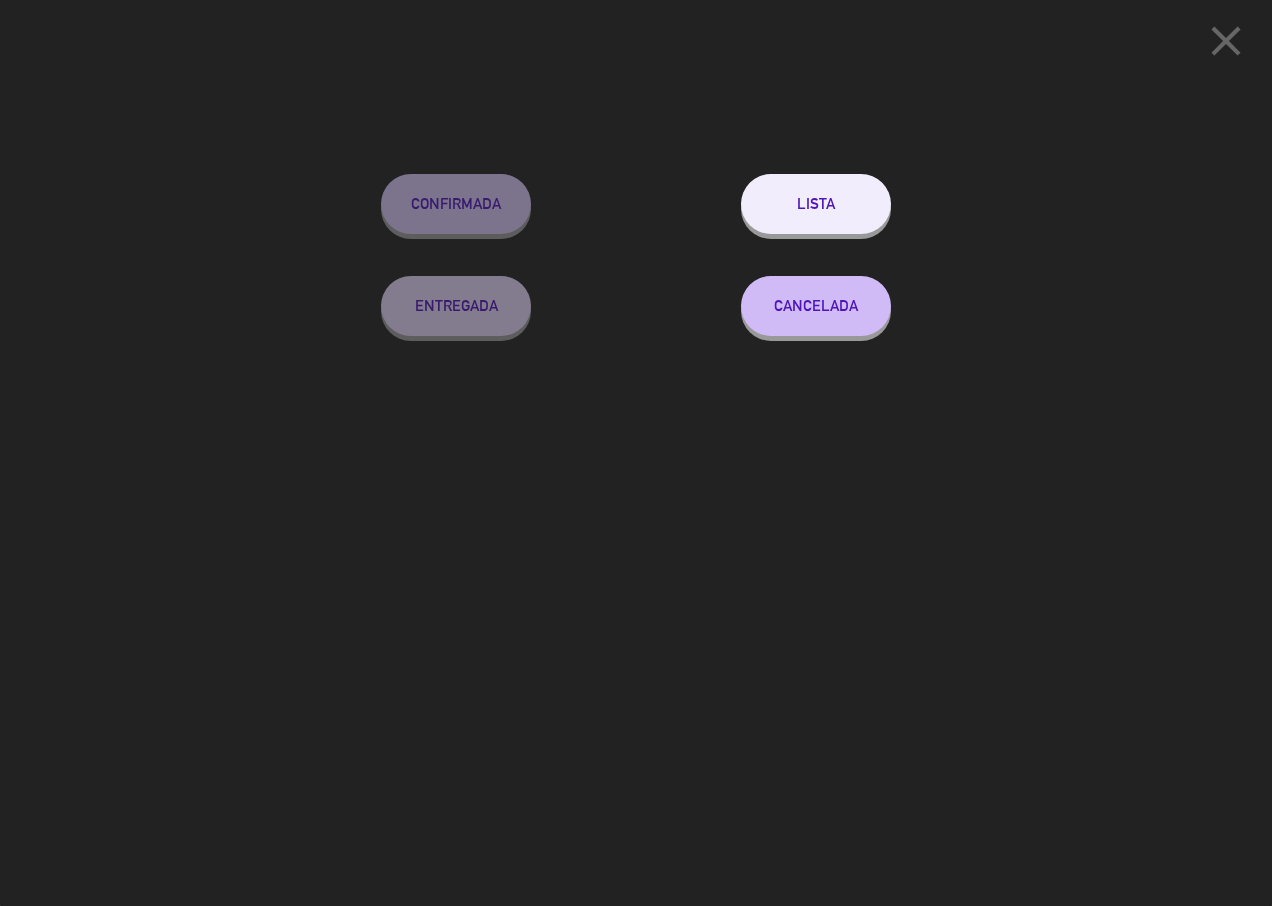 drag, startPoint x: 762, startPoint y: 197, endPoint x: 897, endPoint y: 328, distance: 188.11166 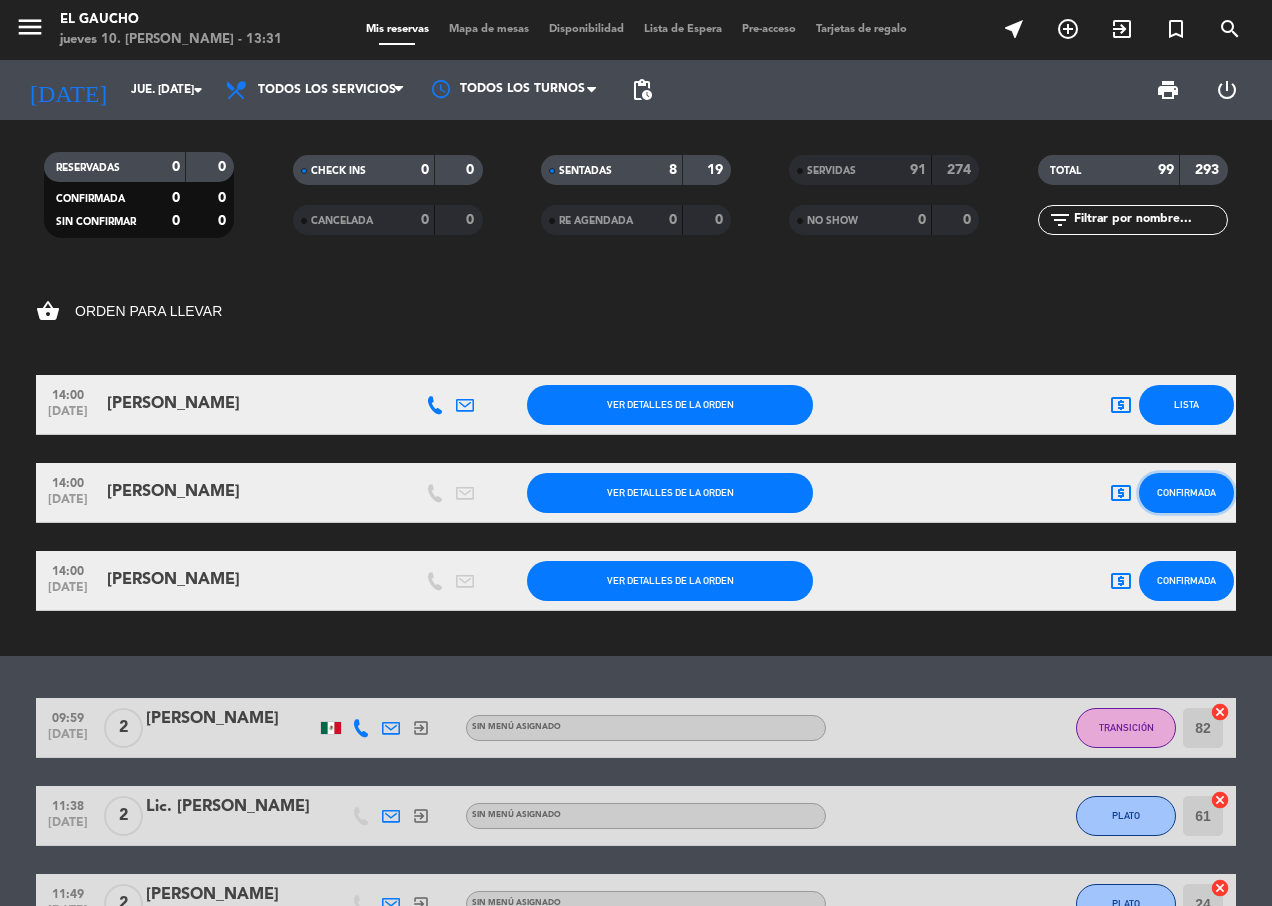 click on "Confirmada" 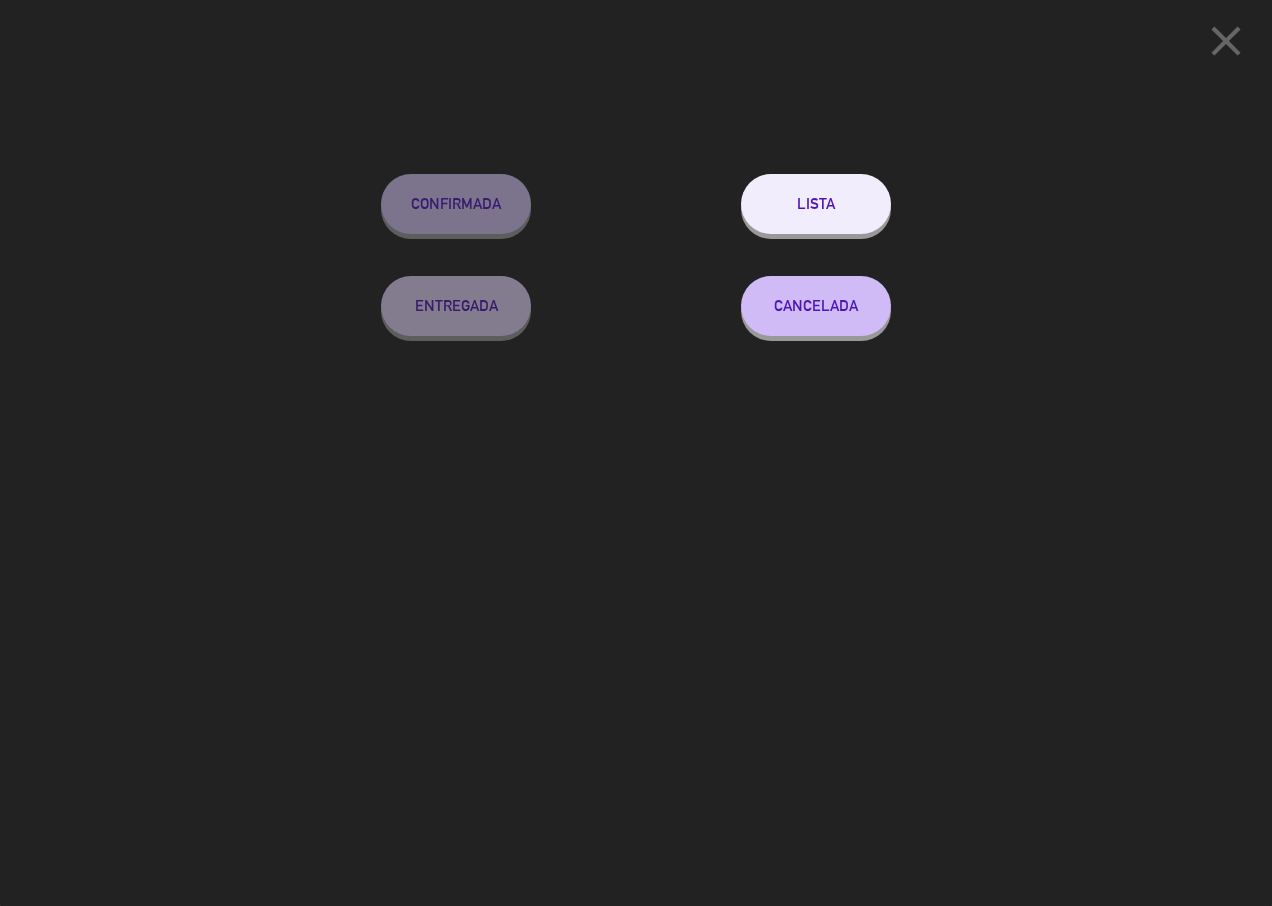 click on "Lista" 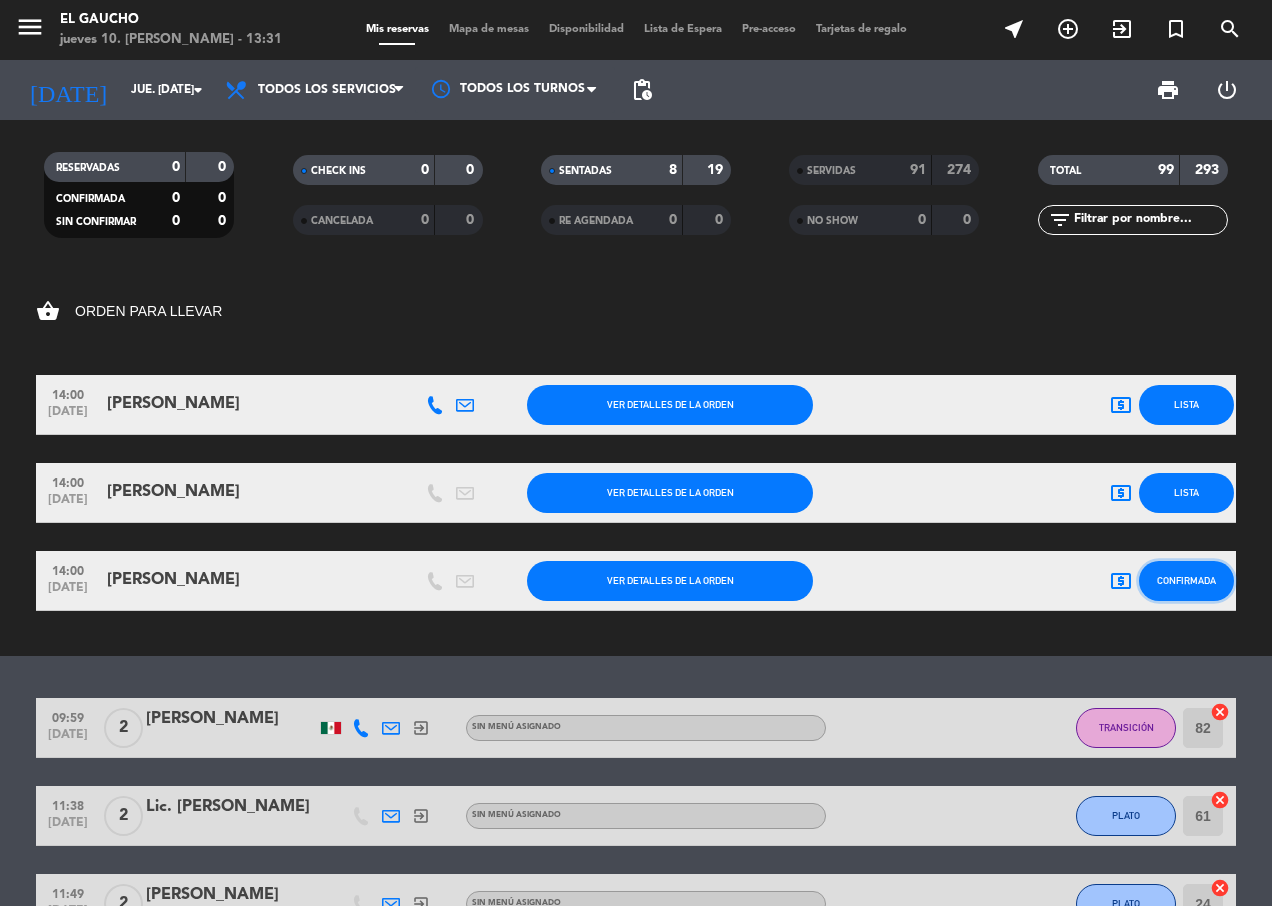 click on "Confirmada" 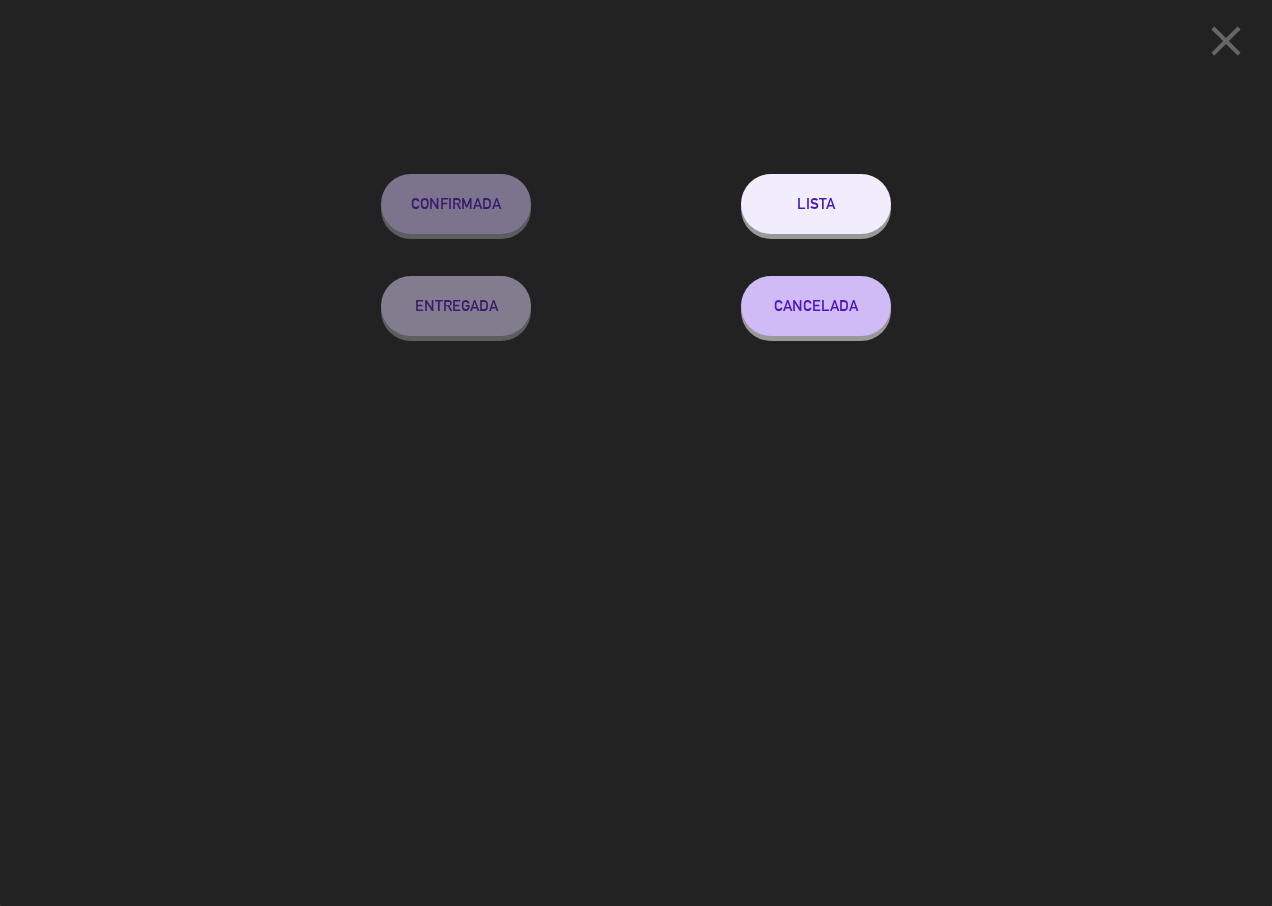 drag, startPoint x: 808, startPoint y: 208, endPoint x: 880, endPoint y: 238, distance: 78 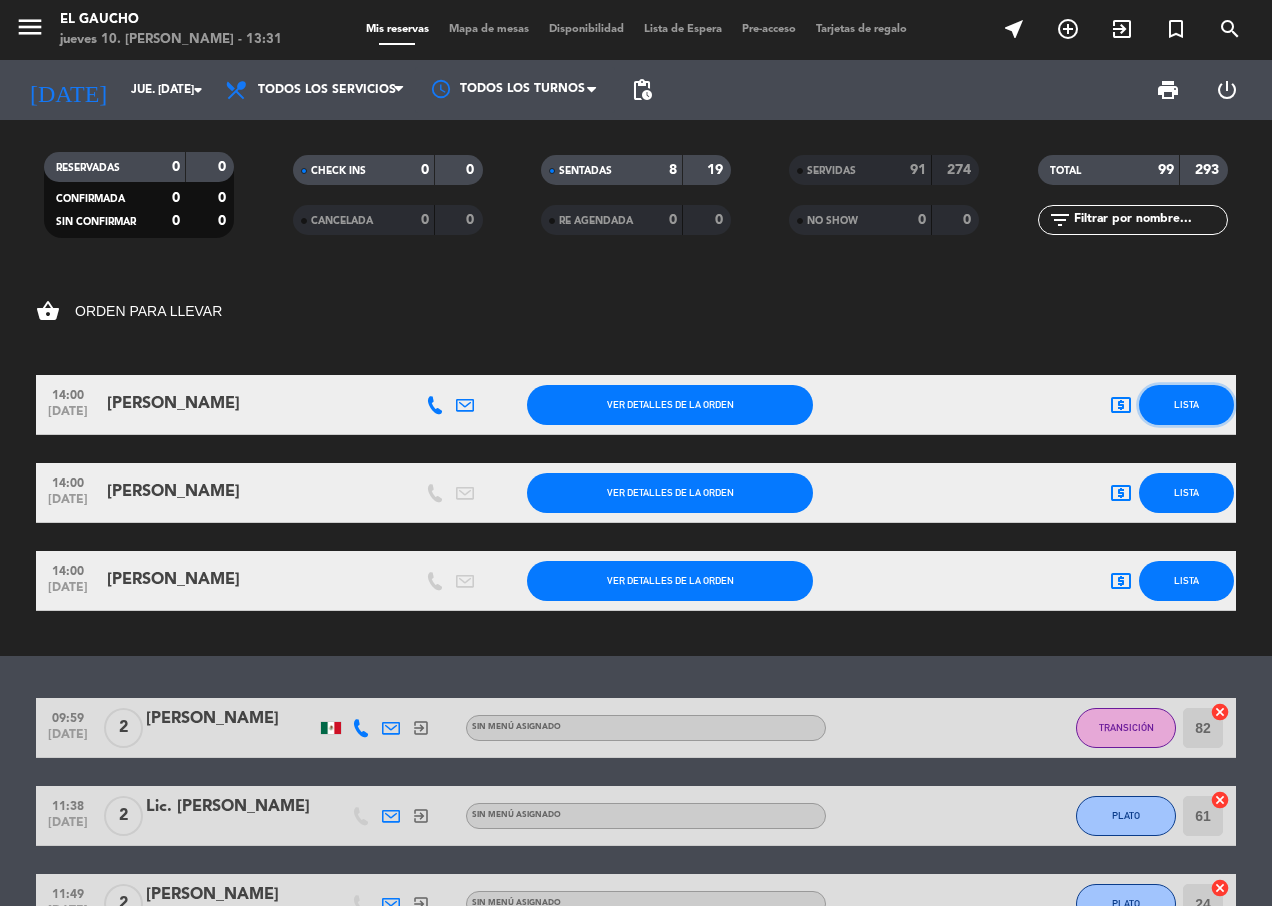 click on "Lista" 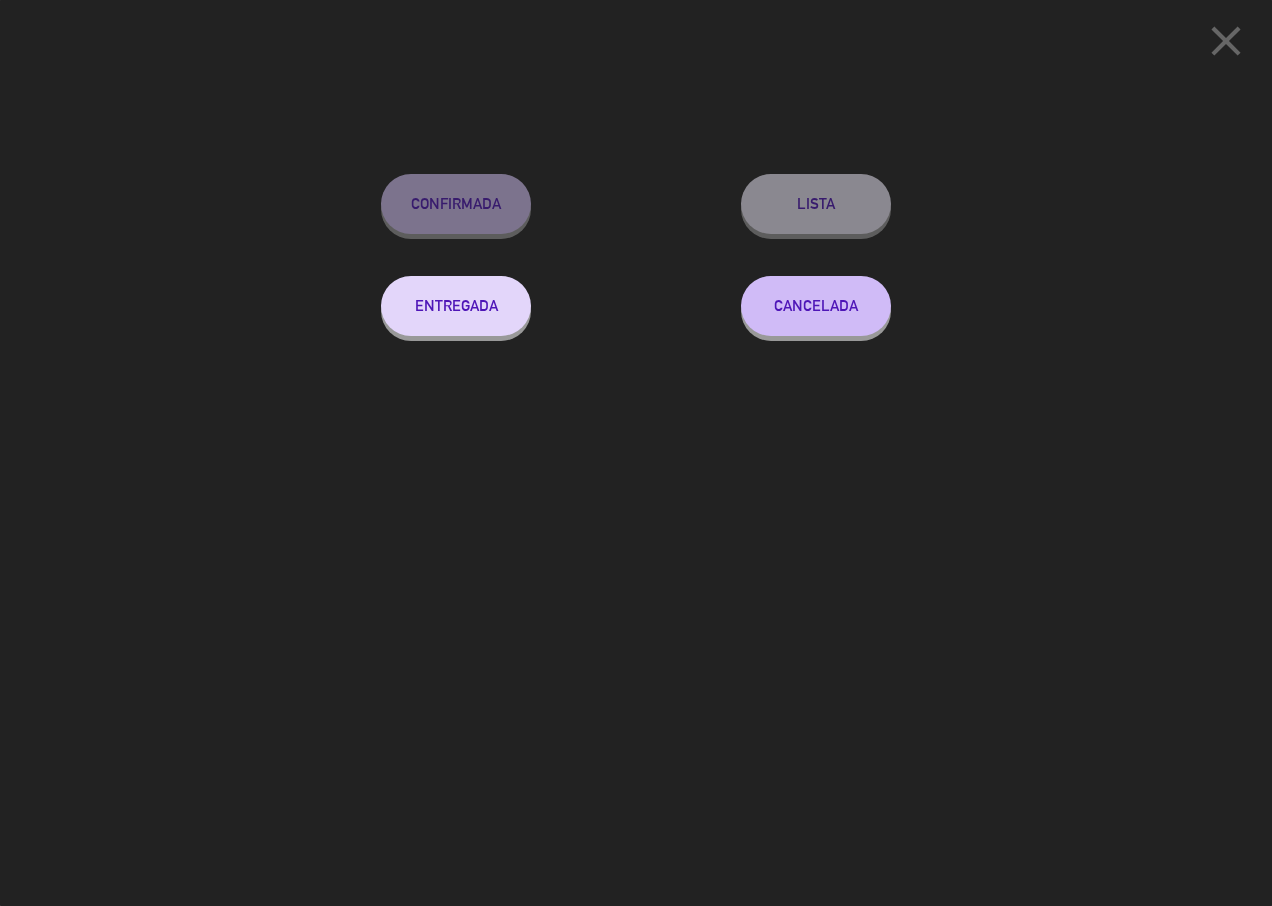 drag, startPoint x: 466, startPoint y: 307, endPoint x: 813, endPoint y: 389, distance: 356.55716 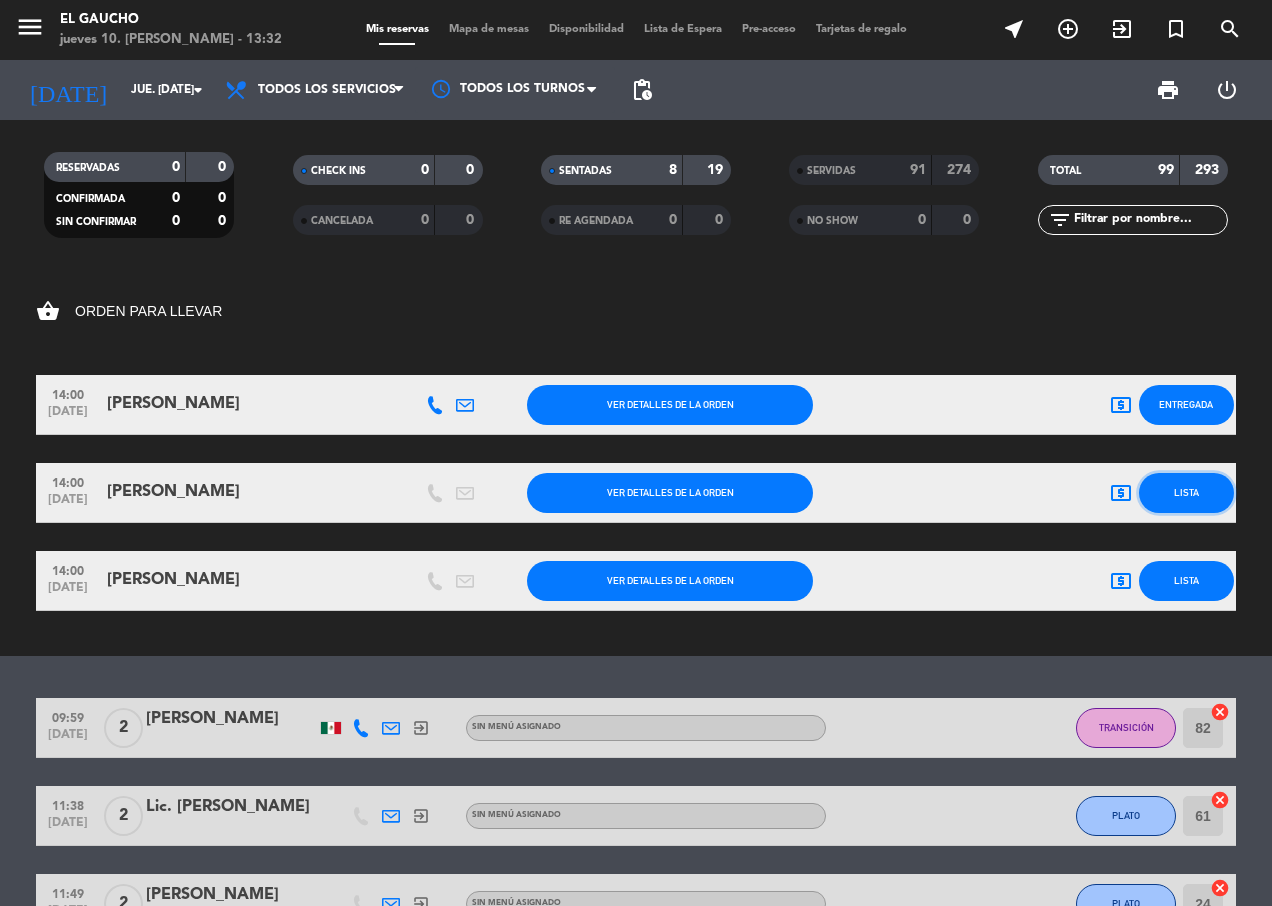 click on "Lista" 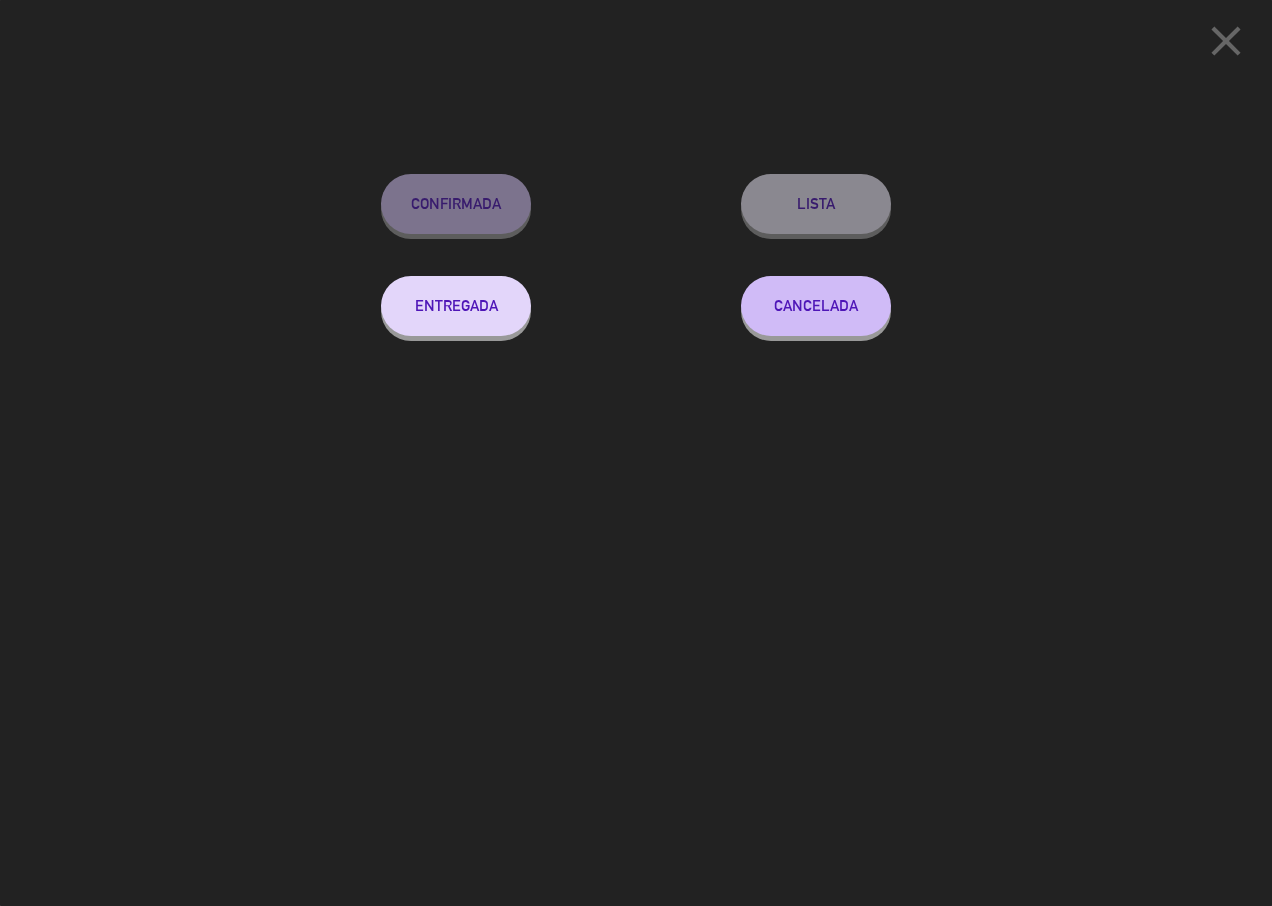 click on "Entregada" 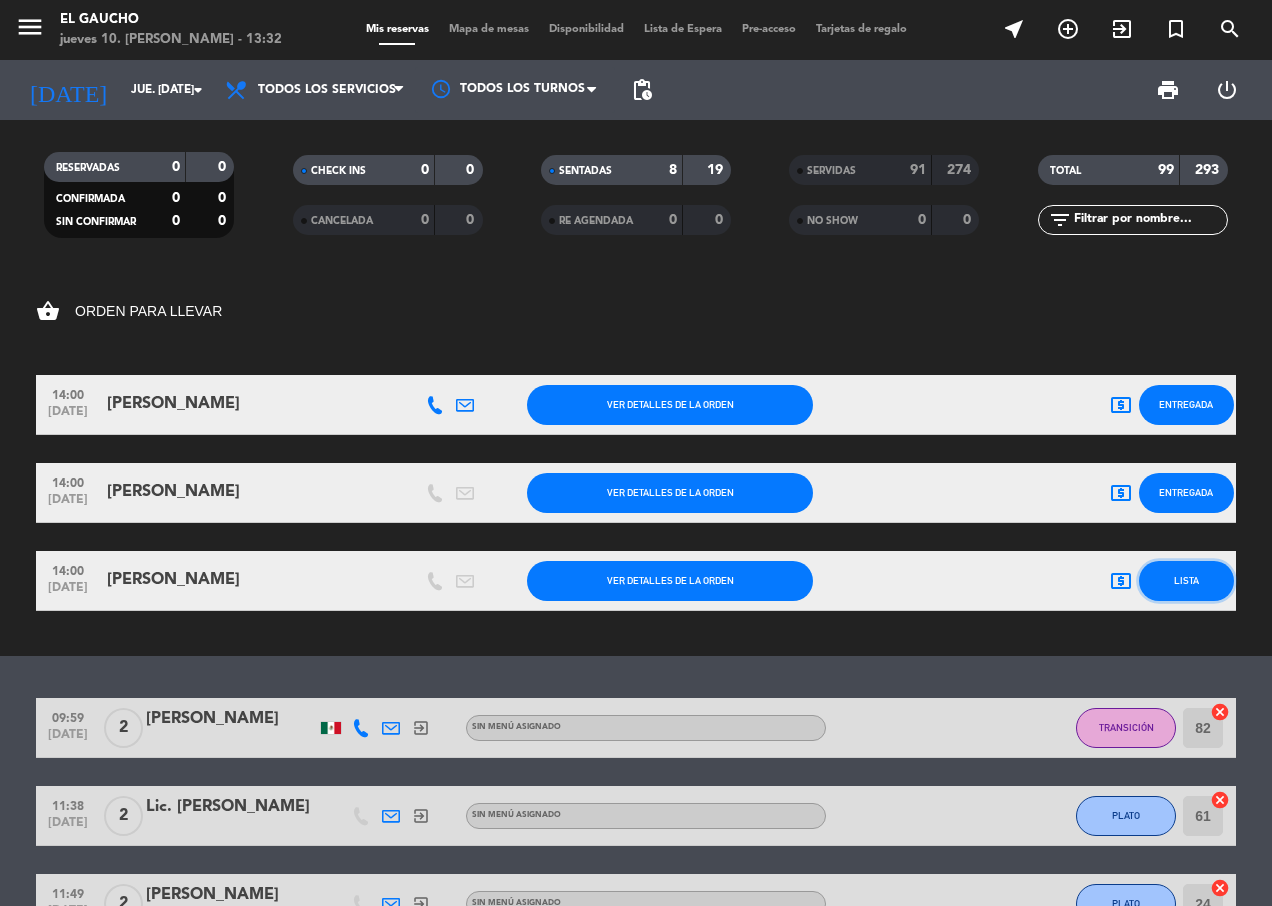 click on "Lista" 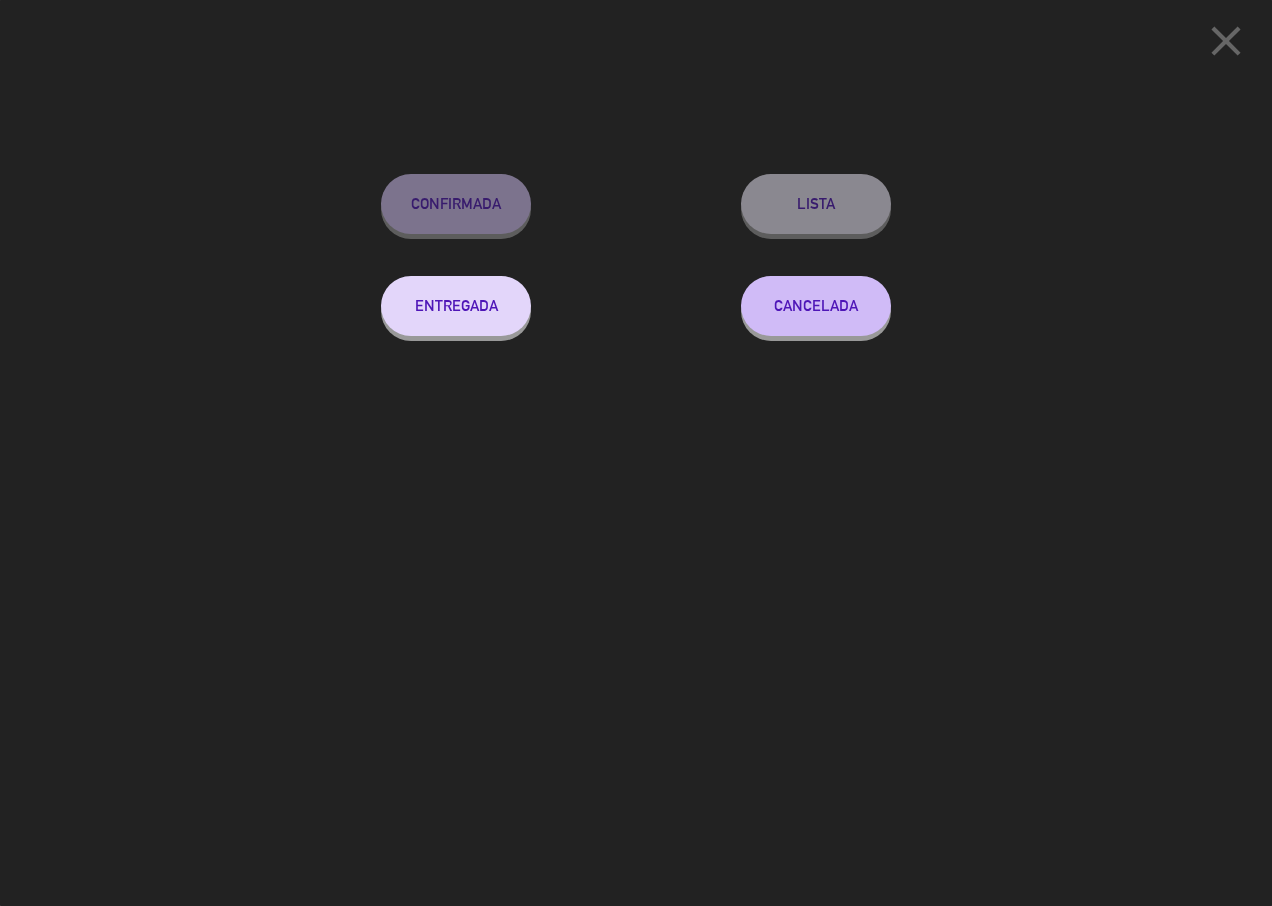 click on "Entregada" 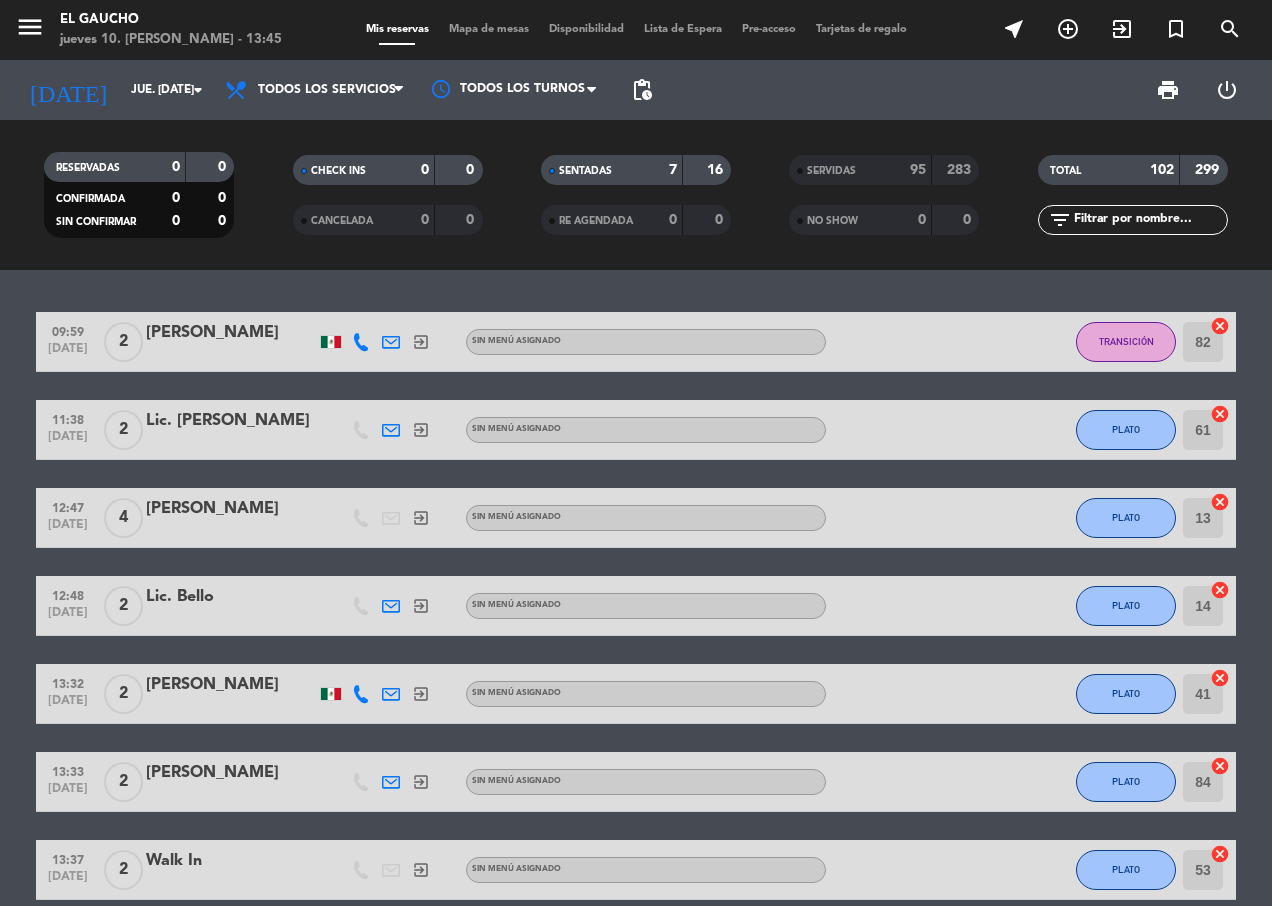 drag, startPoint x: 904, startPoint y: 158, endPoint x: 906, endPoint y: 168, distance: 10.198039 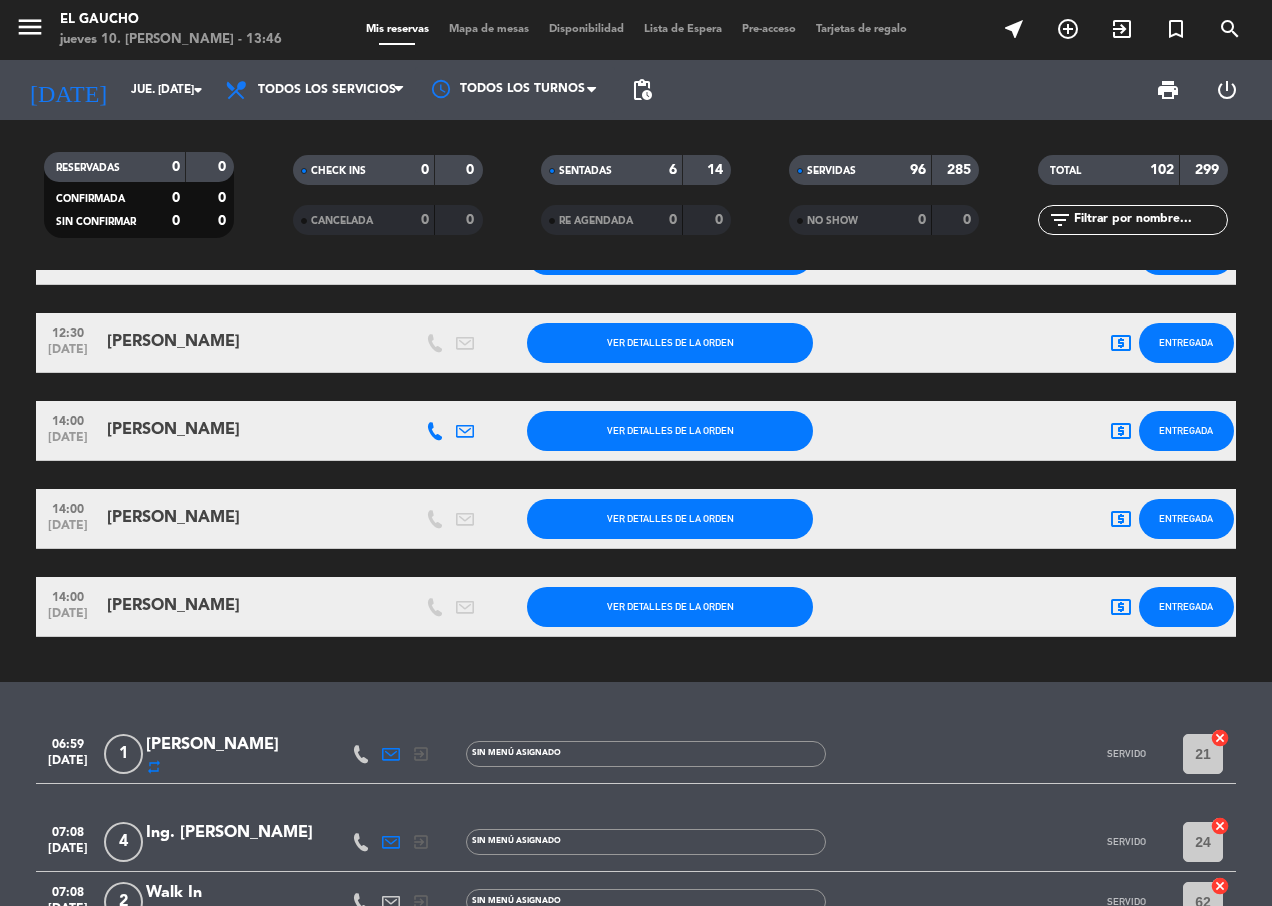 scroll, scrollTop: 600, scrollLeft: 0, axis: vertical 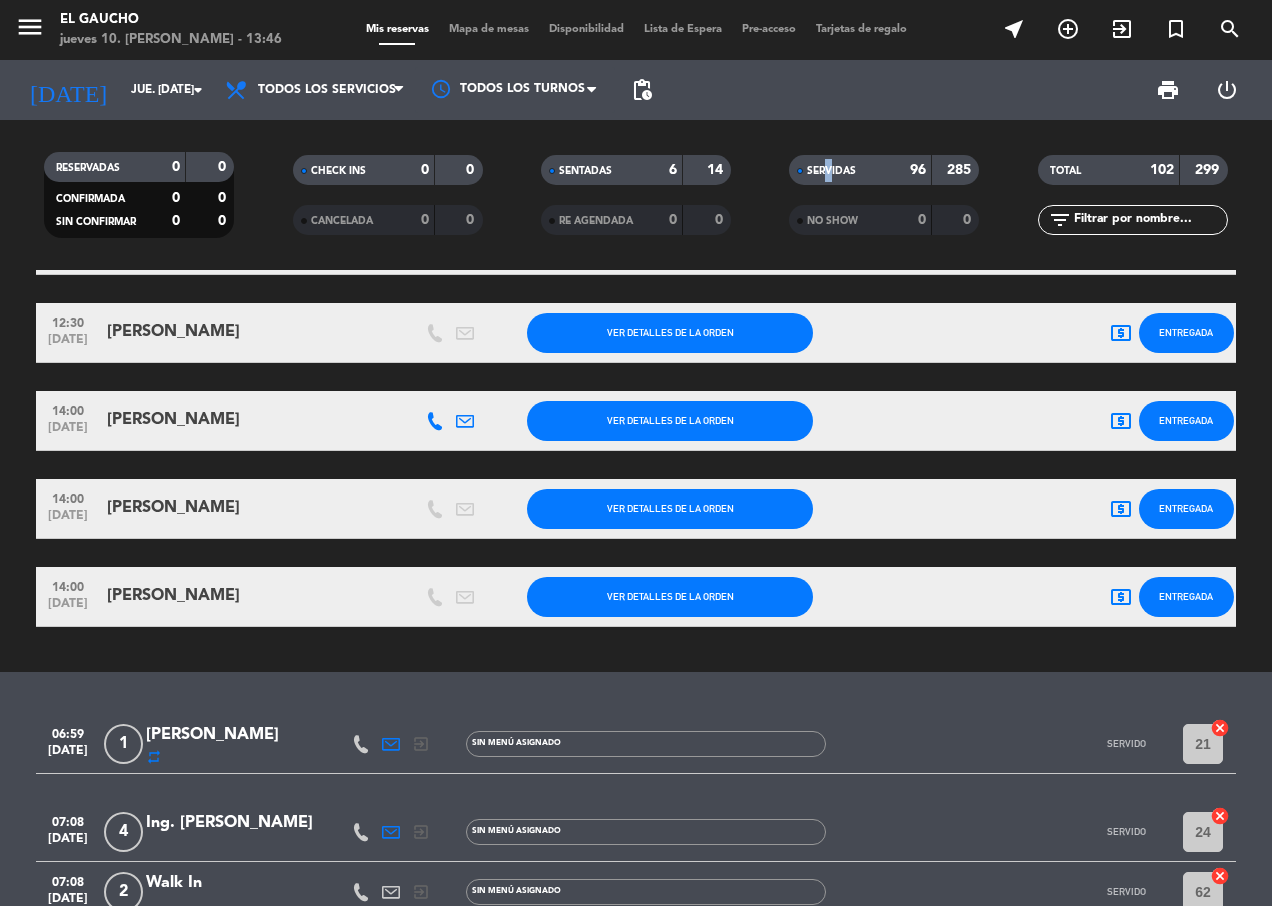 drag, startPoint x: 825, startPoint y: 173, endPoint x: 929, endPoint y: 63, distance: 151.38031 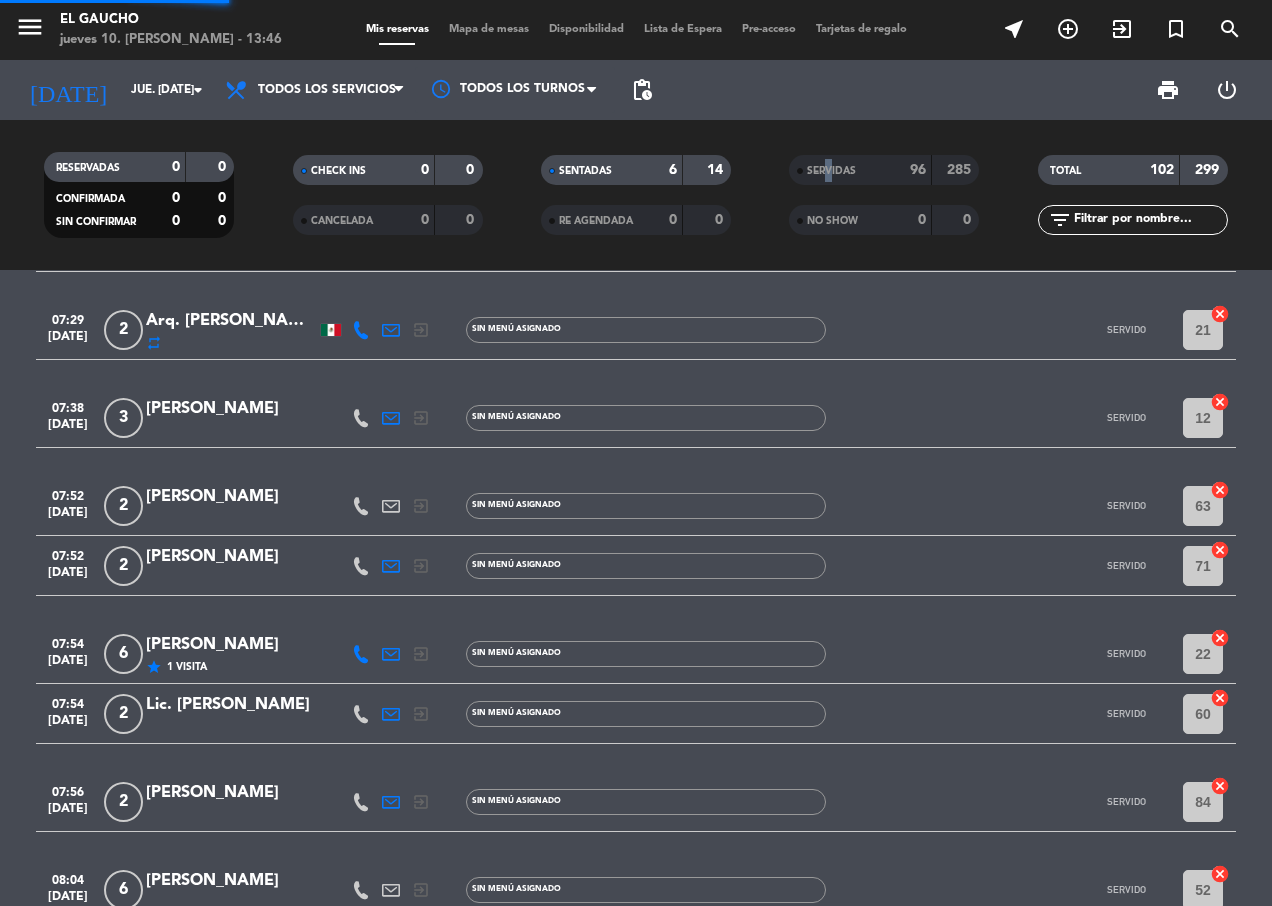 scroll, scrollTop: 0, scrollLeft: 0, axis: both 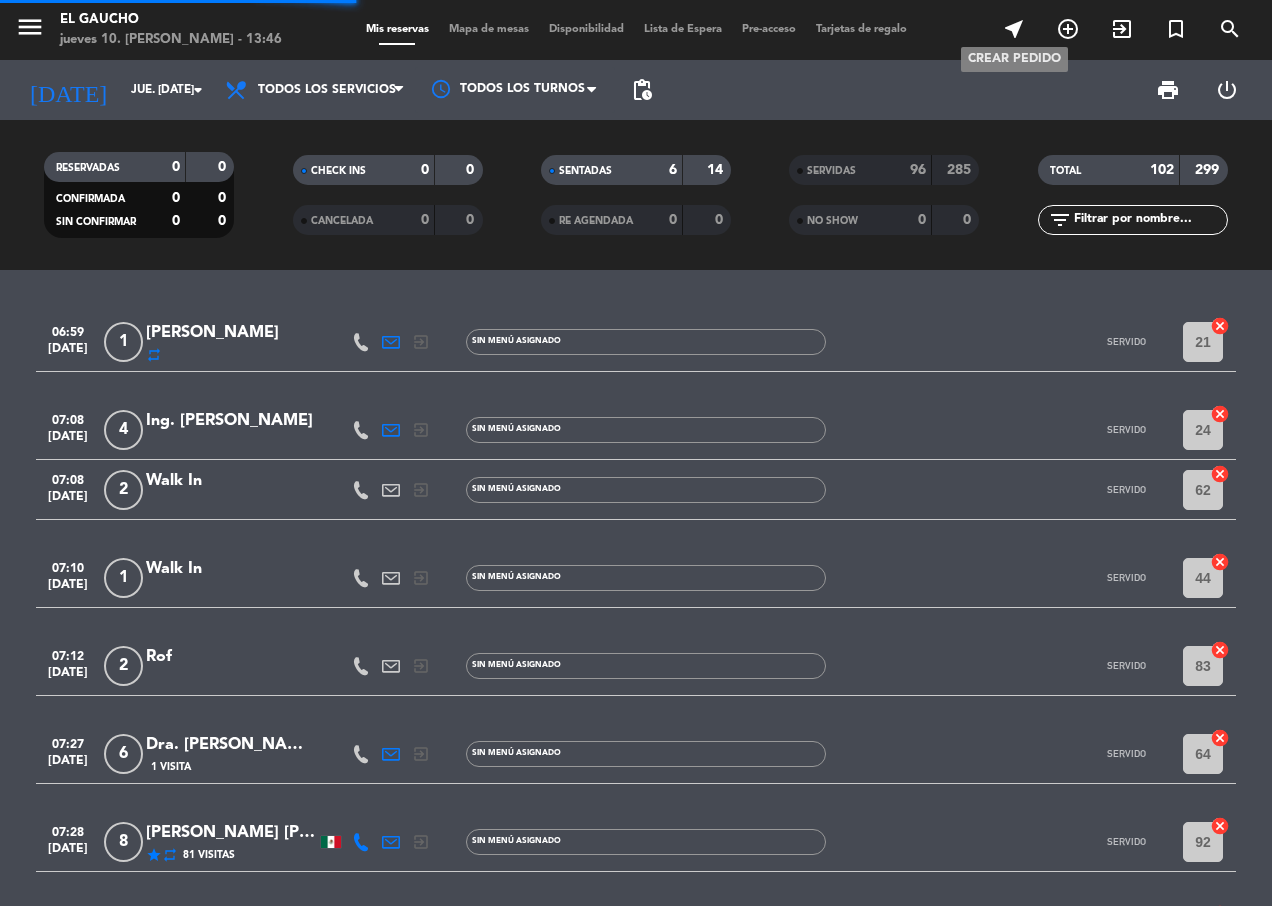 drag, startPoint x: 1013, startPoint y: 18, endPoint x: 1006, endPoint y: 39, distance: 22.135944 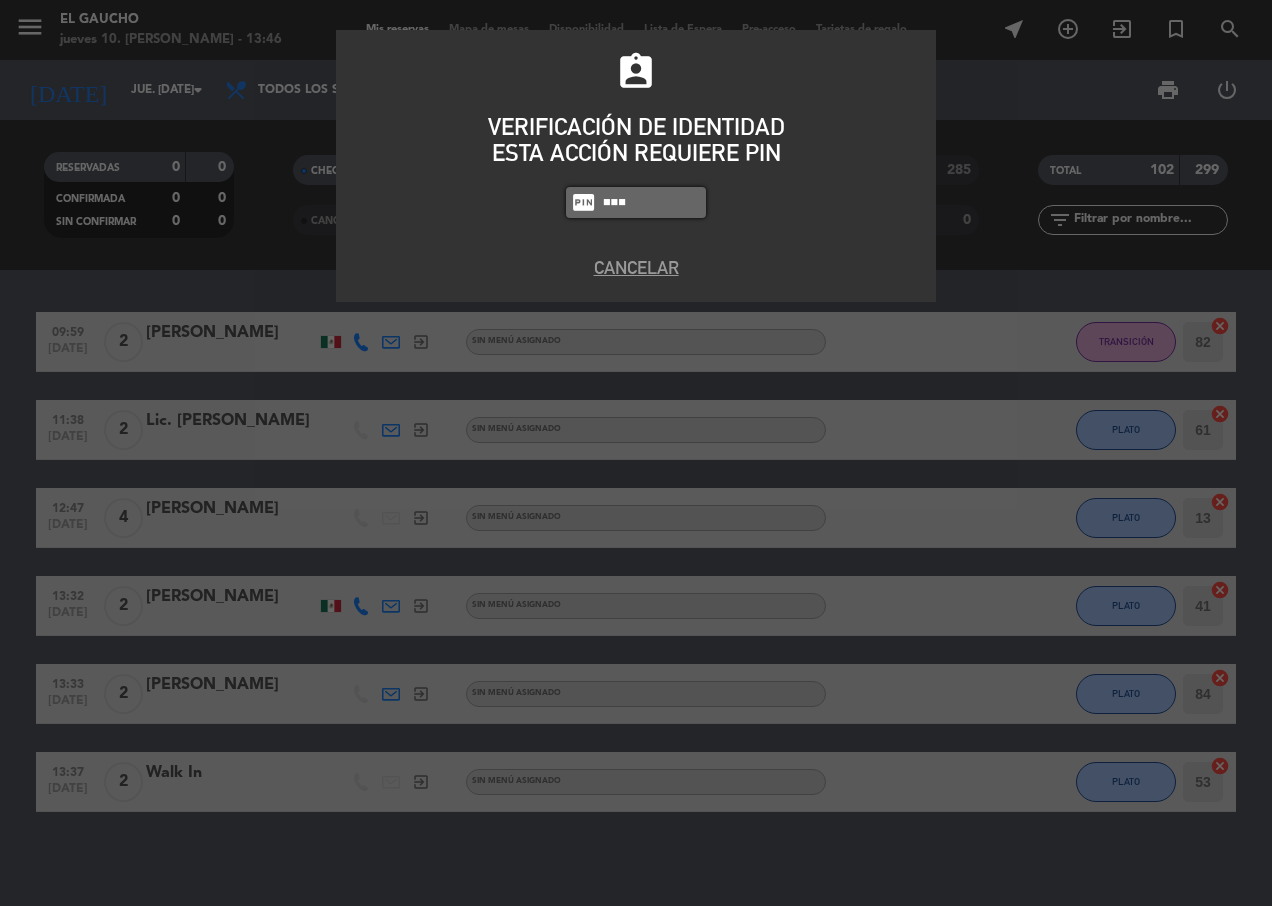 type on "4058" 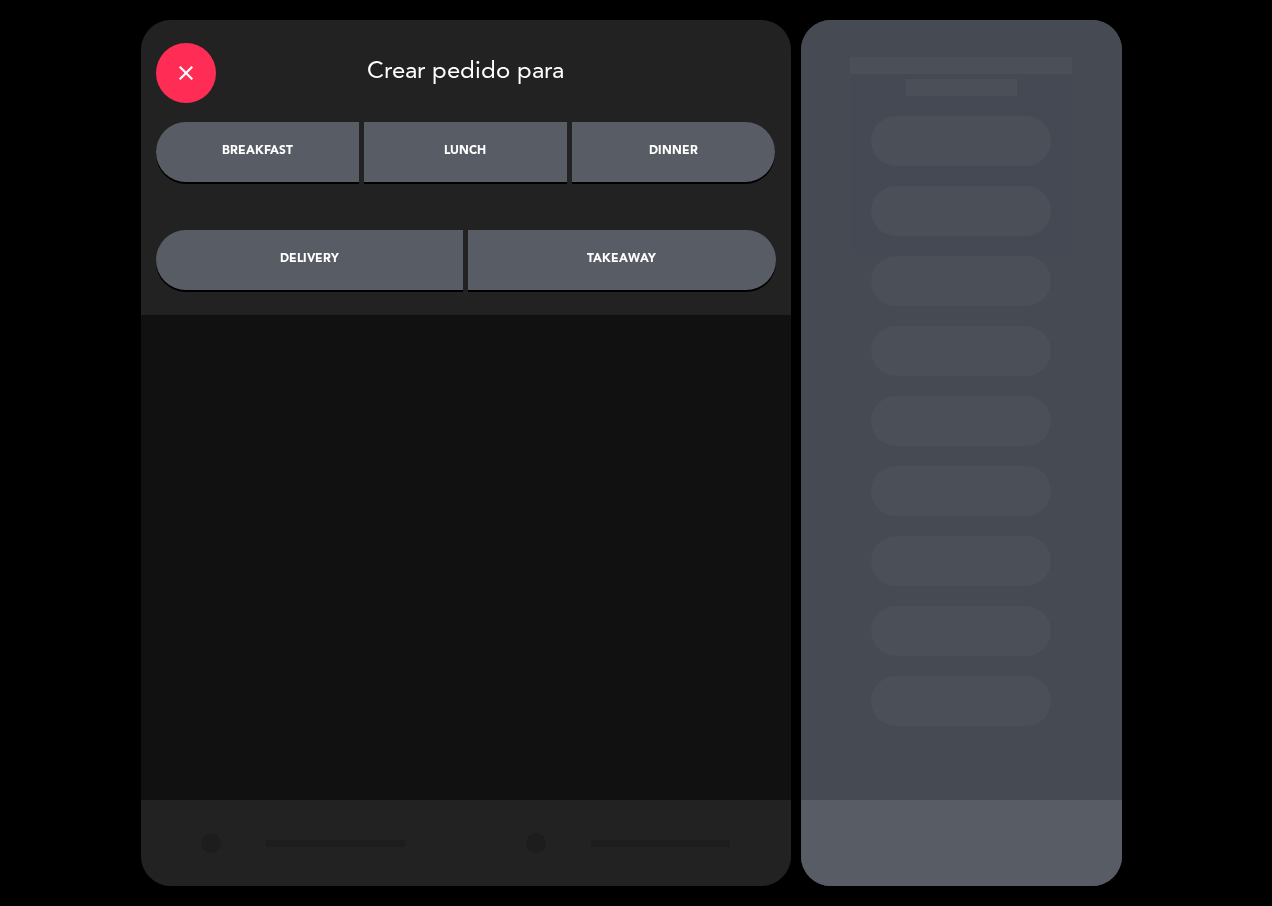 click on "lunch" 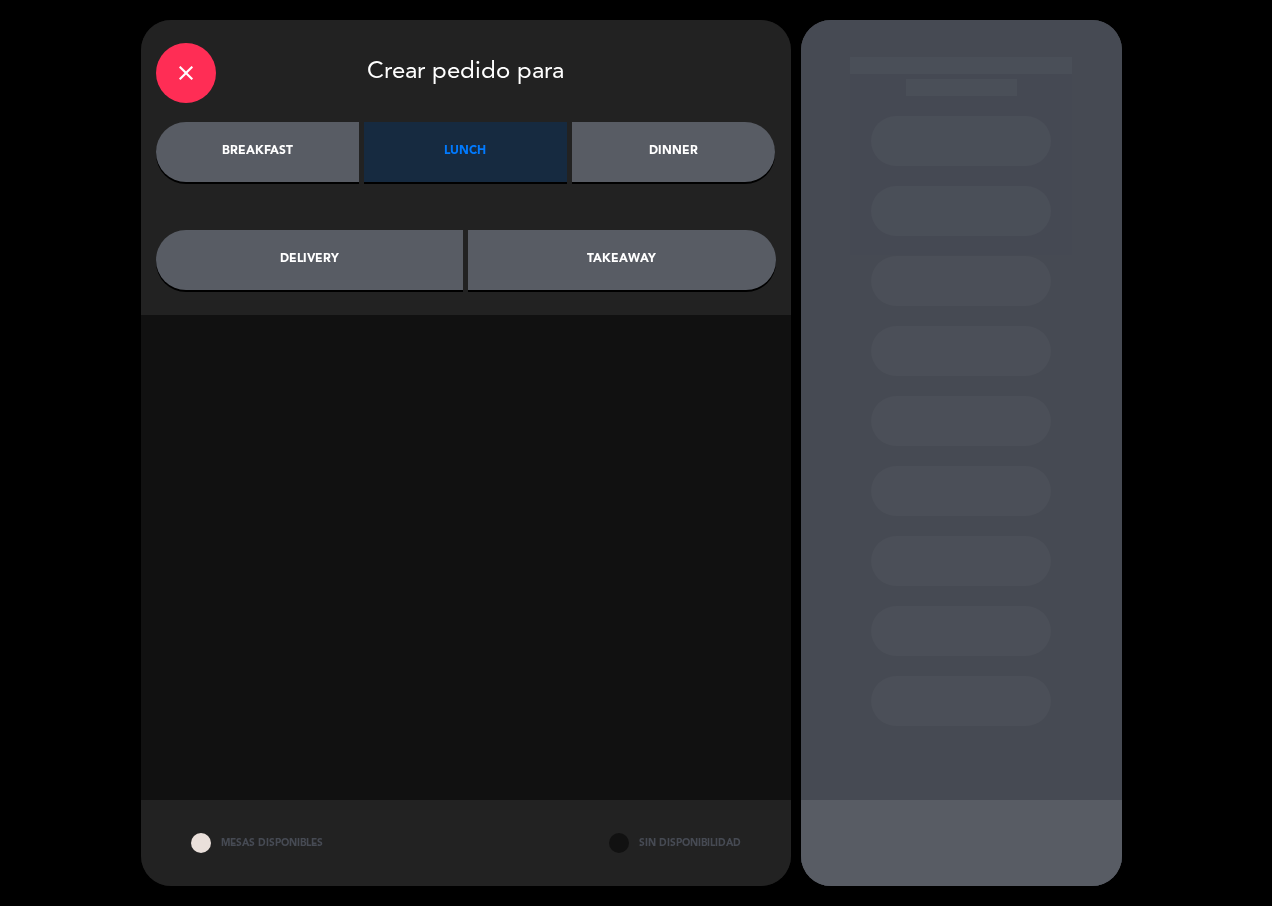 click on "takeaway" 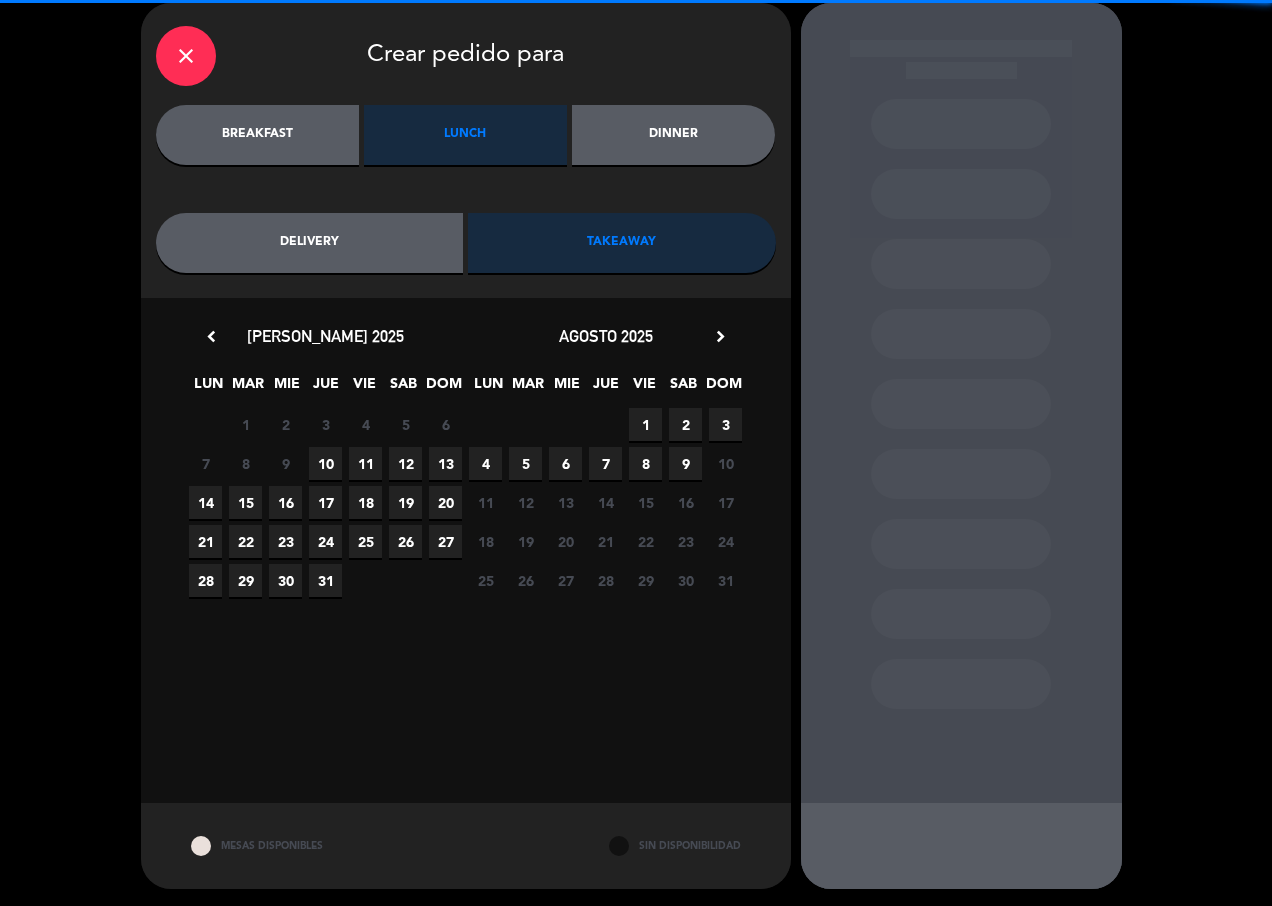 scroll, scrollTop: 20, scrollLeft: 0, axis: vertical 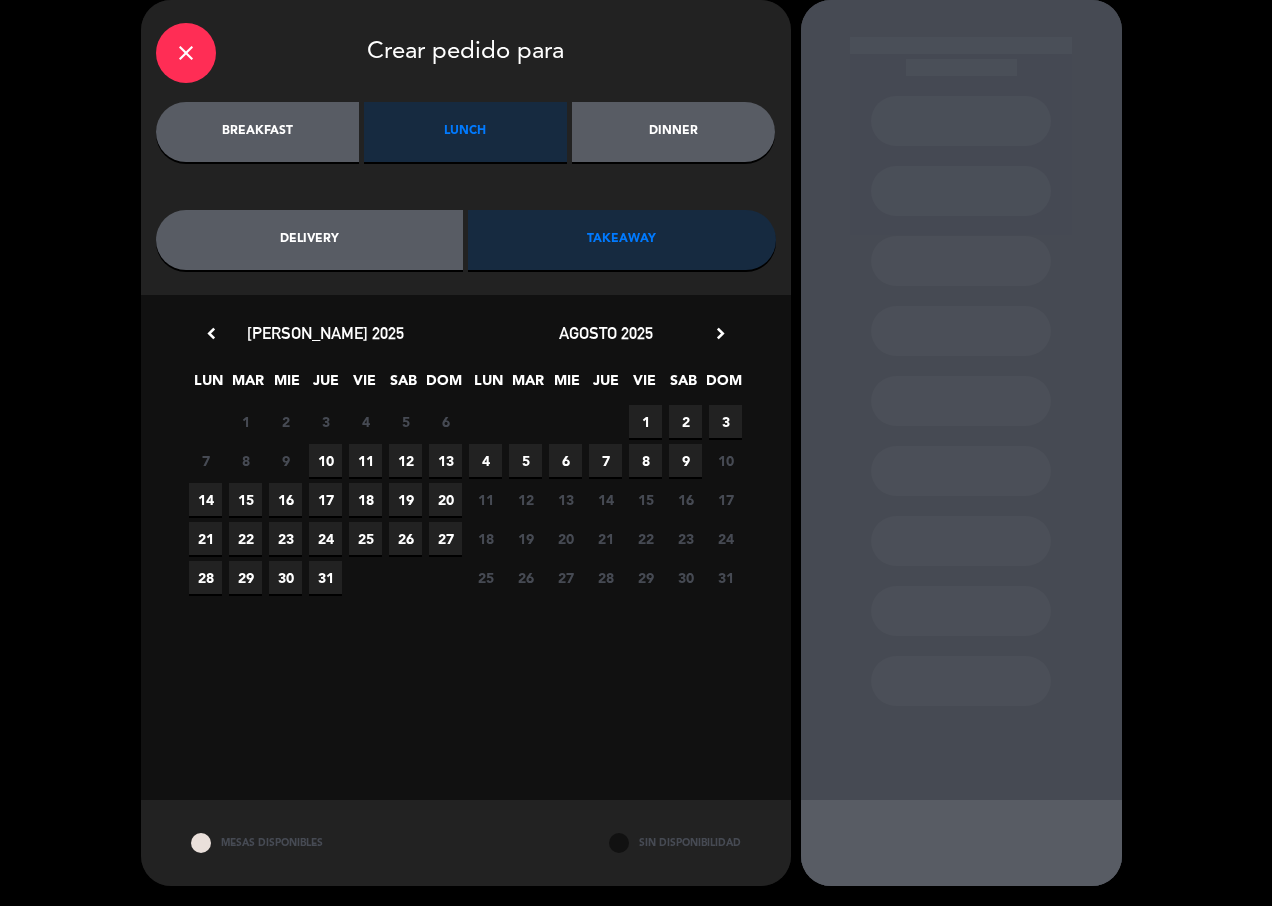 drag, startPoint x: 333, startPoint y: 461, endPoint x: 351, endPoint y: 466, distance: 18.681541 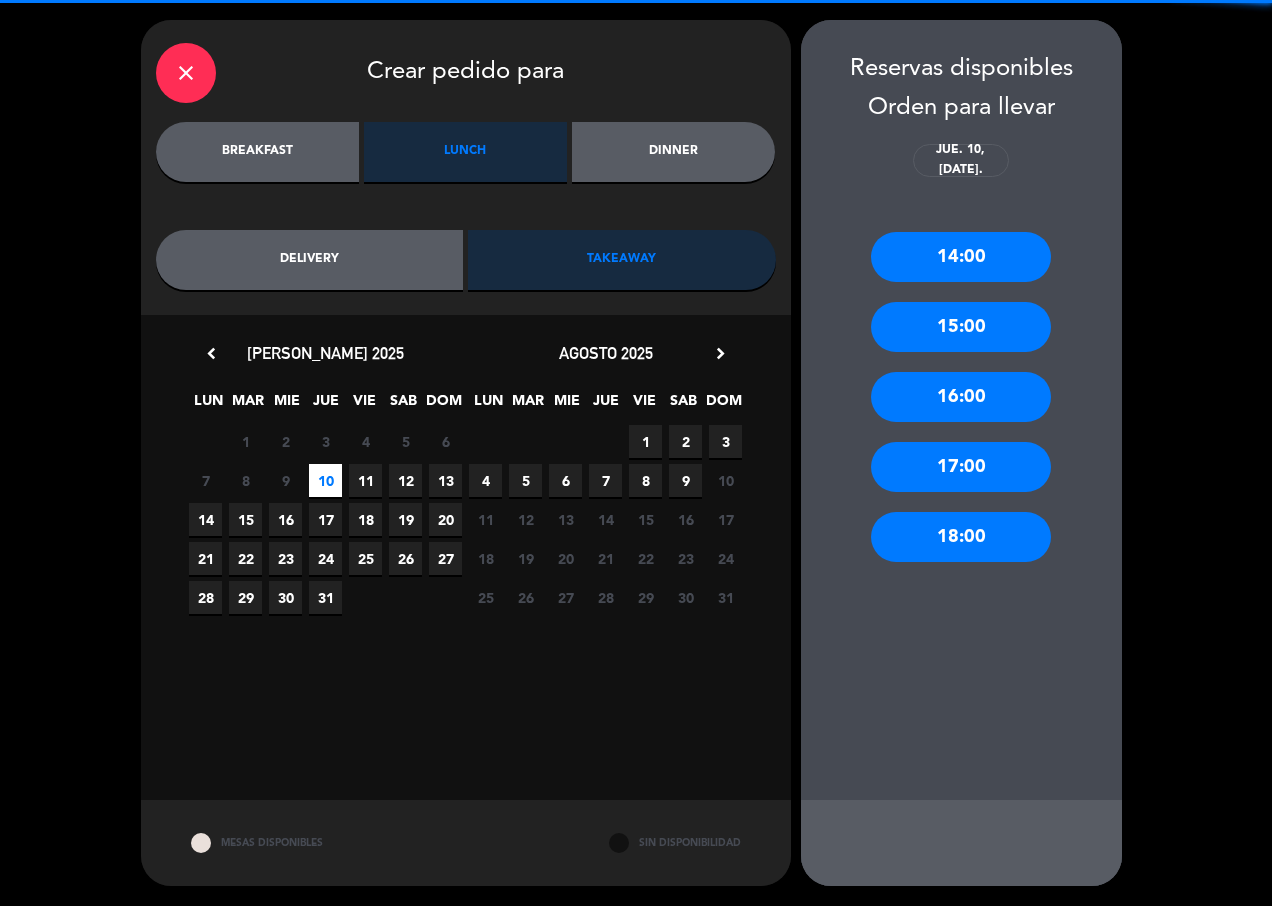 scroll, scrollTop: 0, scrollLeft: 0, axis: both 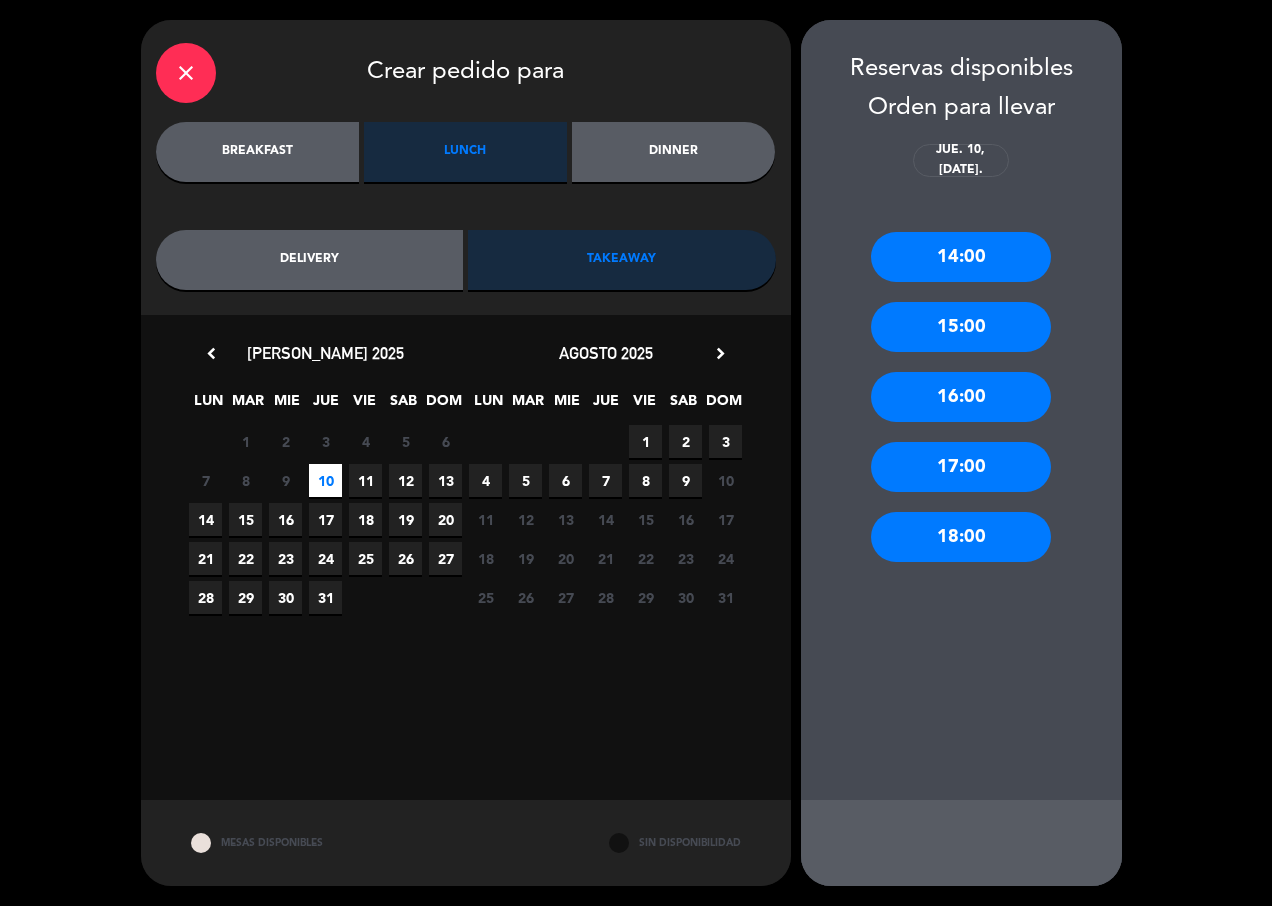 click on "14:00" at bounding box center [961, 257] 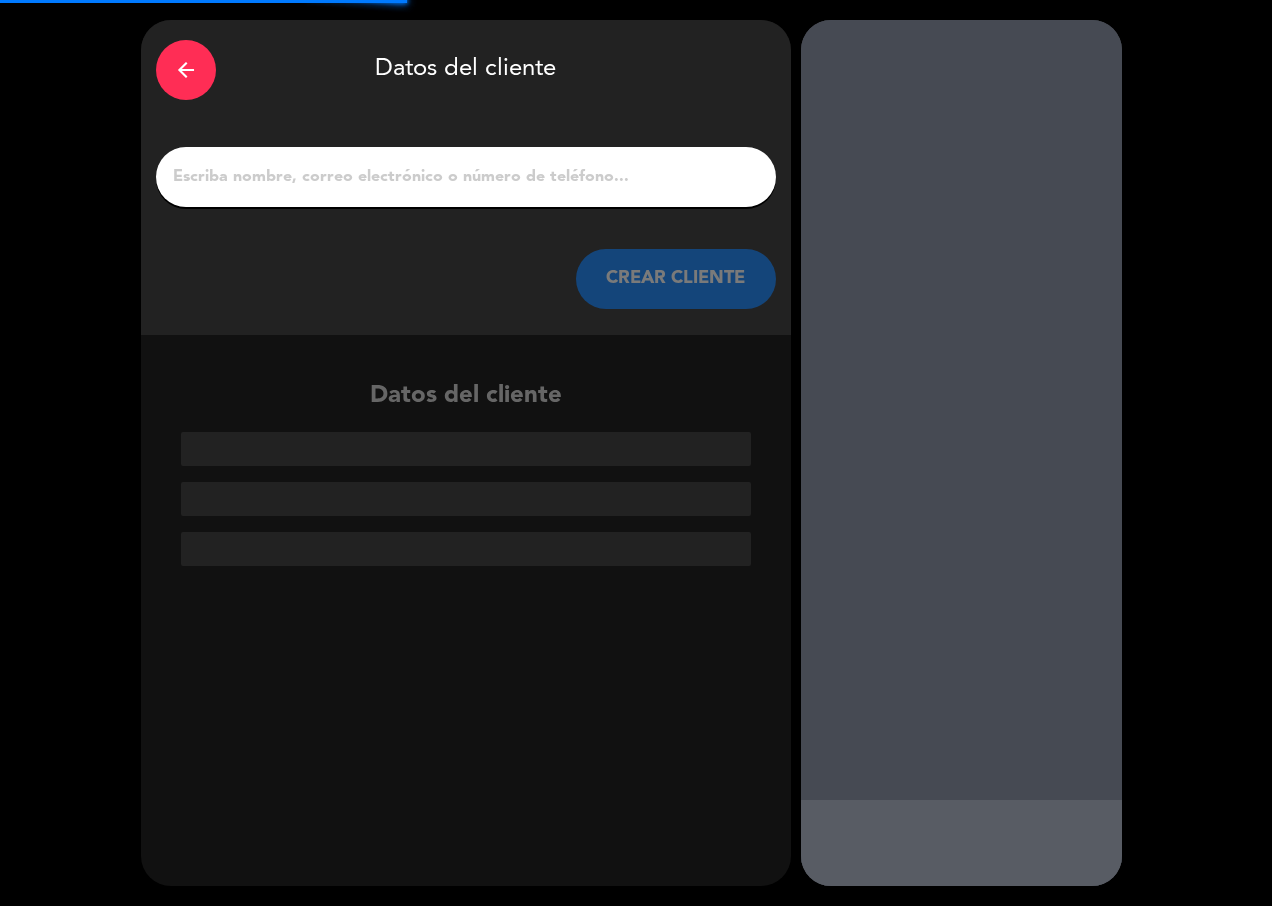 click 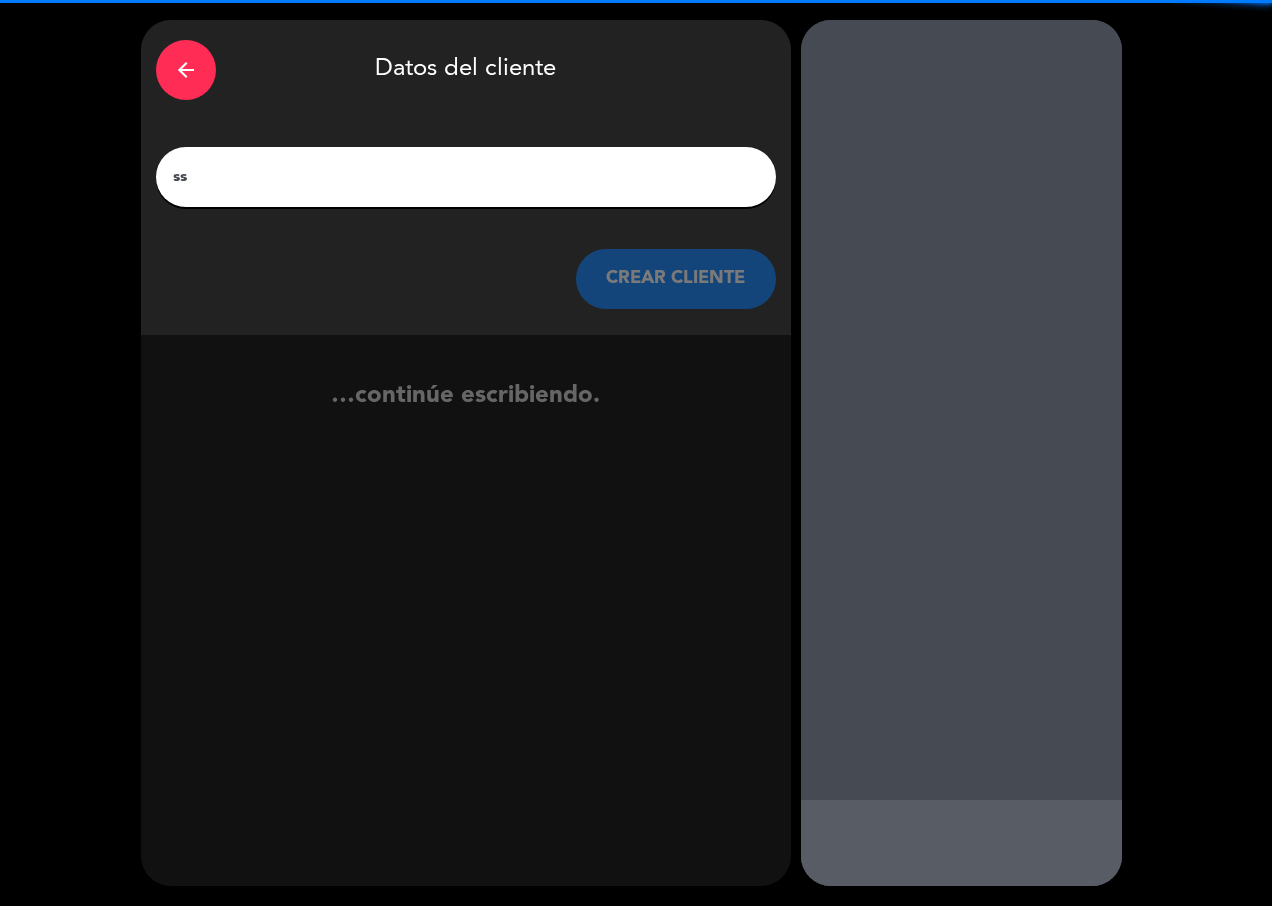 type on "s" 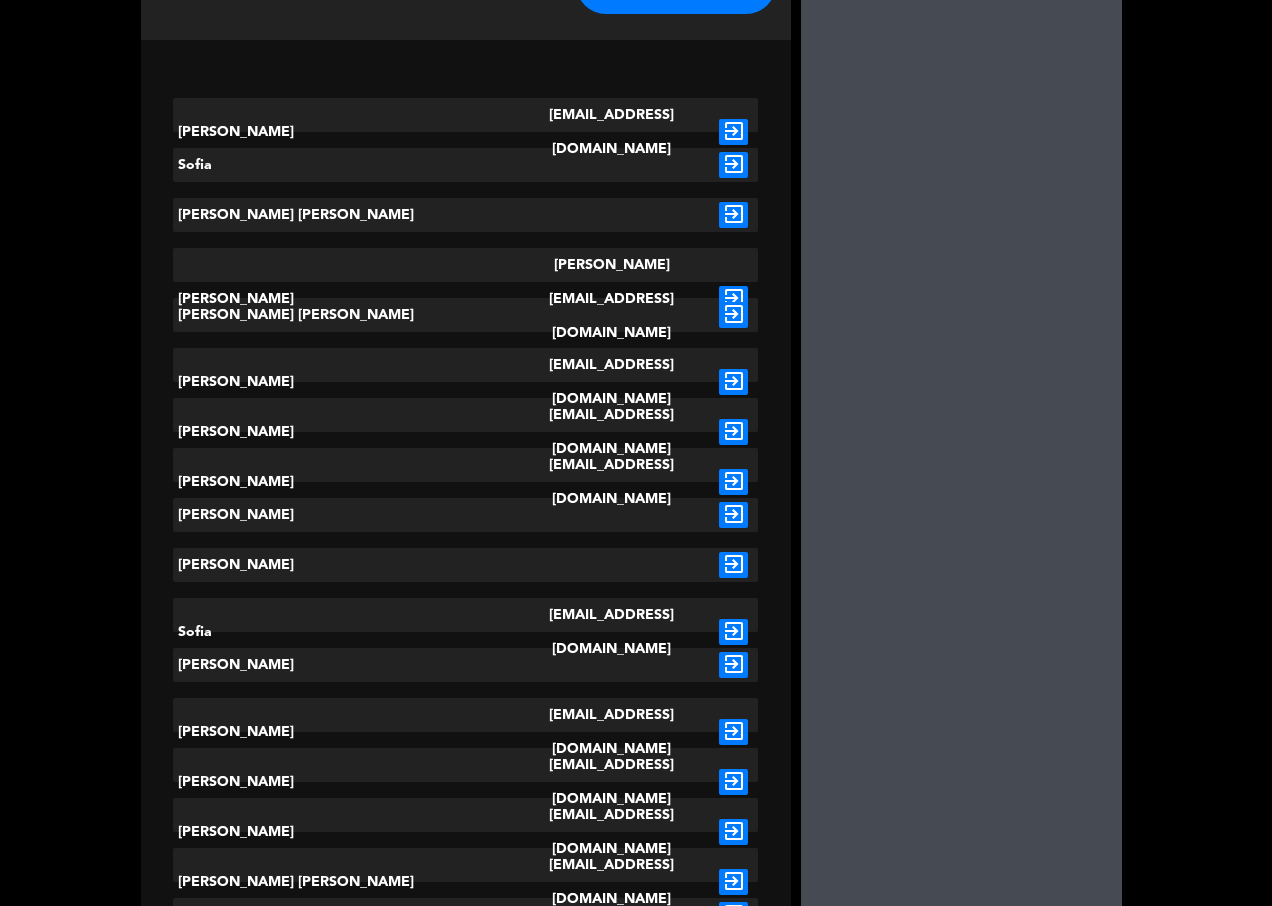 scroll, scrollTop: 300, scrollLeft: 0, axis: vertical 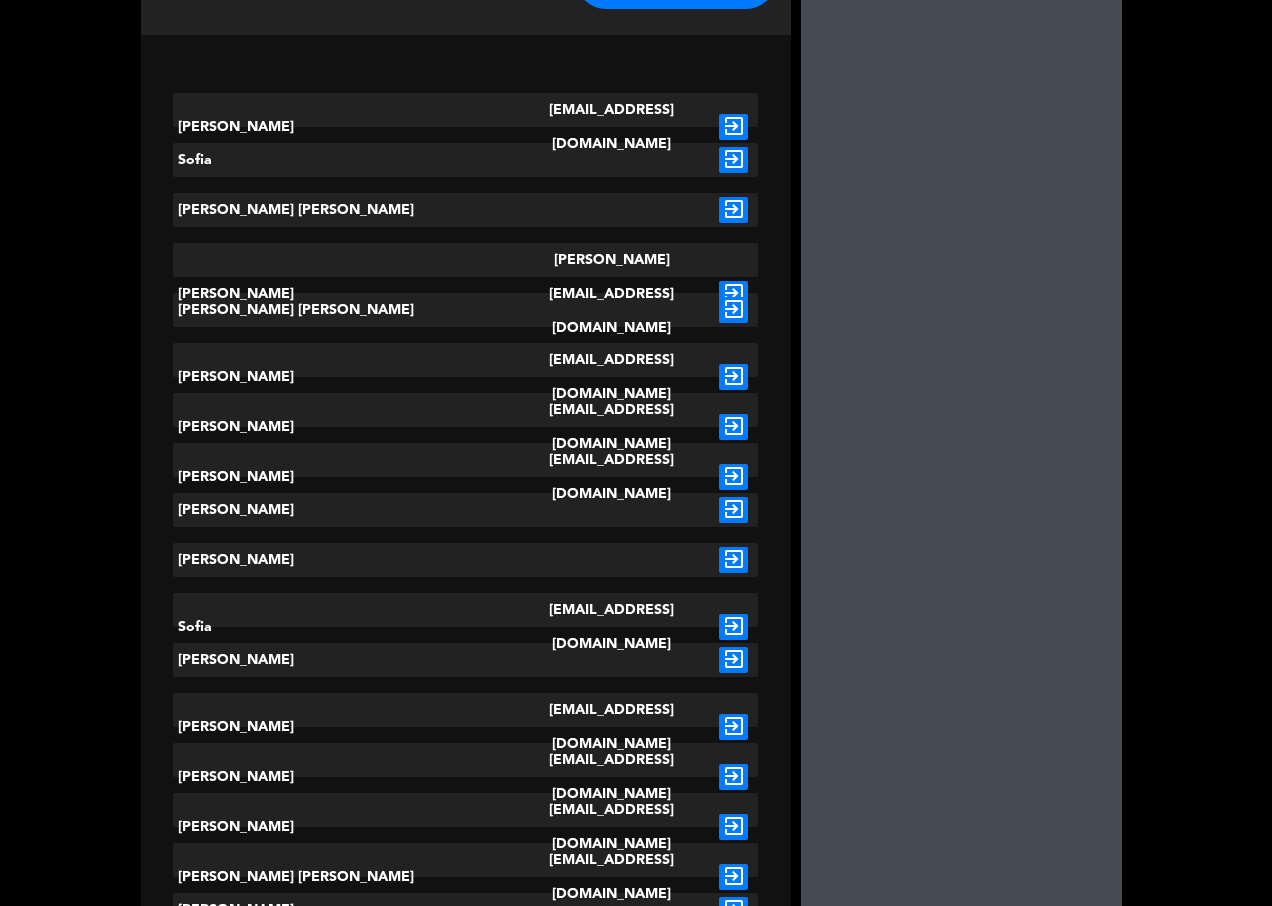 type on "Sofi" 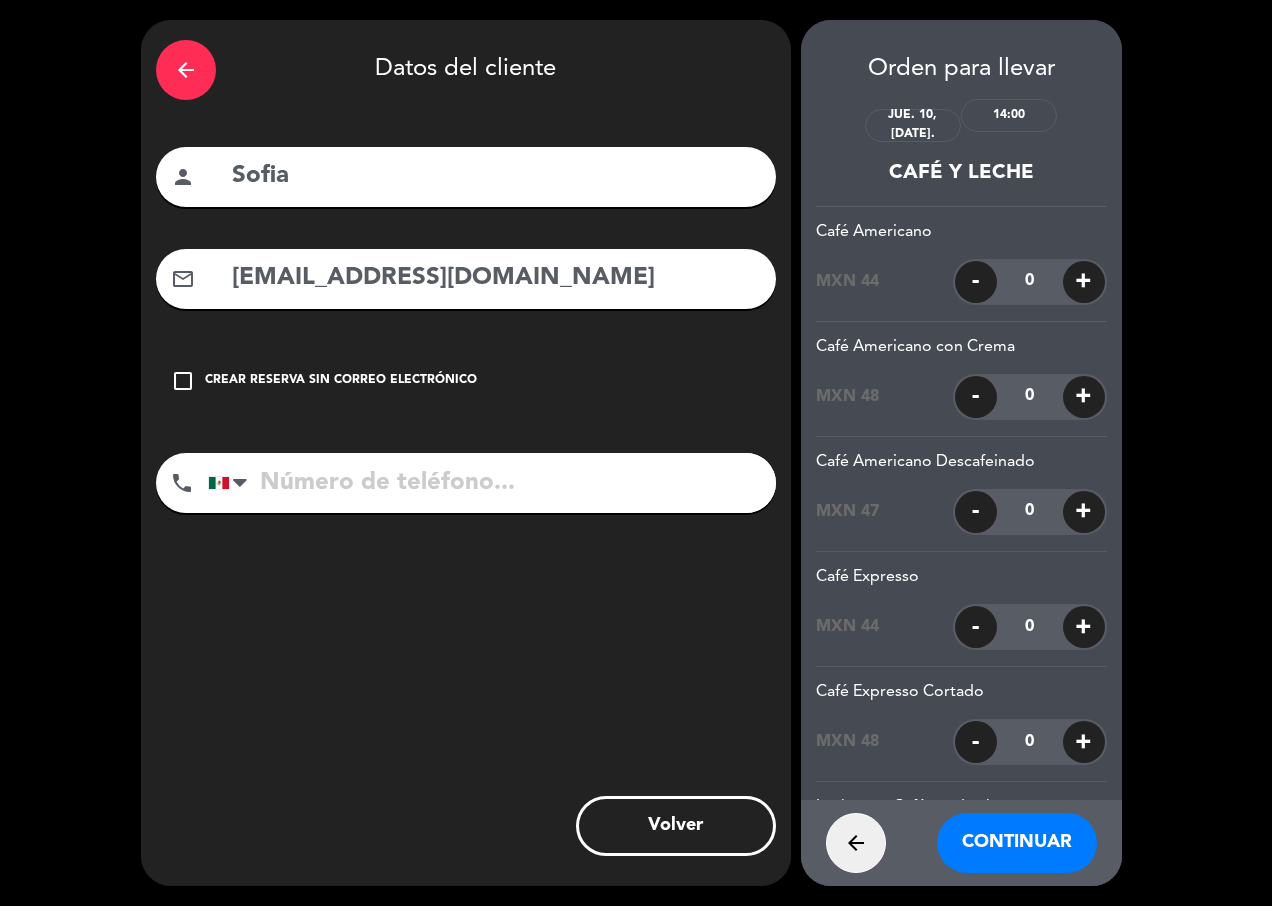 scroll, scrollTop: 0, scrollLeft: 0, axis: both 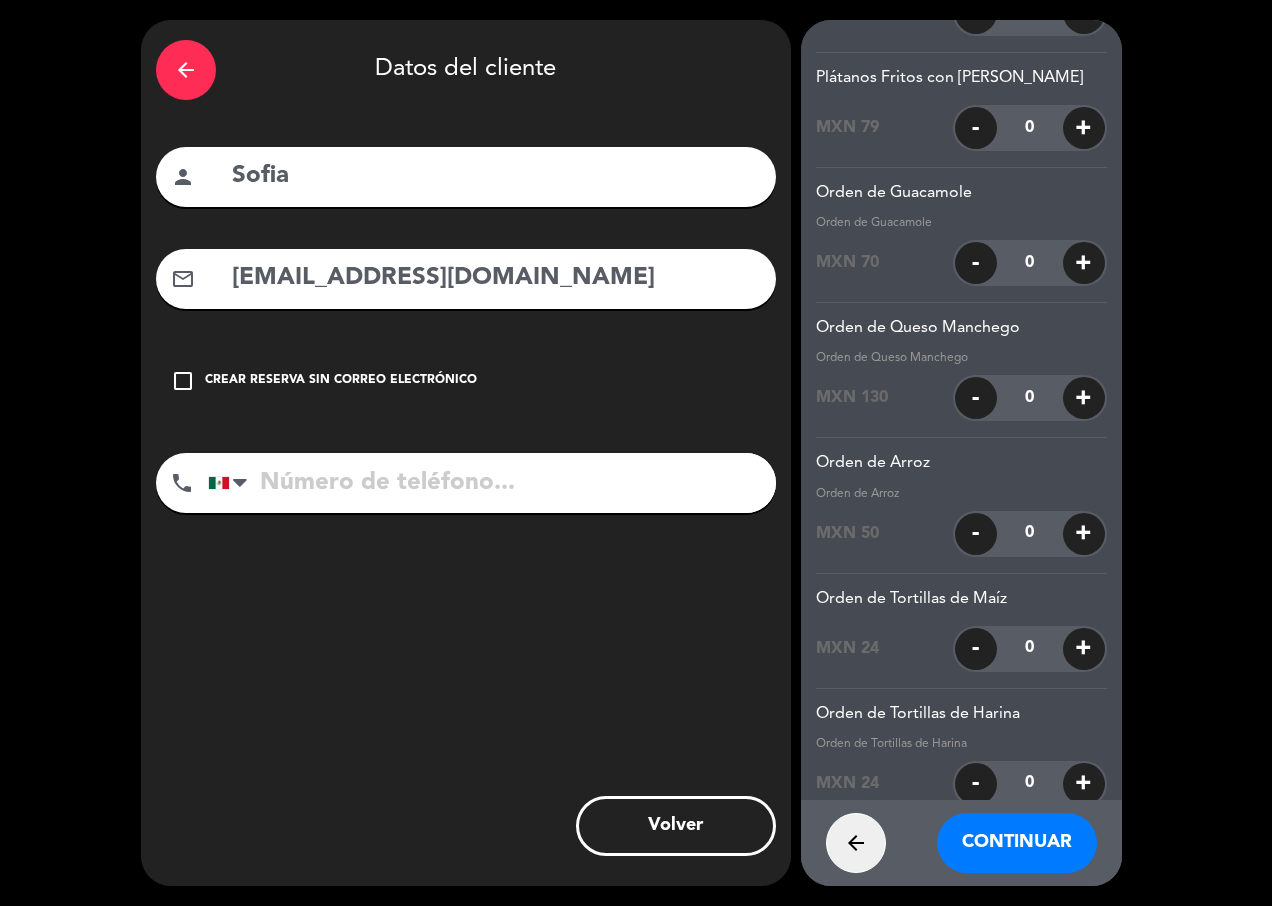 click on "+" 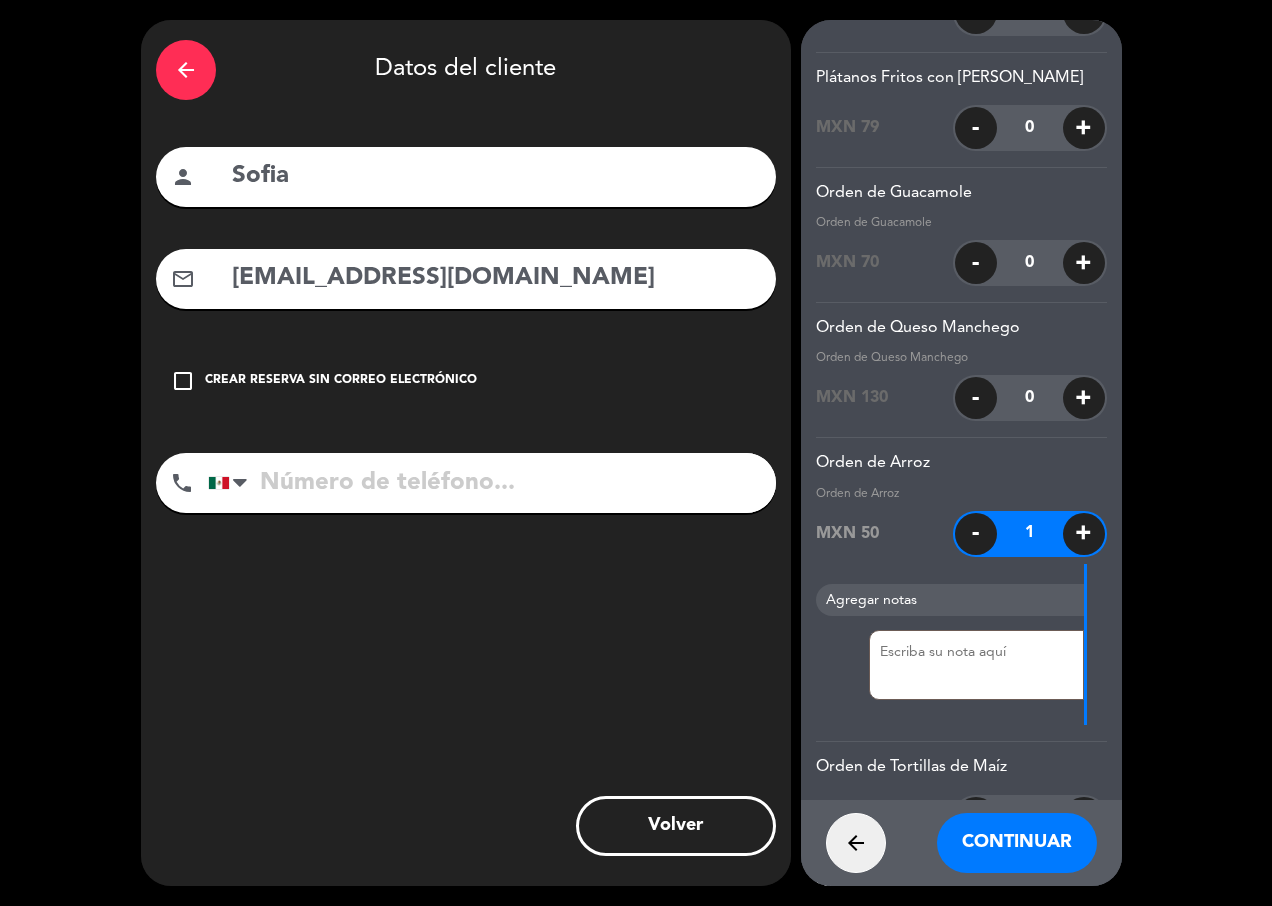 click on "Continuar" at bounding box center (1017, 843) 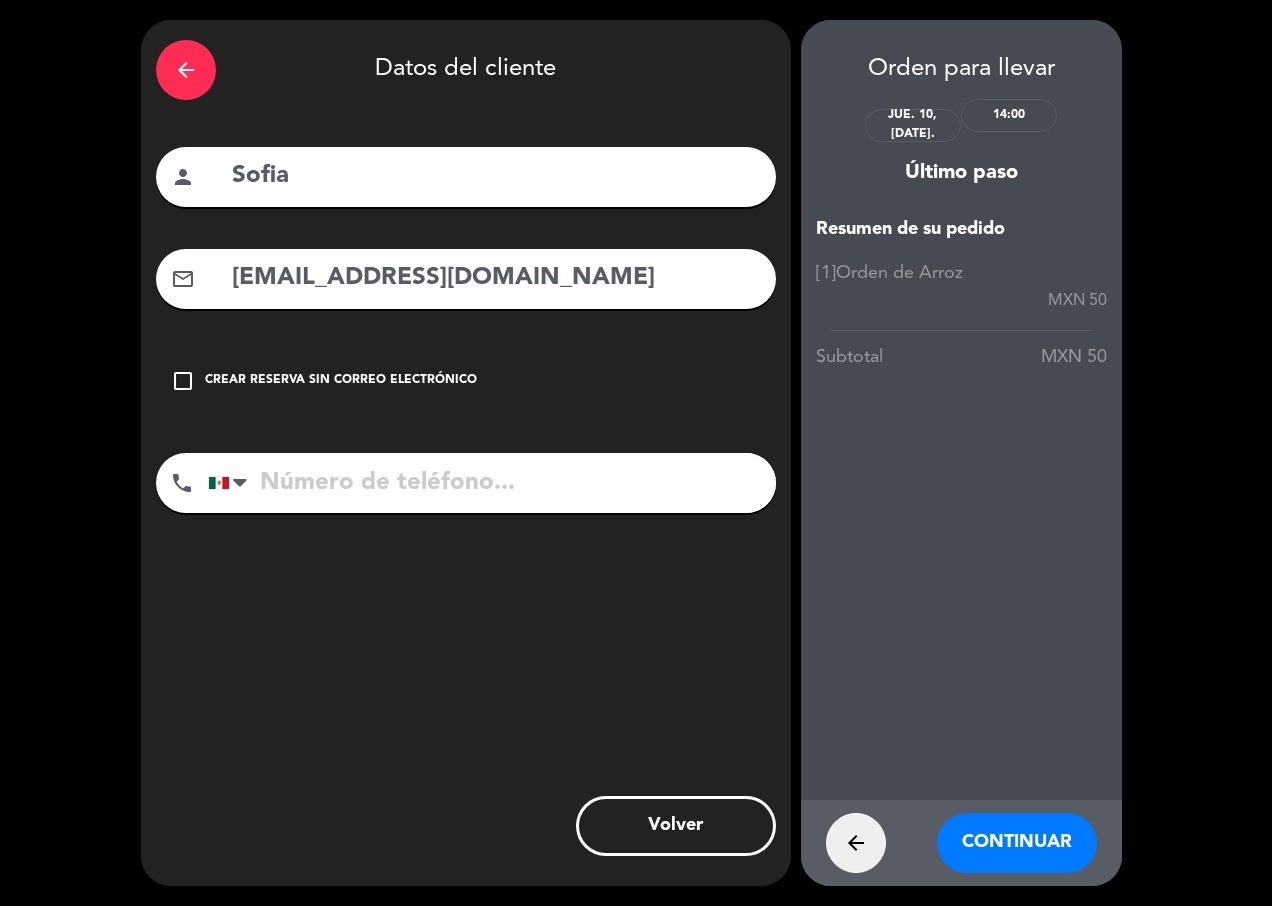 scroll, scrollTop: 0, scrollLeft: 0, axis: both 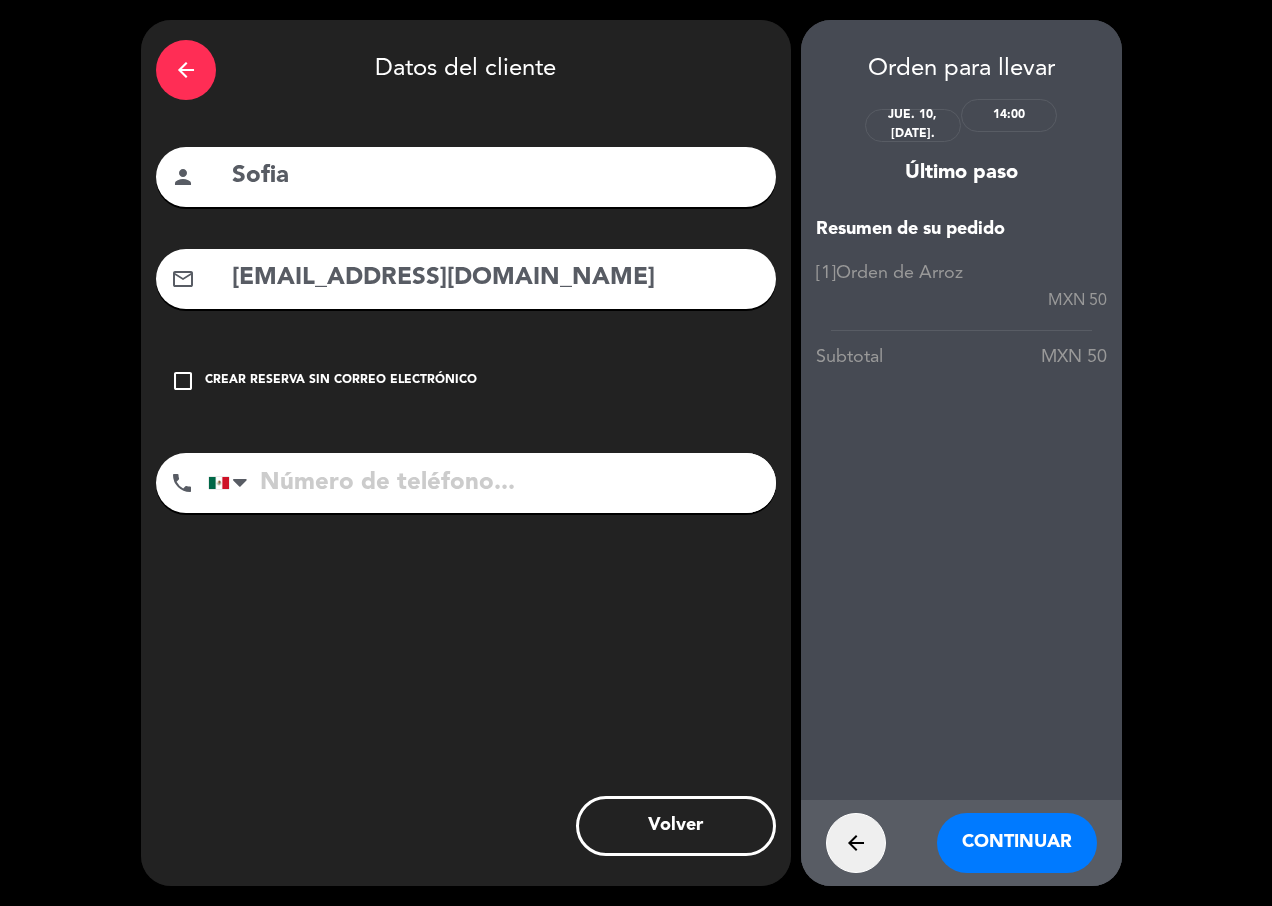 click on "Continuar" at bounding box center (1017, 843) 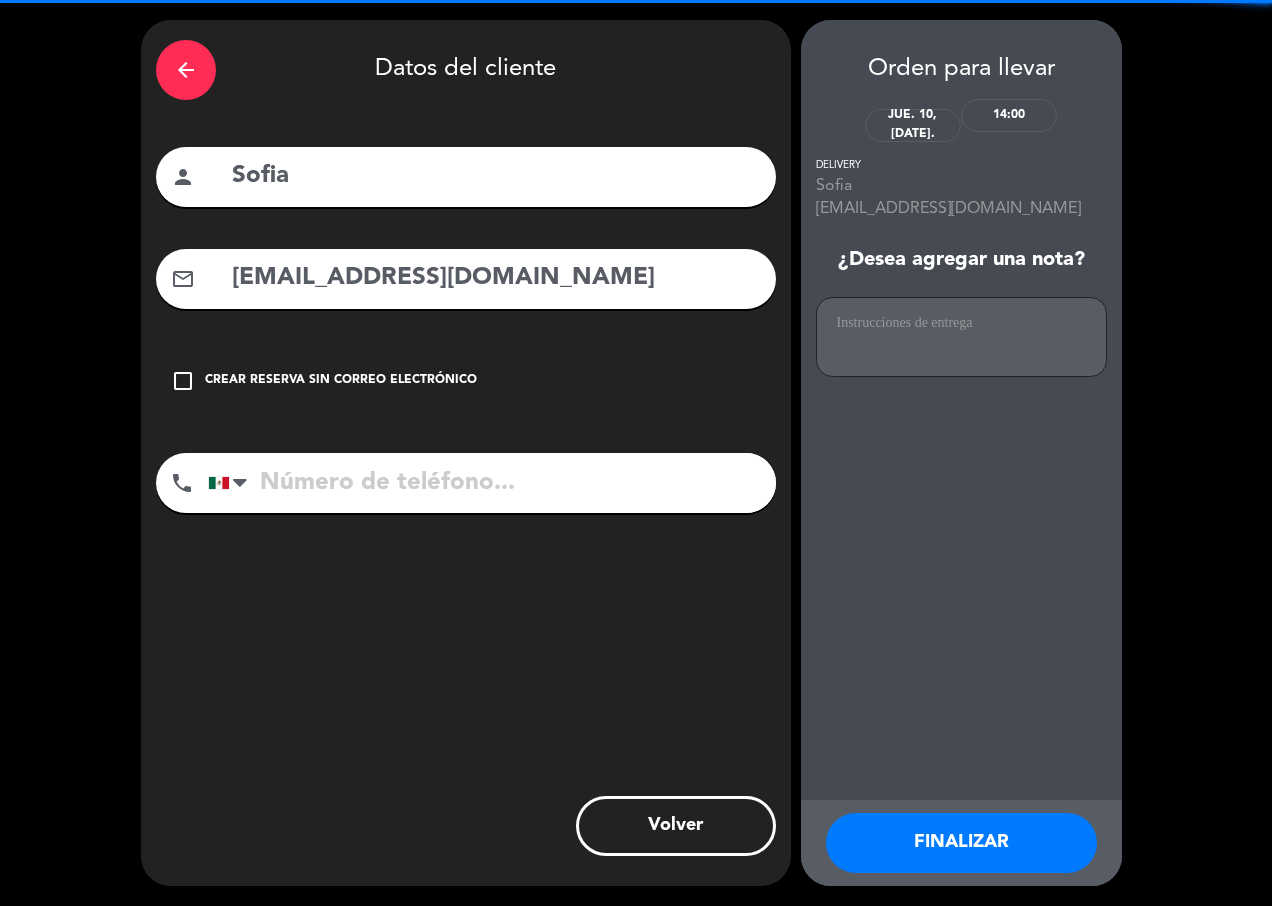 click on "FINALIZAR" at bounding box center (961, 843) 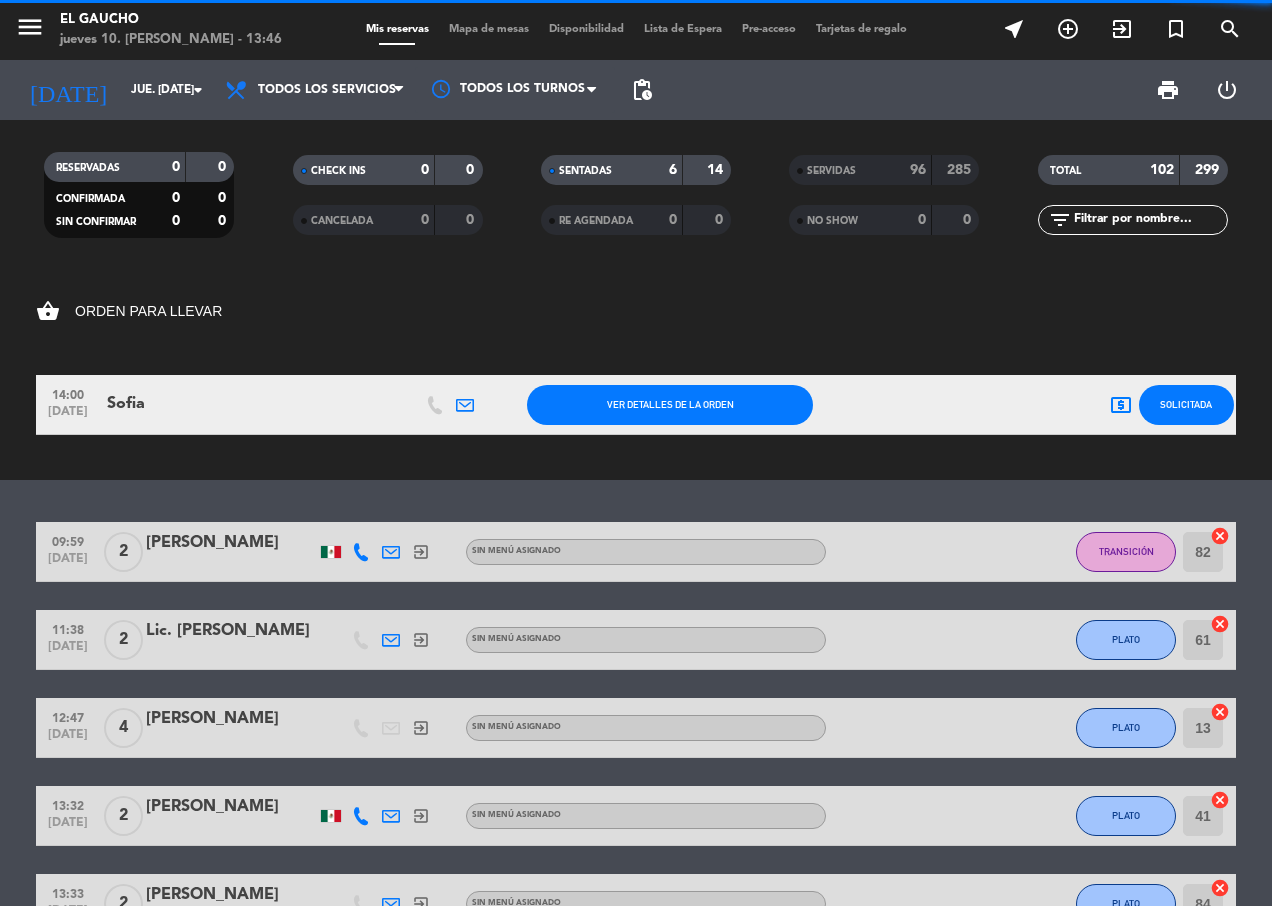 drag, startPoint x: 1180, startPoint y: 369, endPoint x: 1189, endPoint y: 392, distance: 24.698177 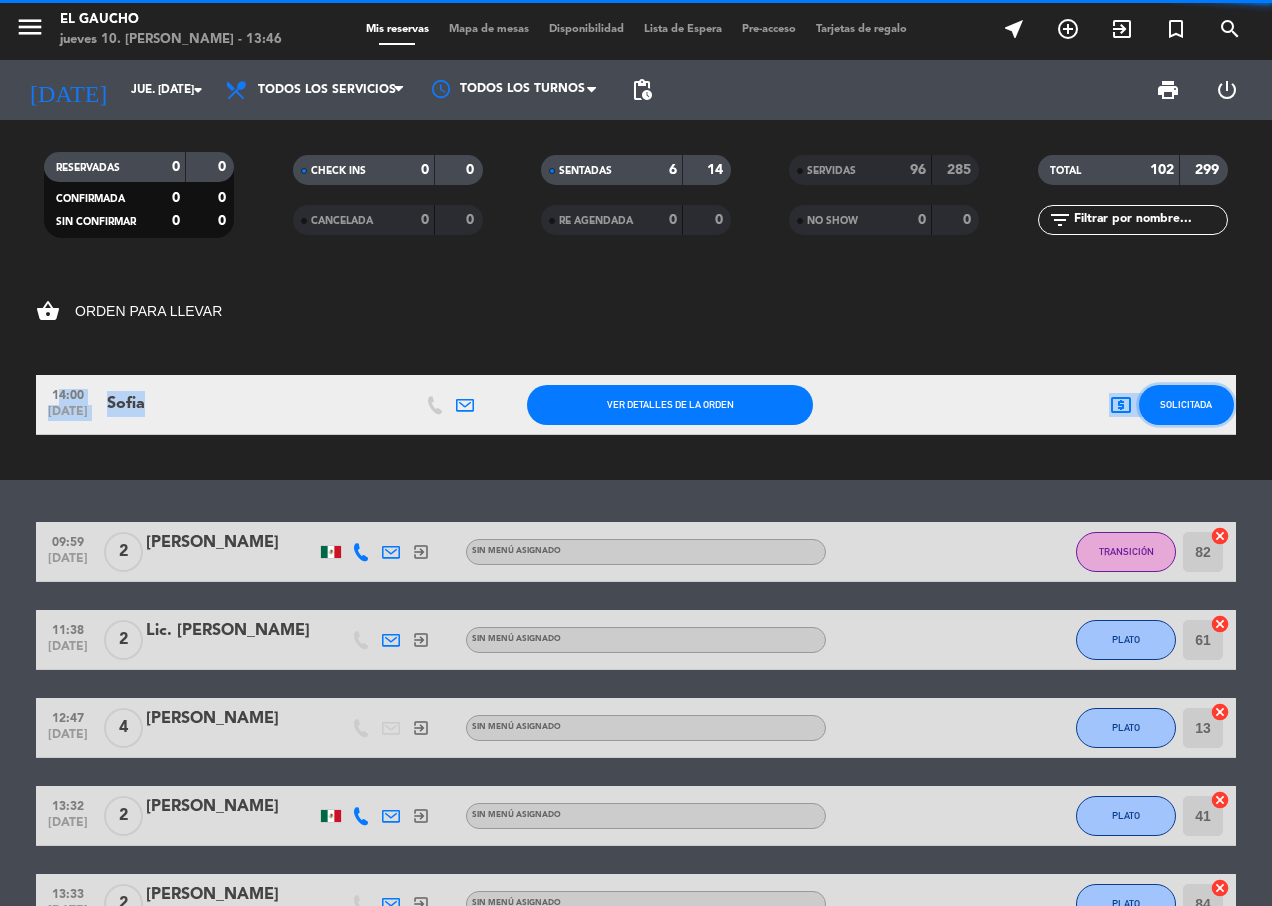 click on "Solicitada" 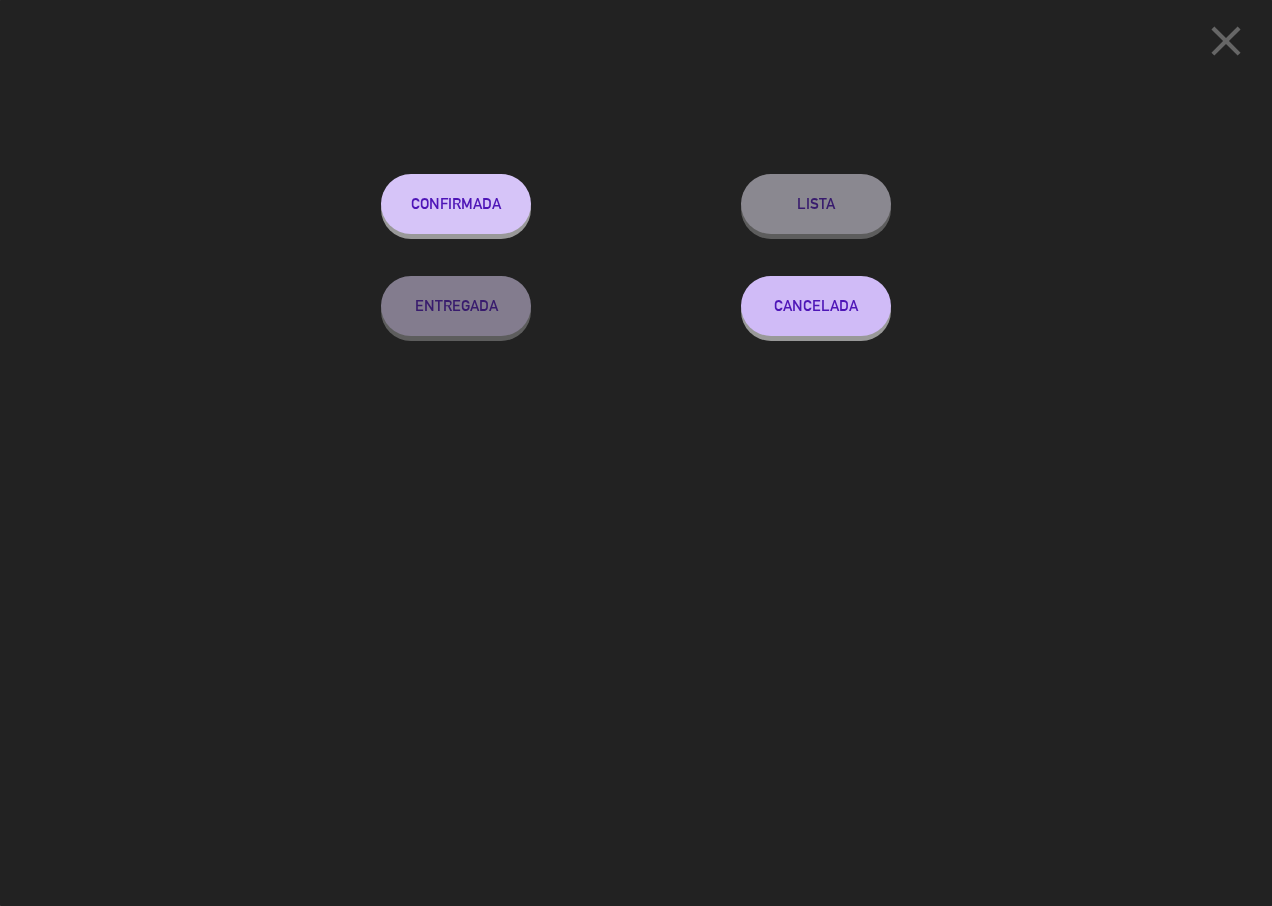 click on "Confirmada" 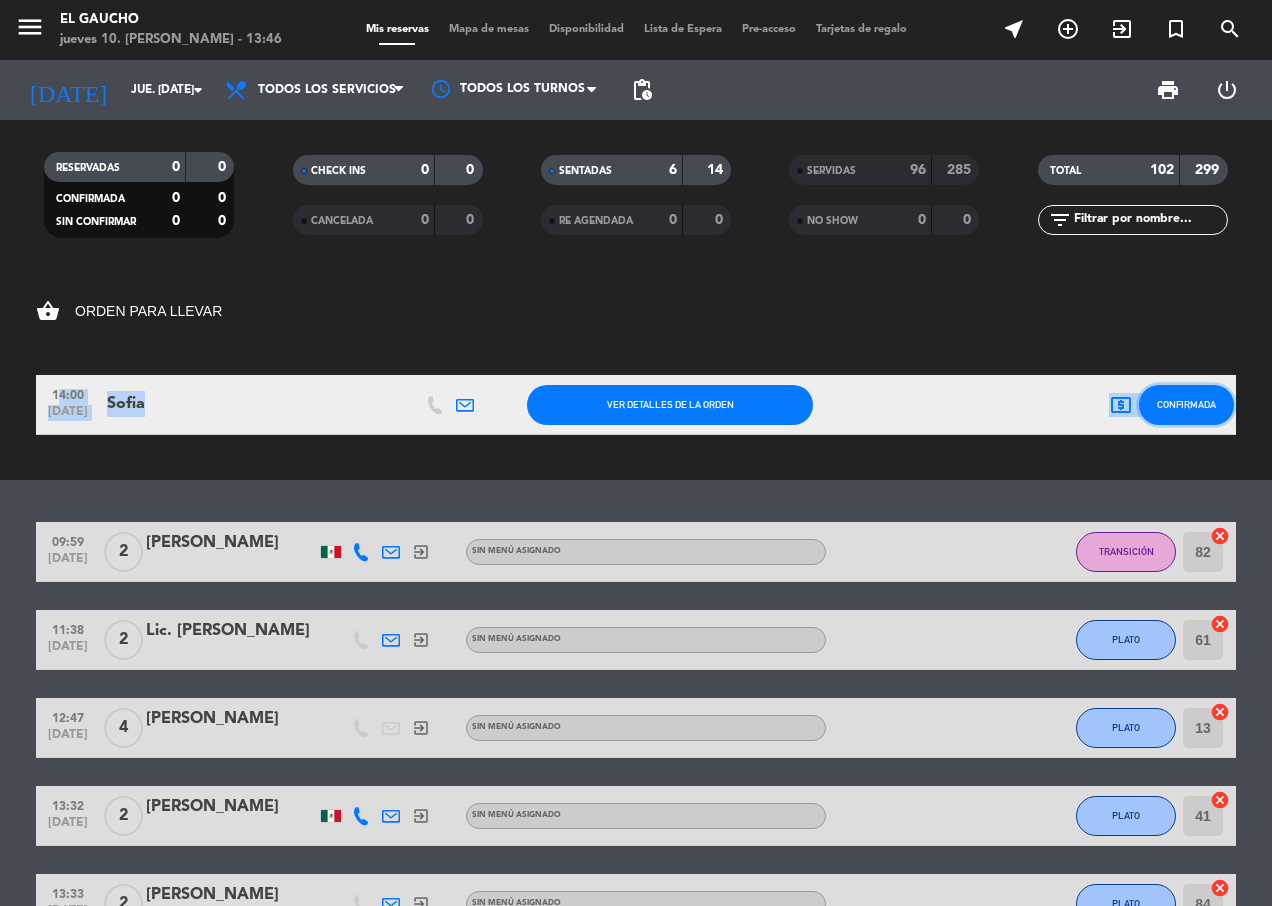 click on "Confirmada" 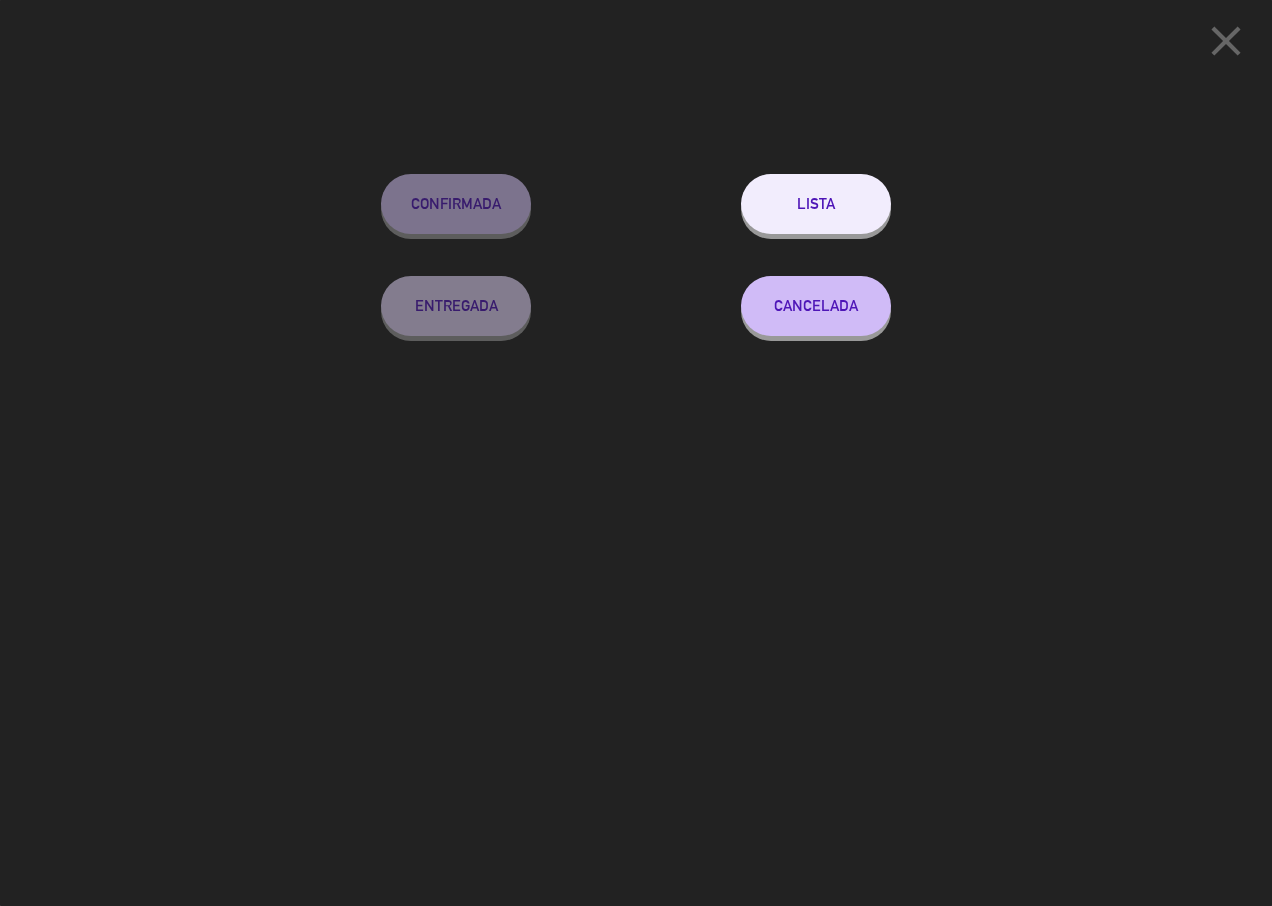 click on "Lista" 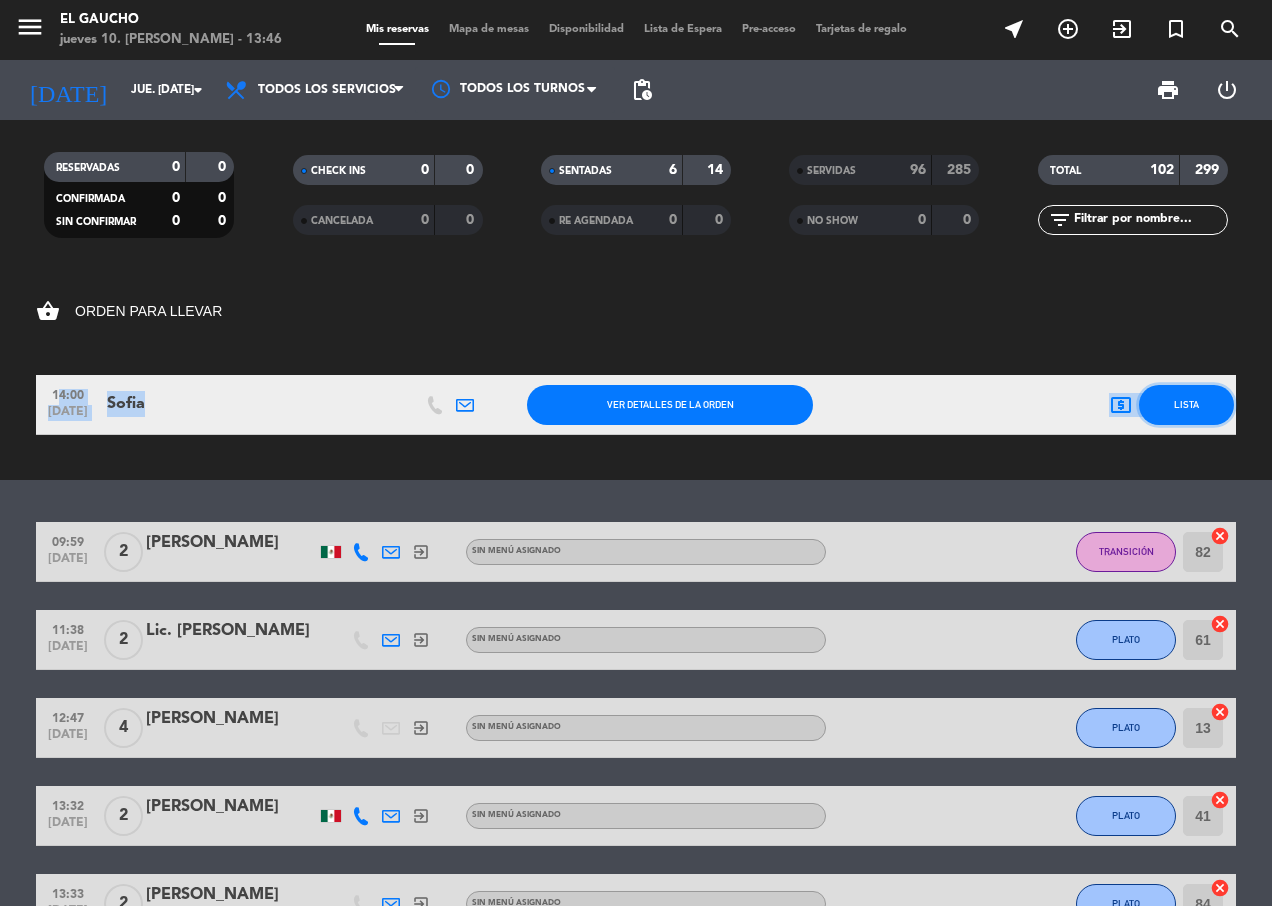 click on "Lista" 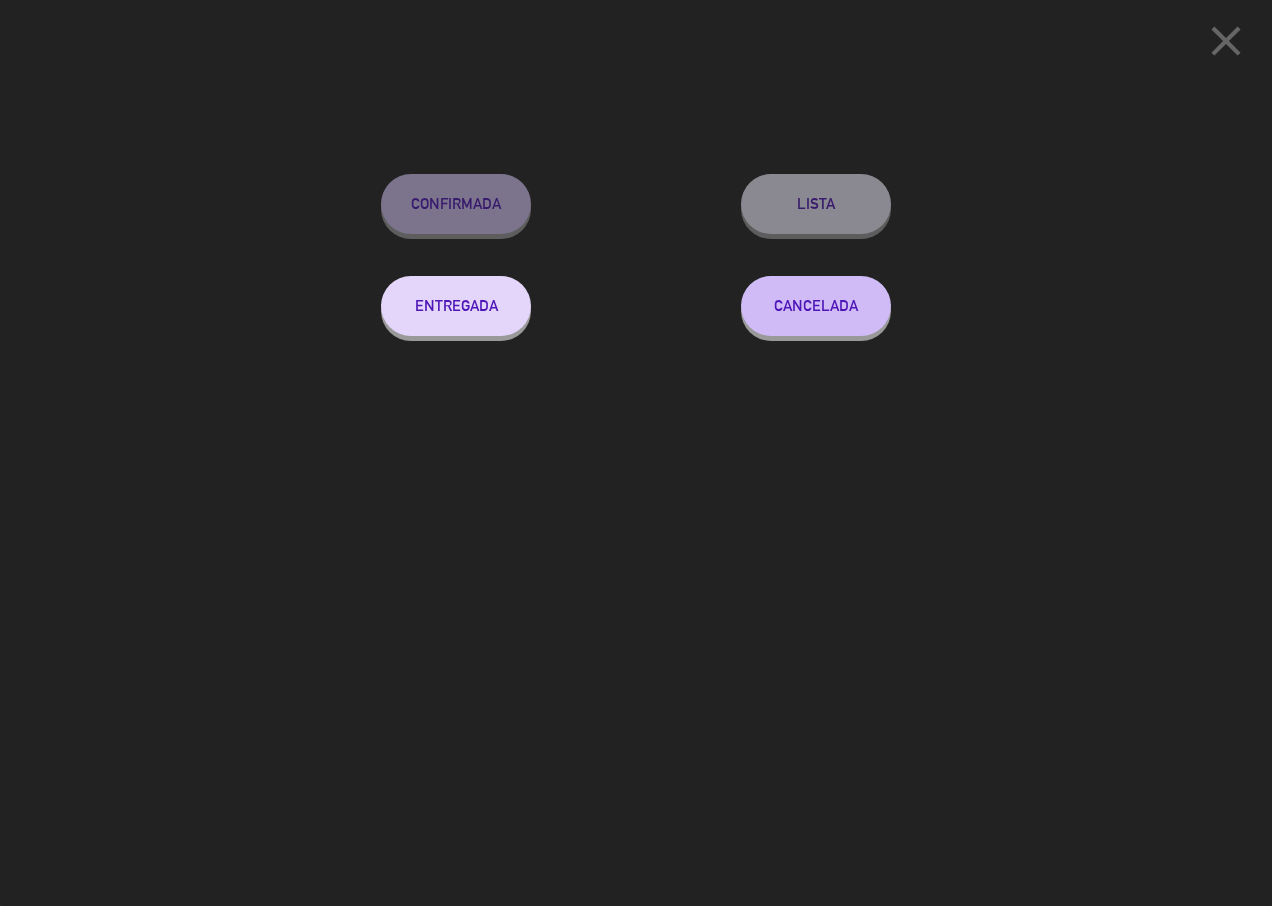 click on "Entregada" 